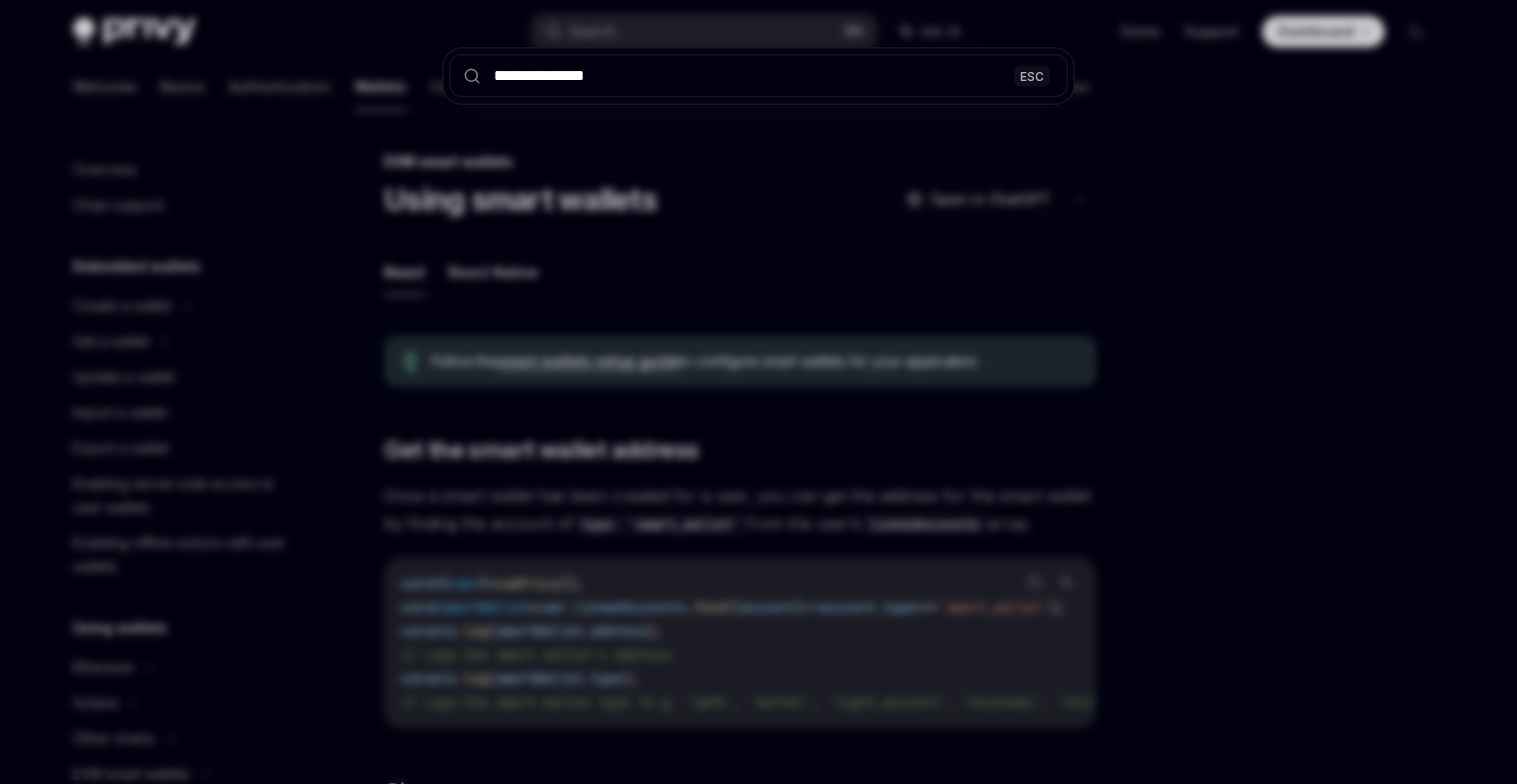 scroll, scrollTop: 0, scrollLeft: 0, axis: both 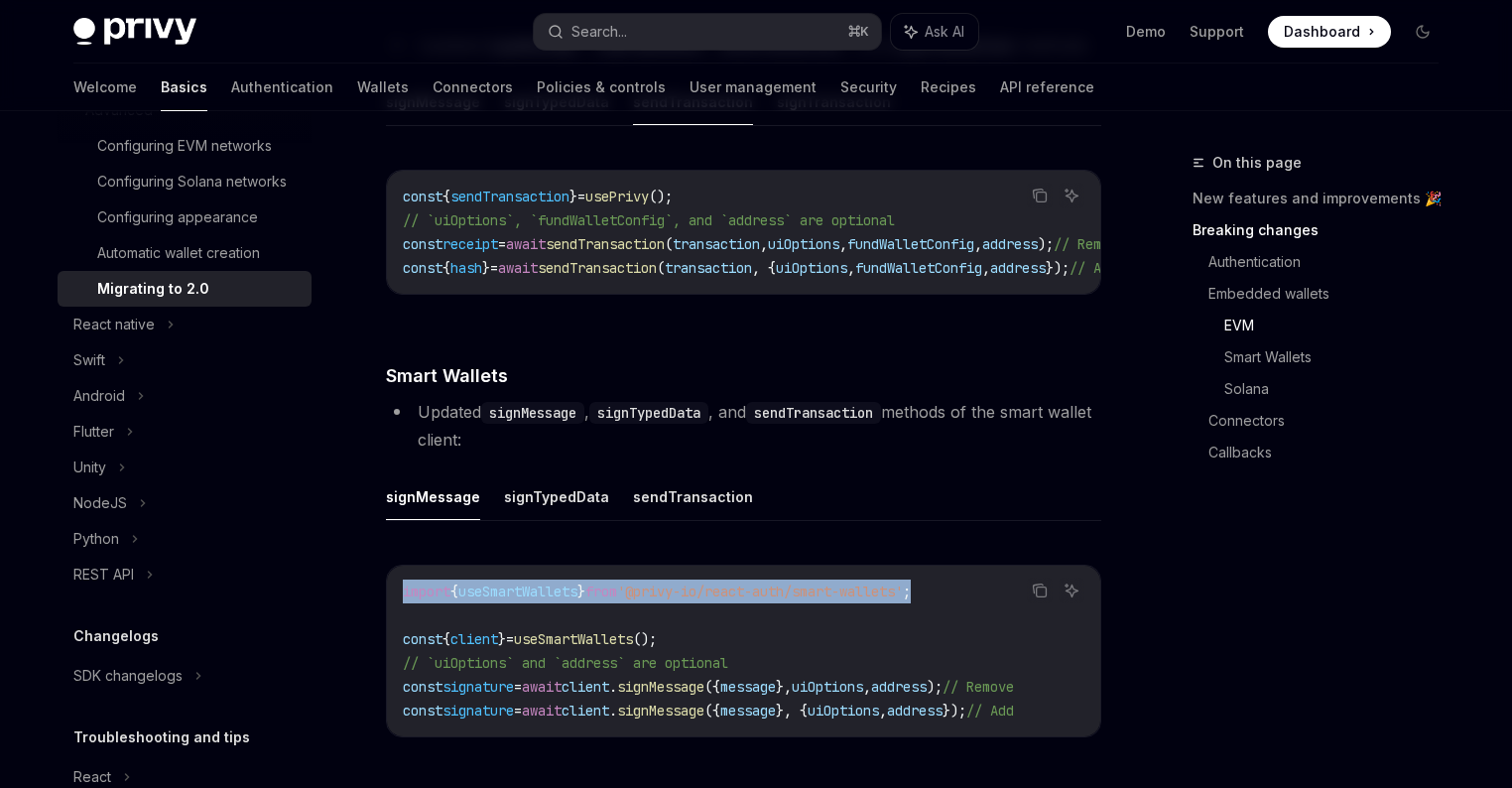 drag, startPoint x: 965, startPoint y: 649, endPoint x: 373, endPoint y: 656, distance: 592.041 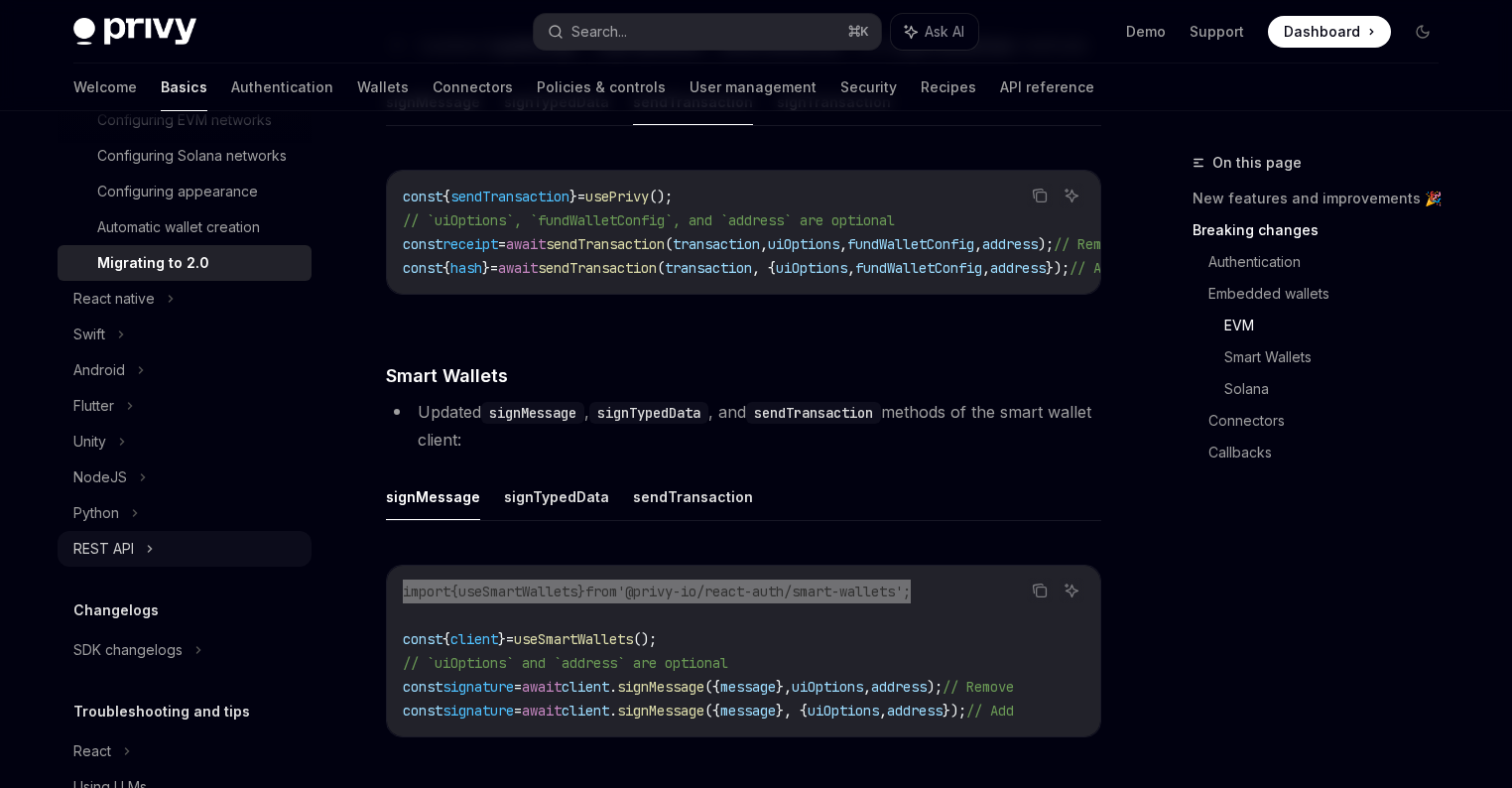 scroll, scrollTop: 554, scrollLeft: 0, axis: vertical 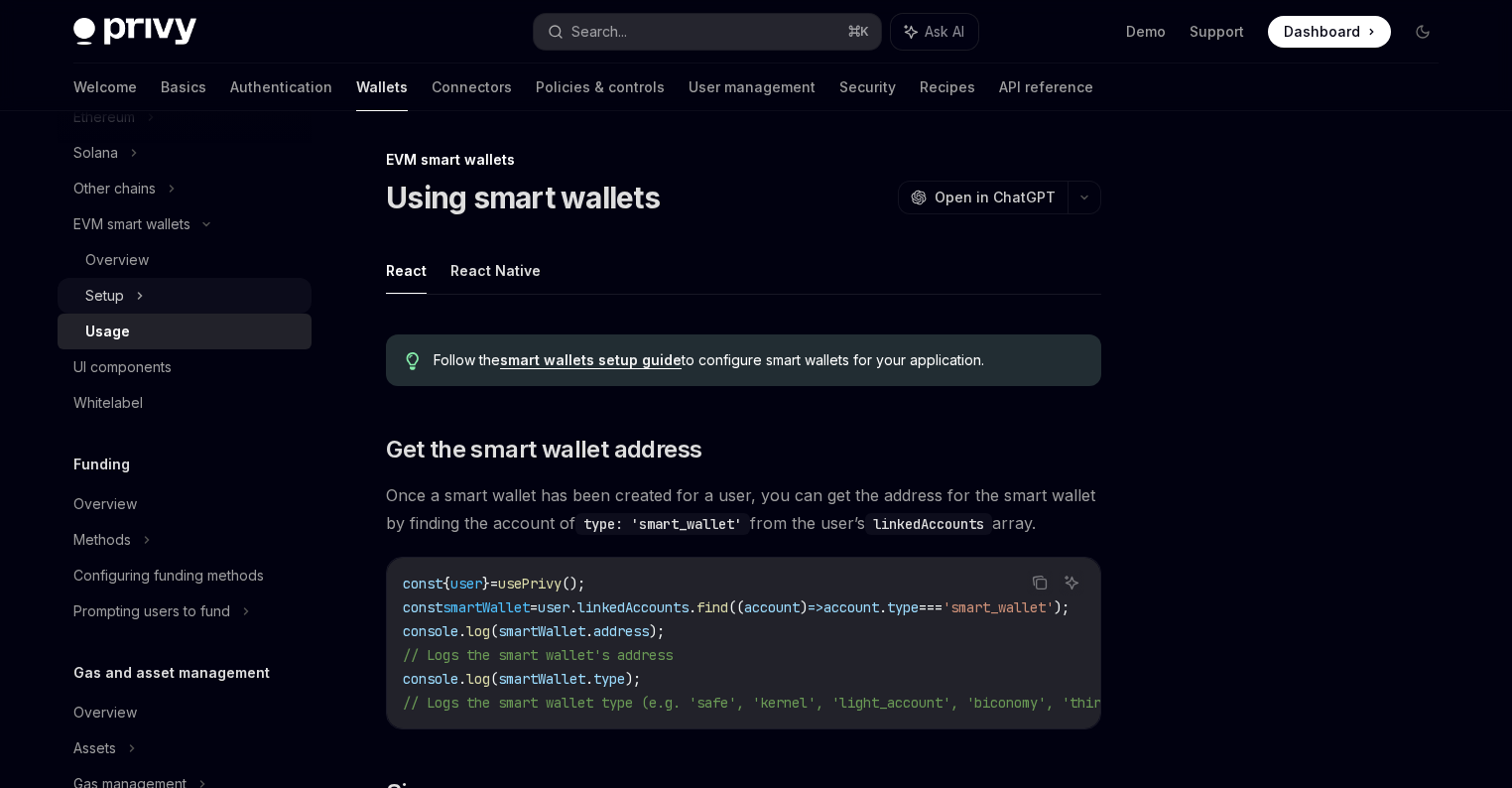 click on "Setup" at bounding box center [185, 296] 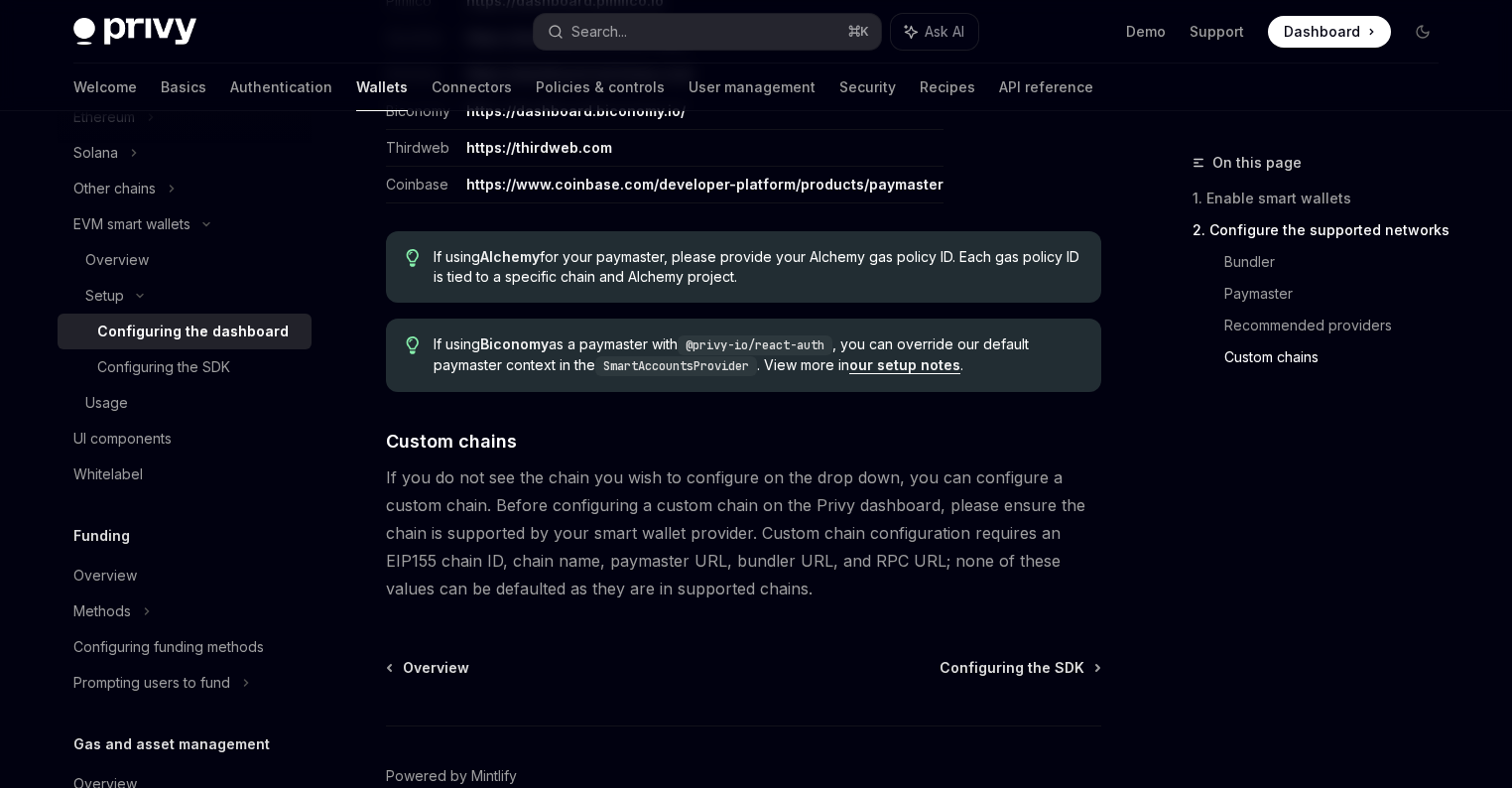 scroll, scrollTop: 2747, scrollLeft: 0, axis: vertical 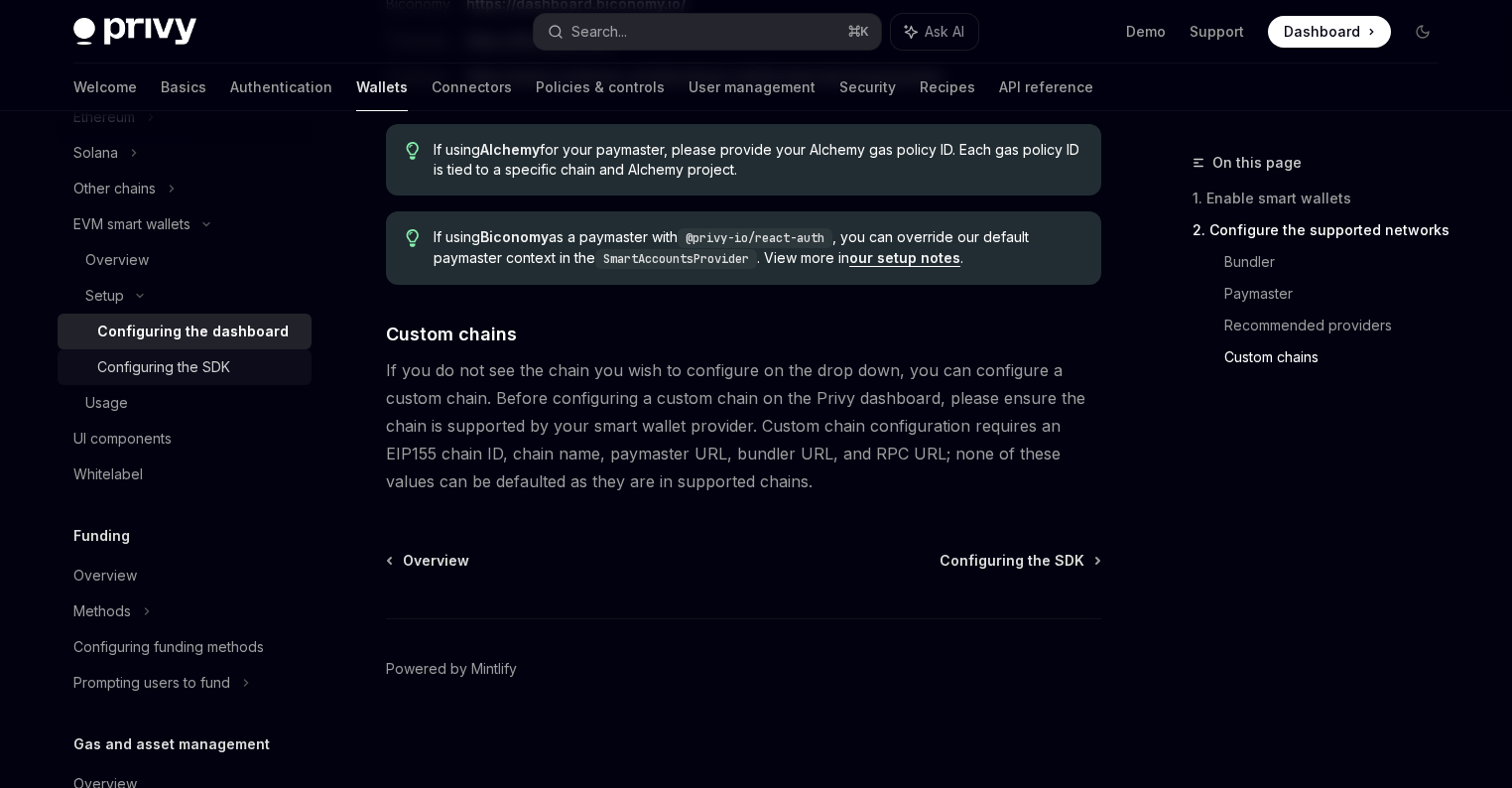 click on "Configuring the SDK" at bounding box center (164, 367) 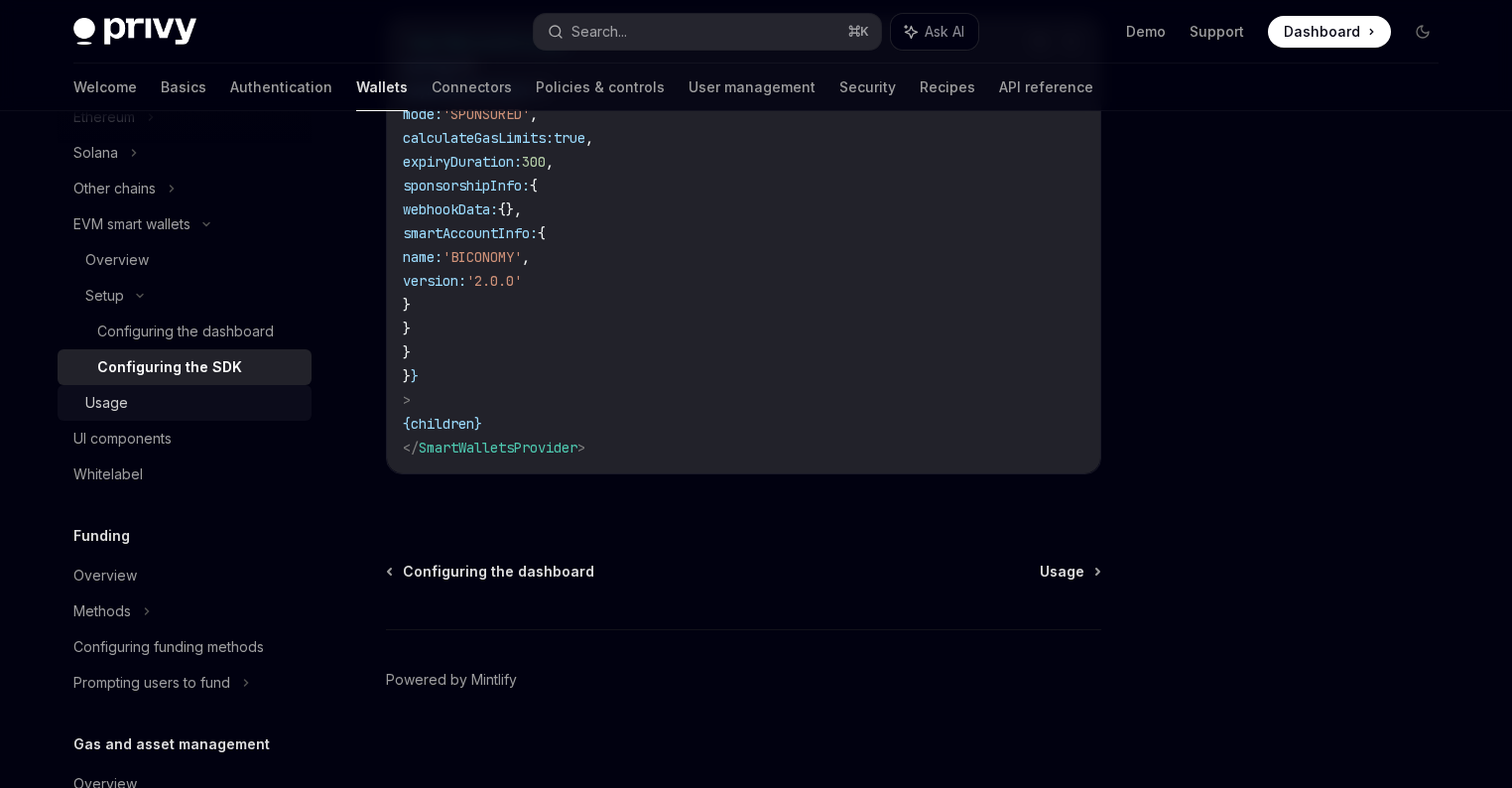 scroll, scrollTop: 1794, scrollLeft: 0, axis: vertical 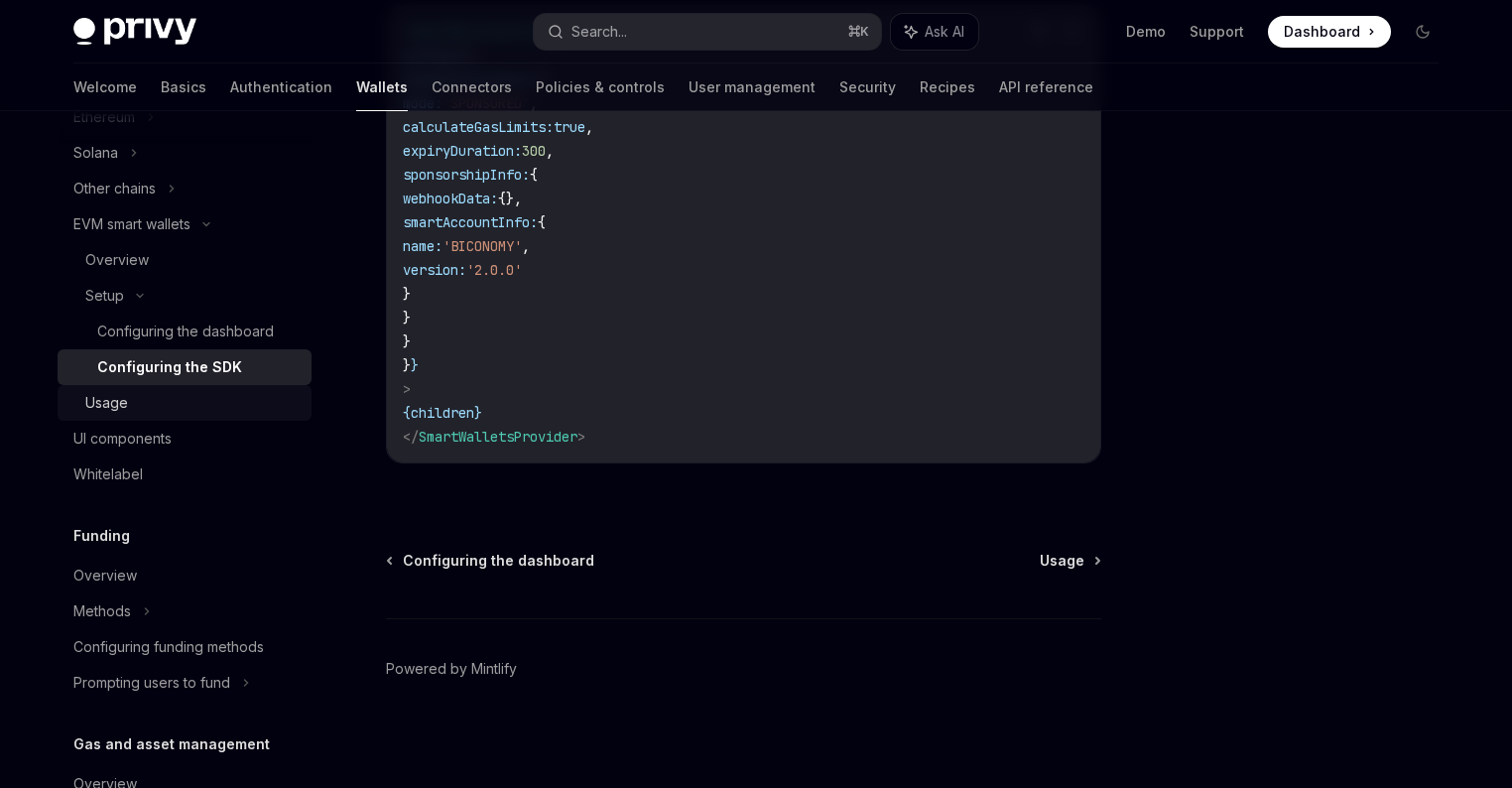 click on "Usage" at bounding box center (106, 403) 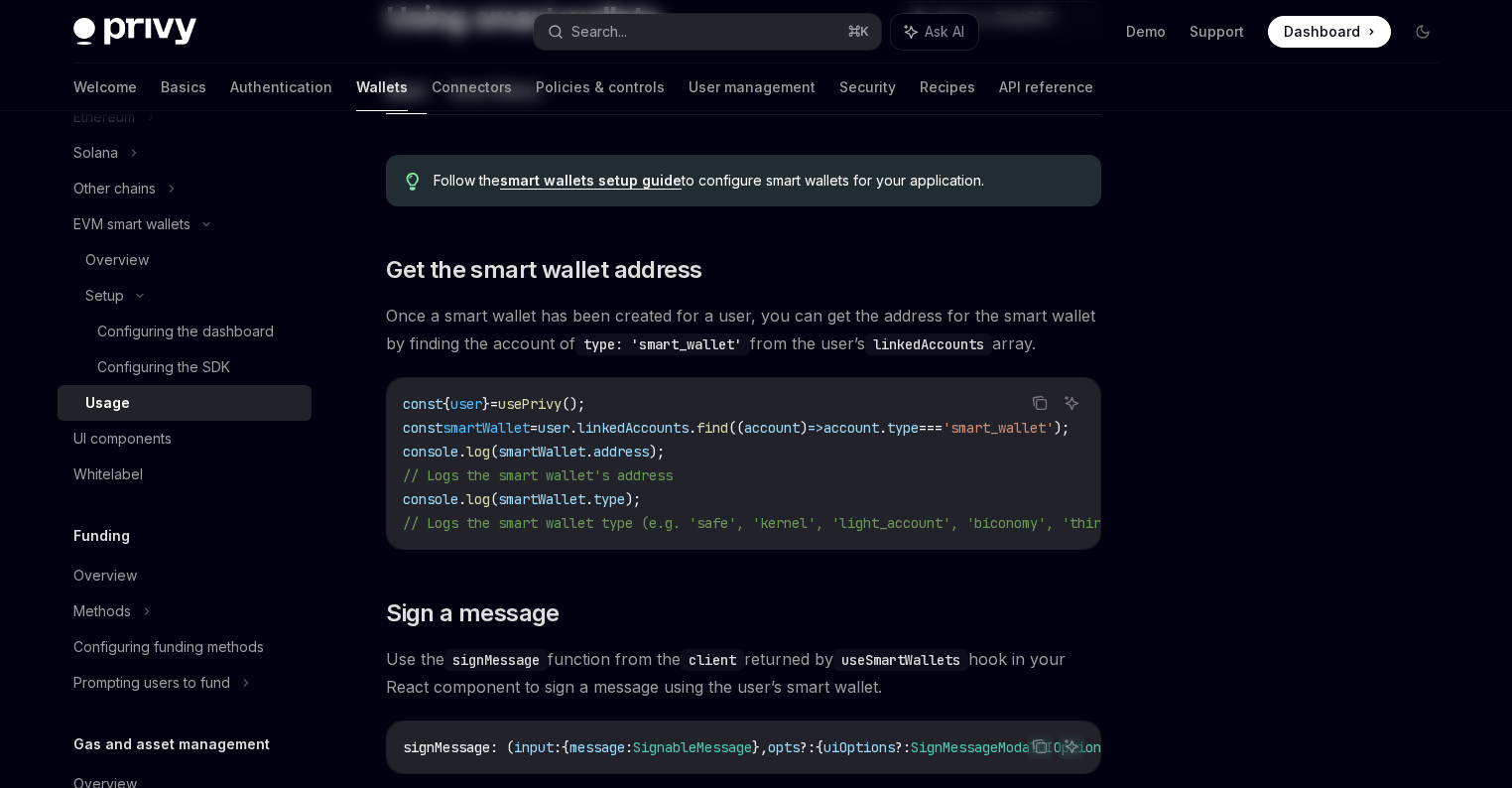 scroll, scrollTop: 509, scrollLeft: 0, axis: vertical 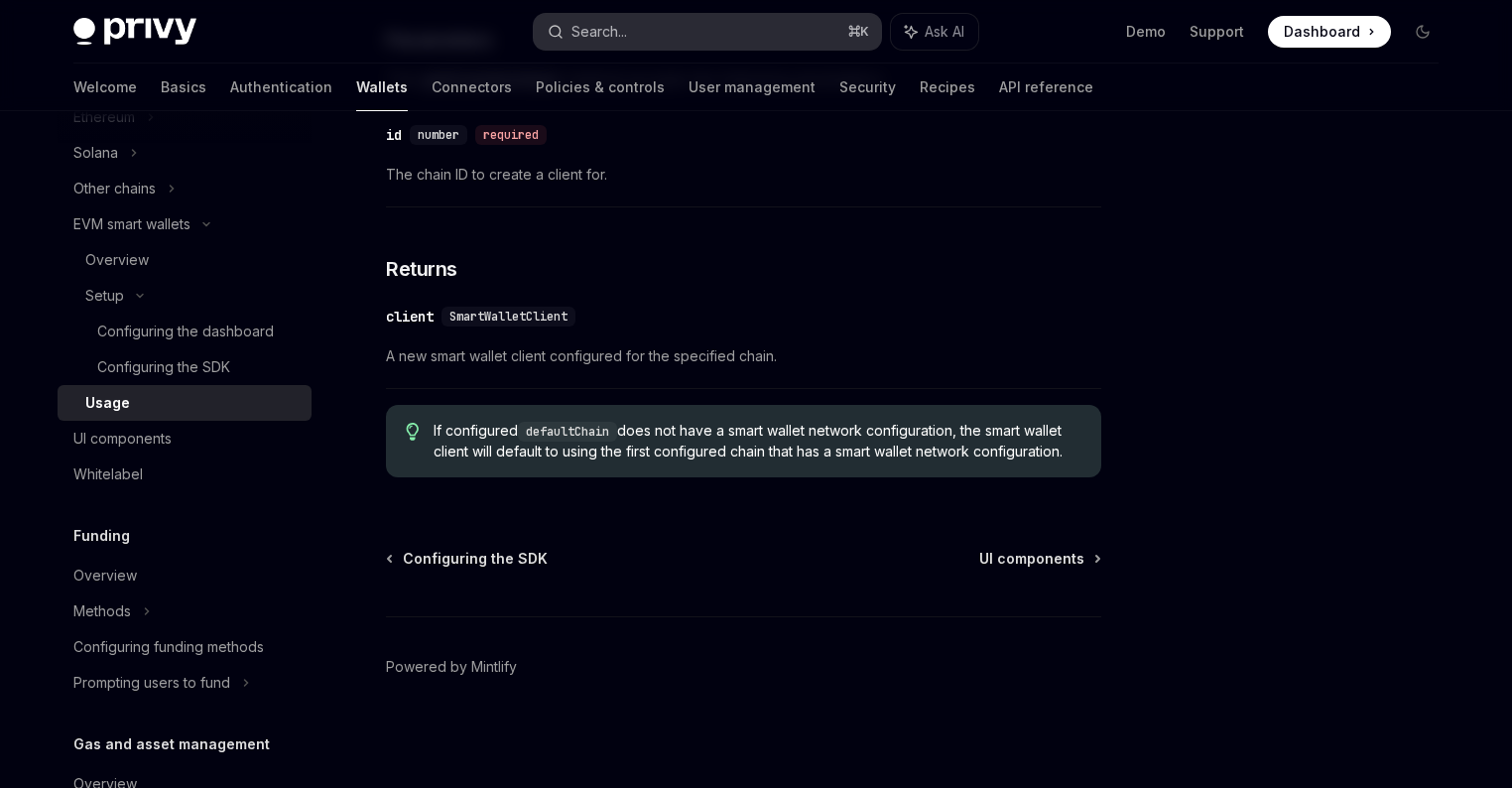 click on "Search... ⌘ K" at bounding box center (707, 32) 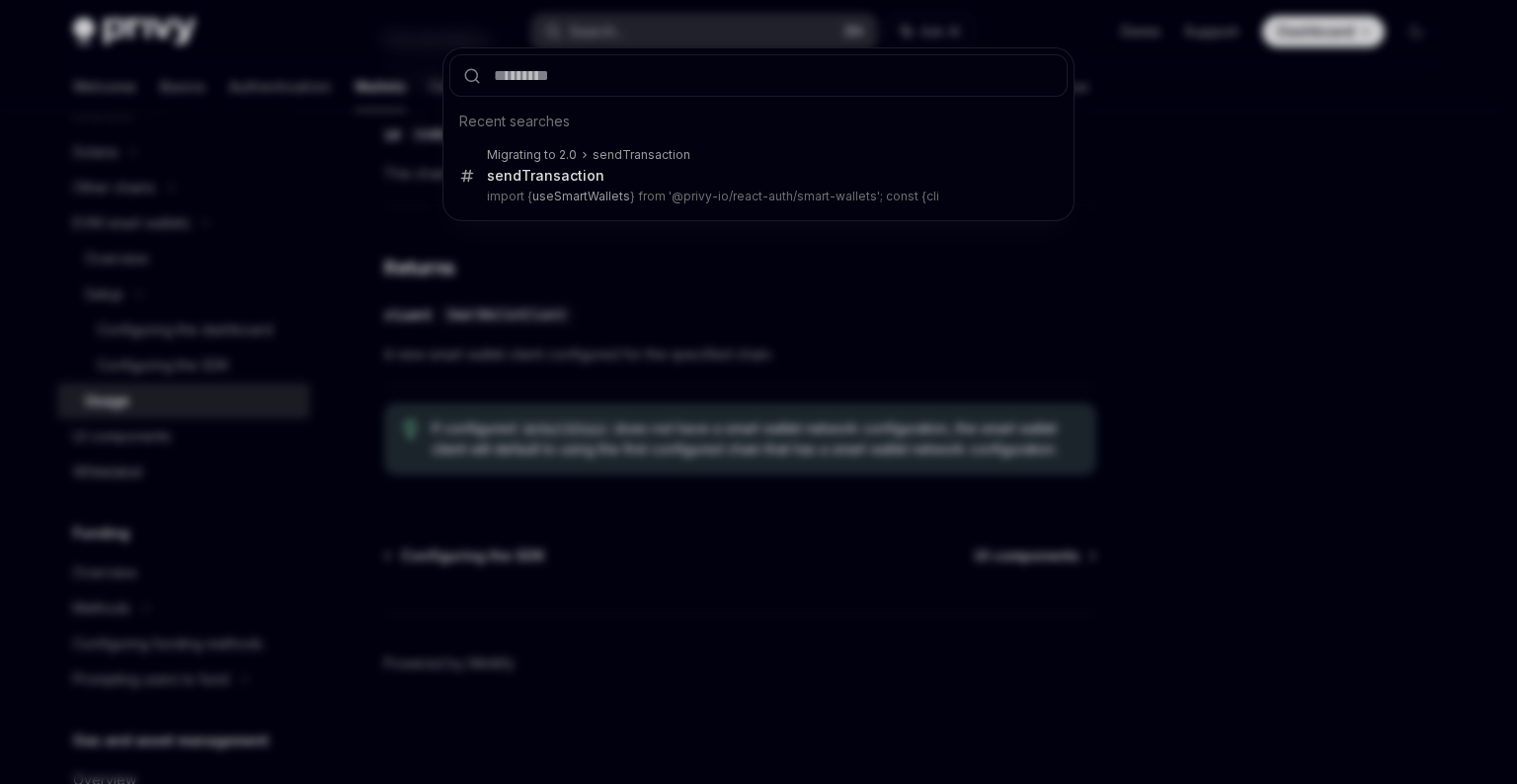 type on "**********" 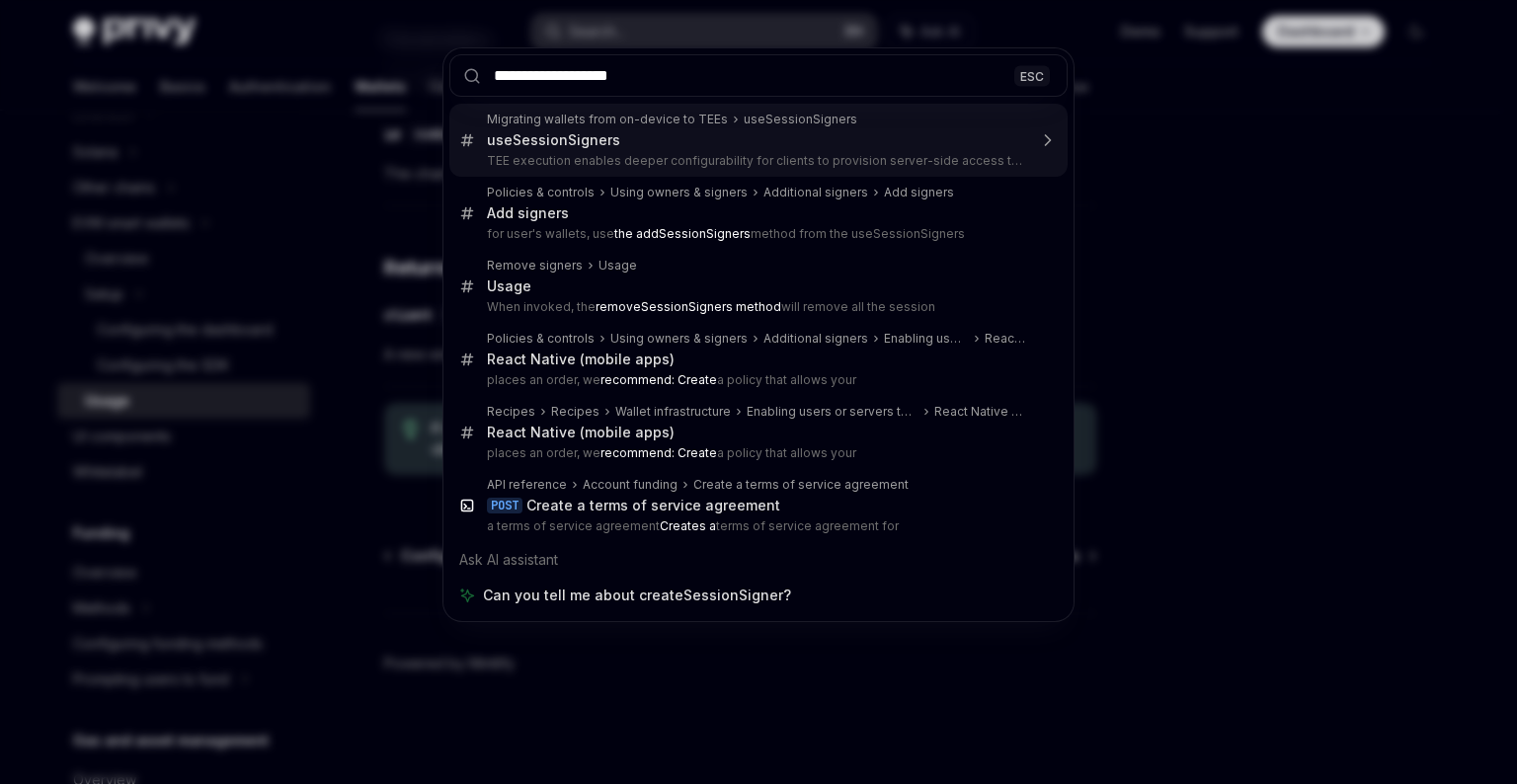 type 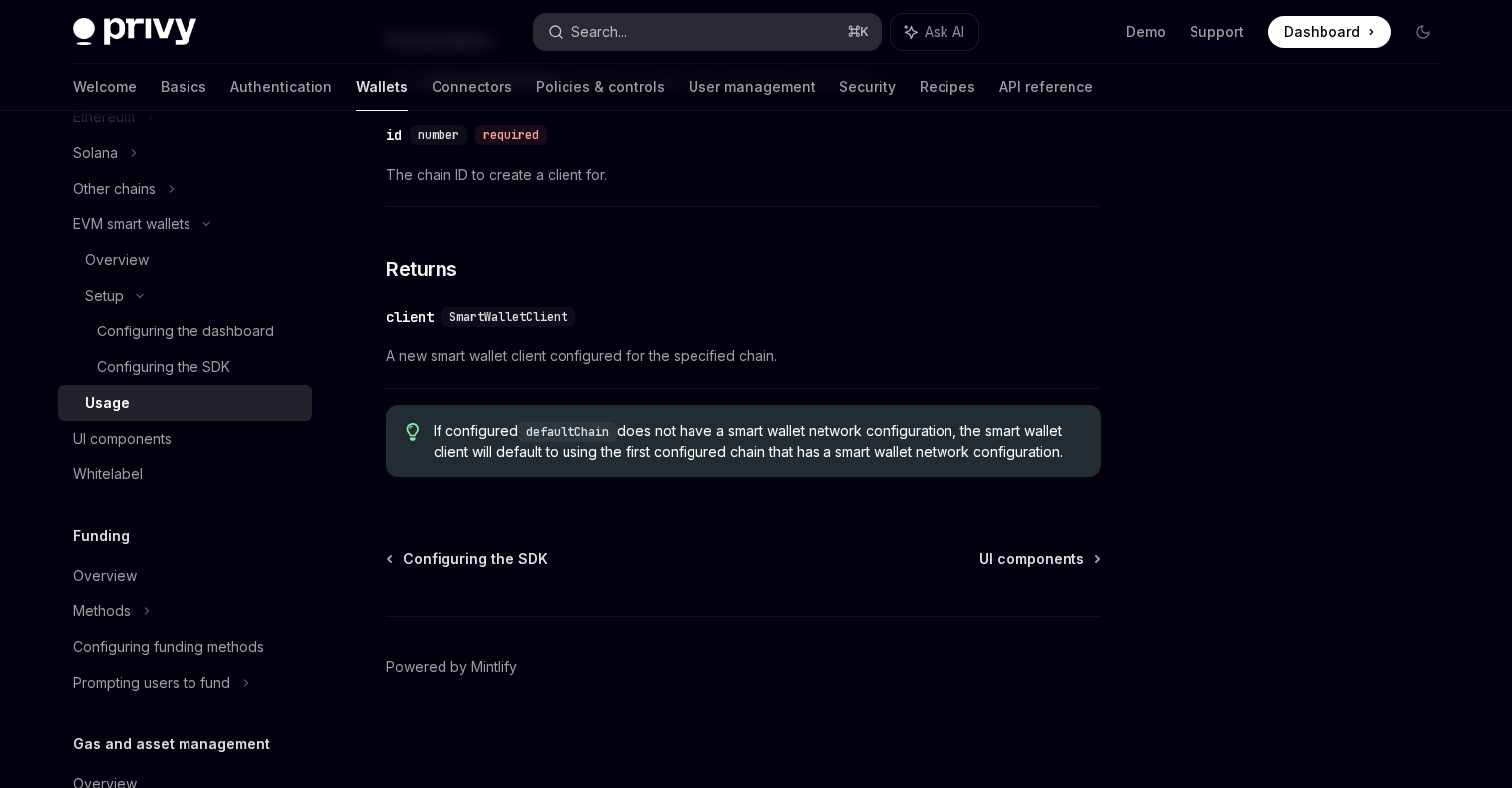 type on "*" 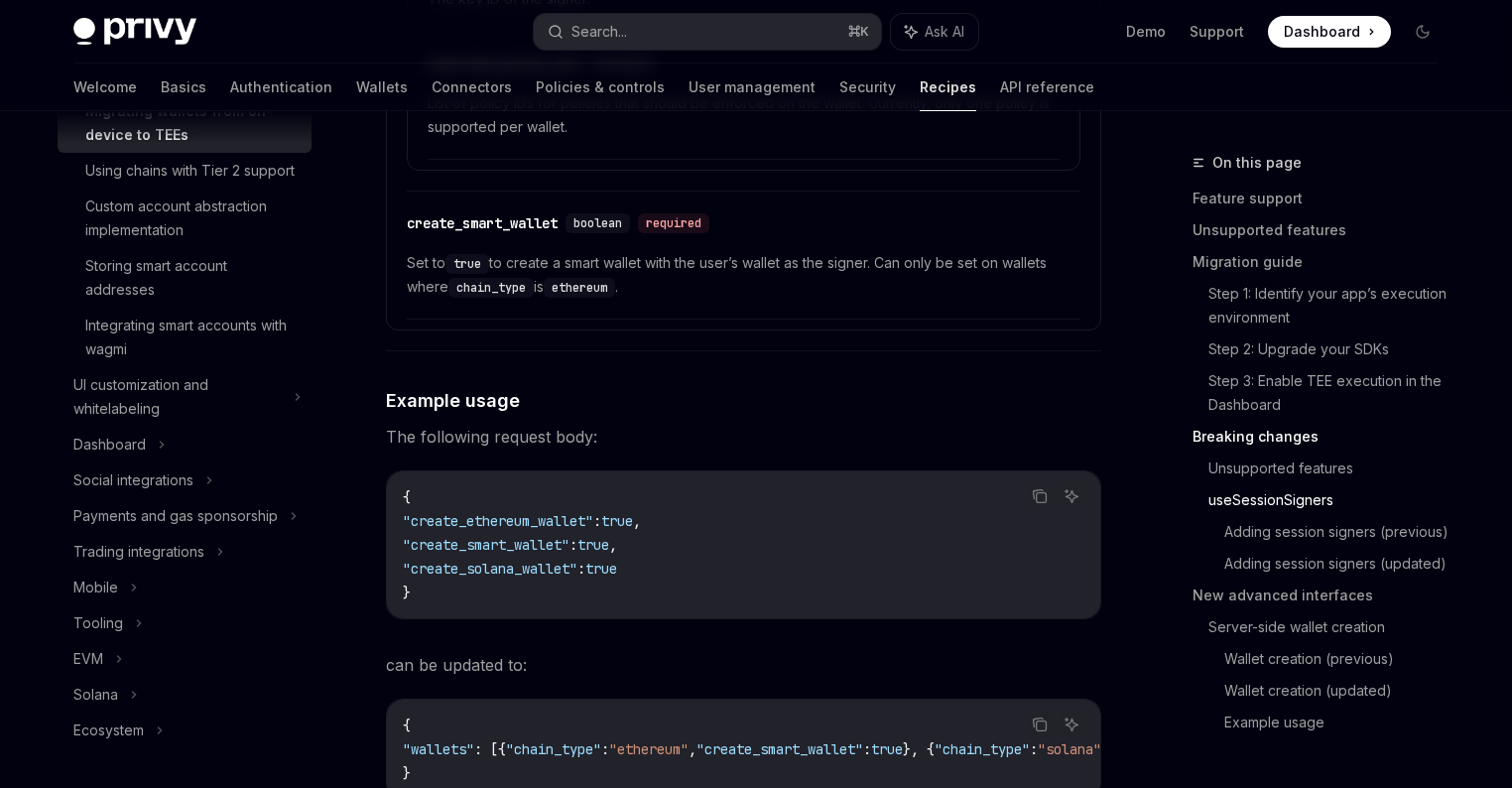 scroll, scrollTop: 2969, scrollLeft: 0, axis: vertical 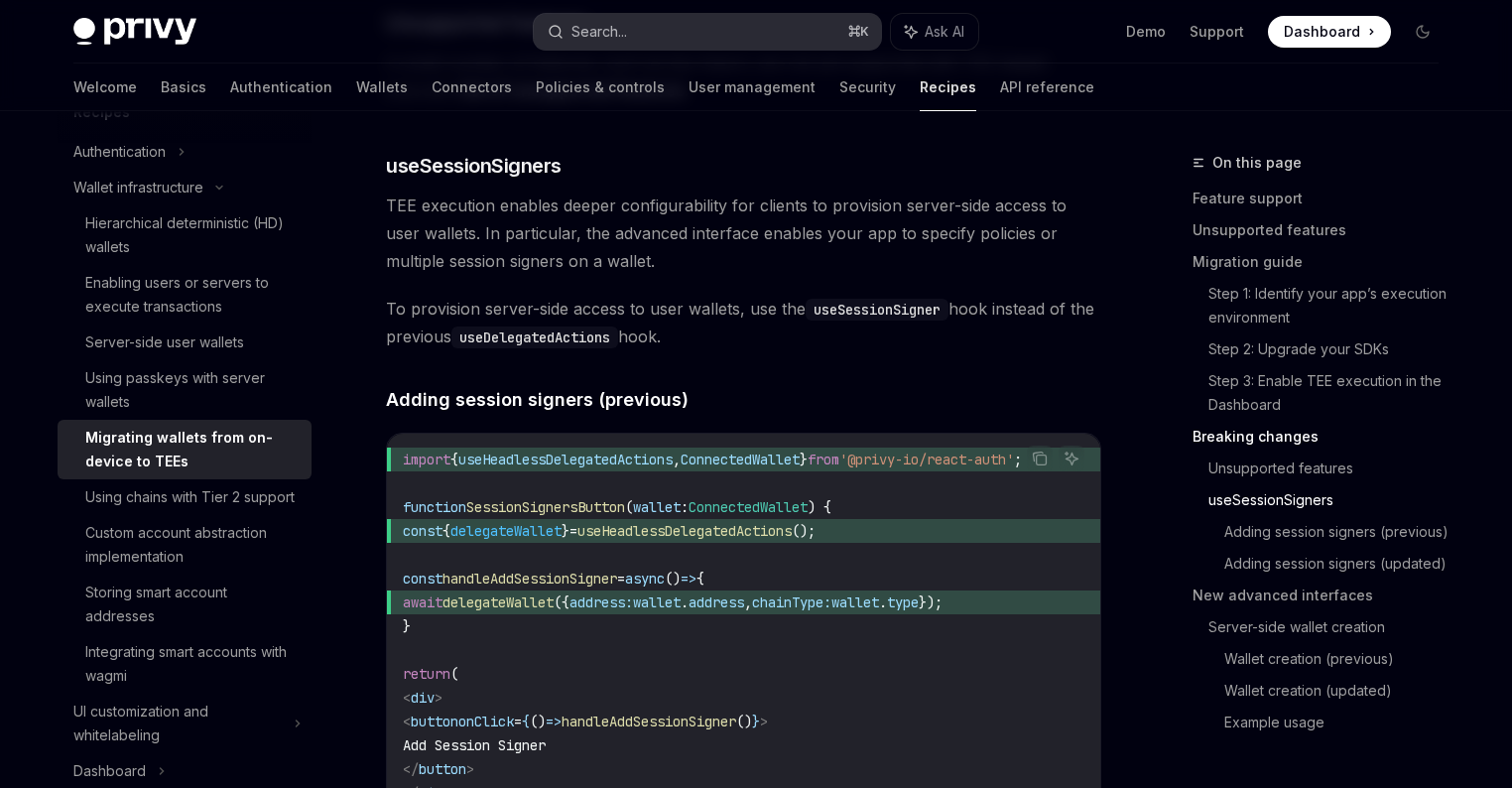 click on "Search... ⌘ K" at bounding box center [707, 32] 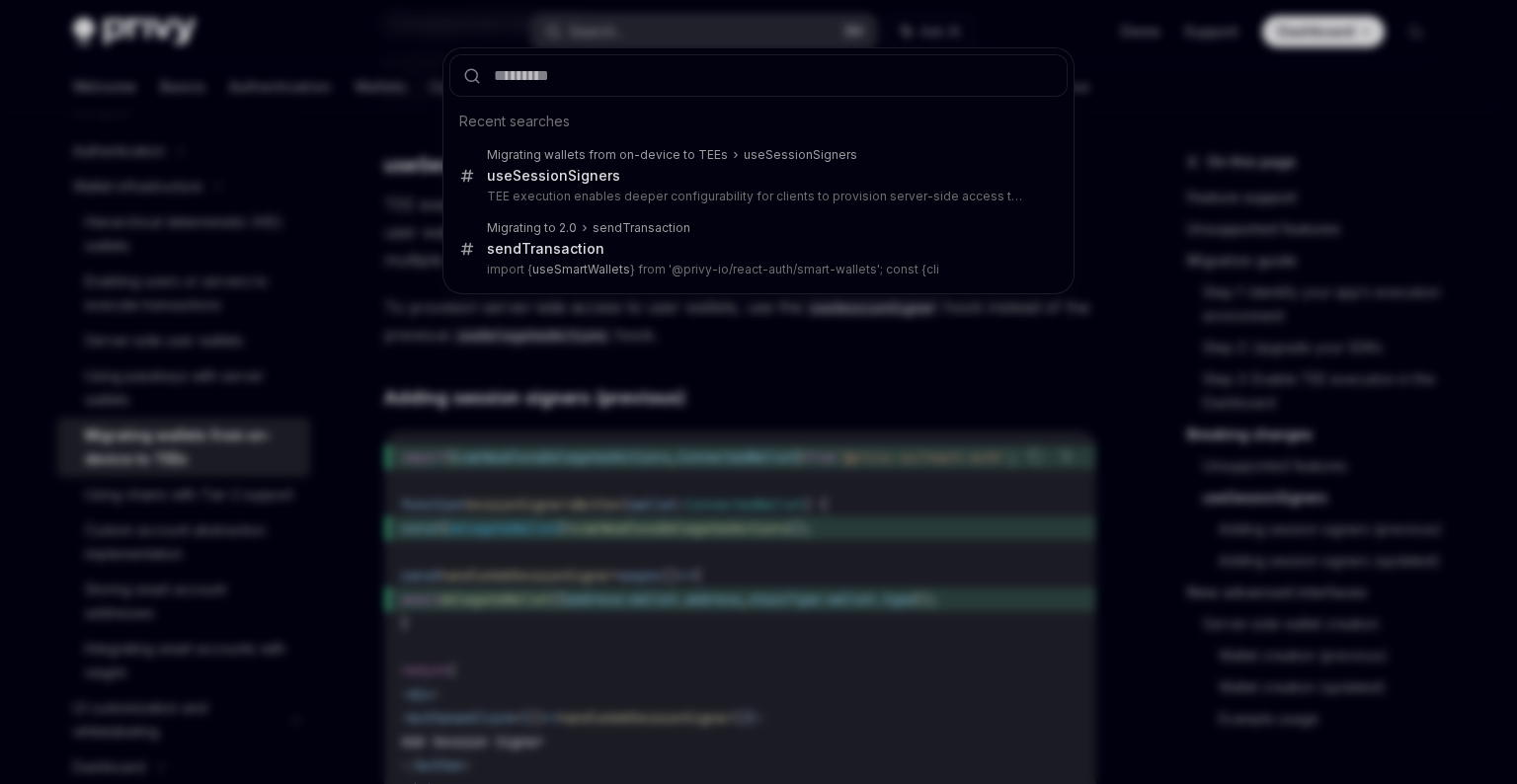 type on "**********" 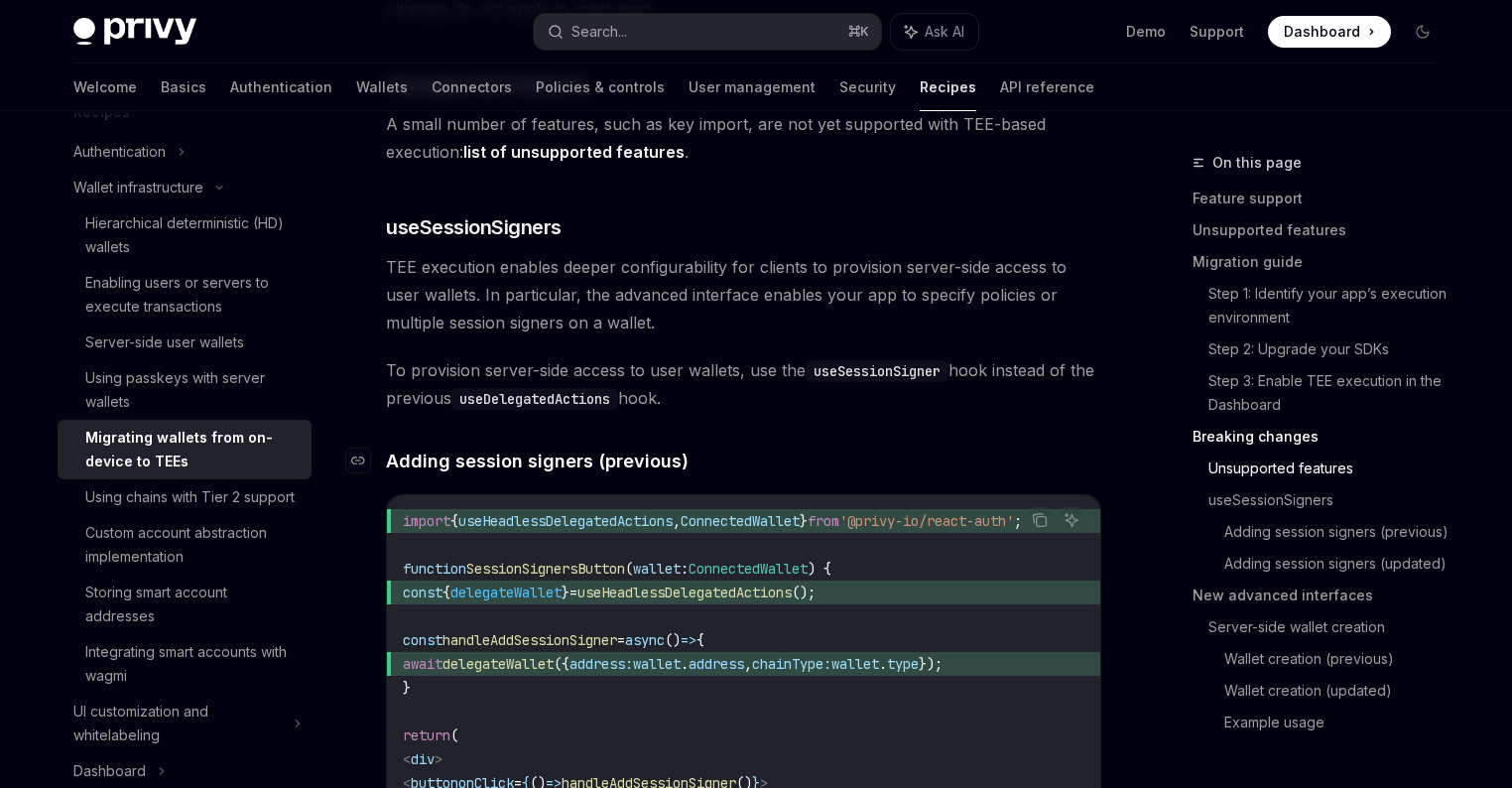 scroll, scrollTop: 2906, scrollLeft: 0, axis: vertical 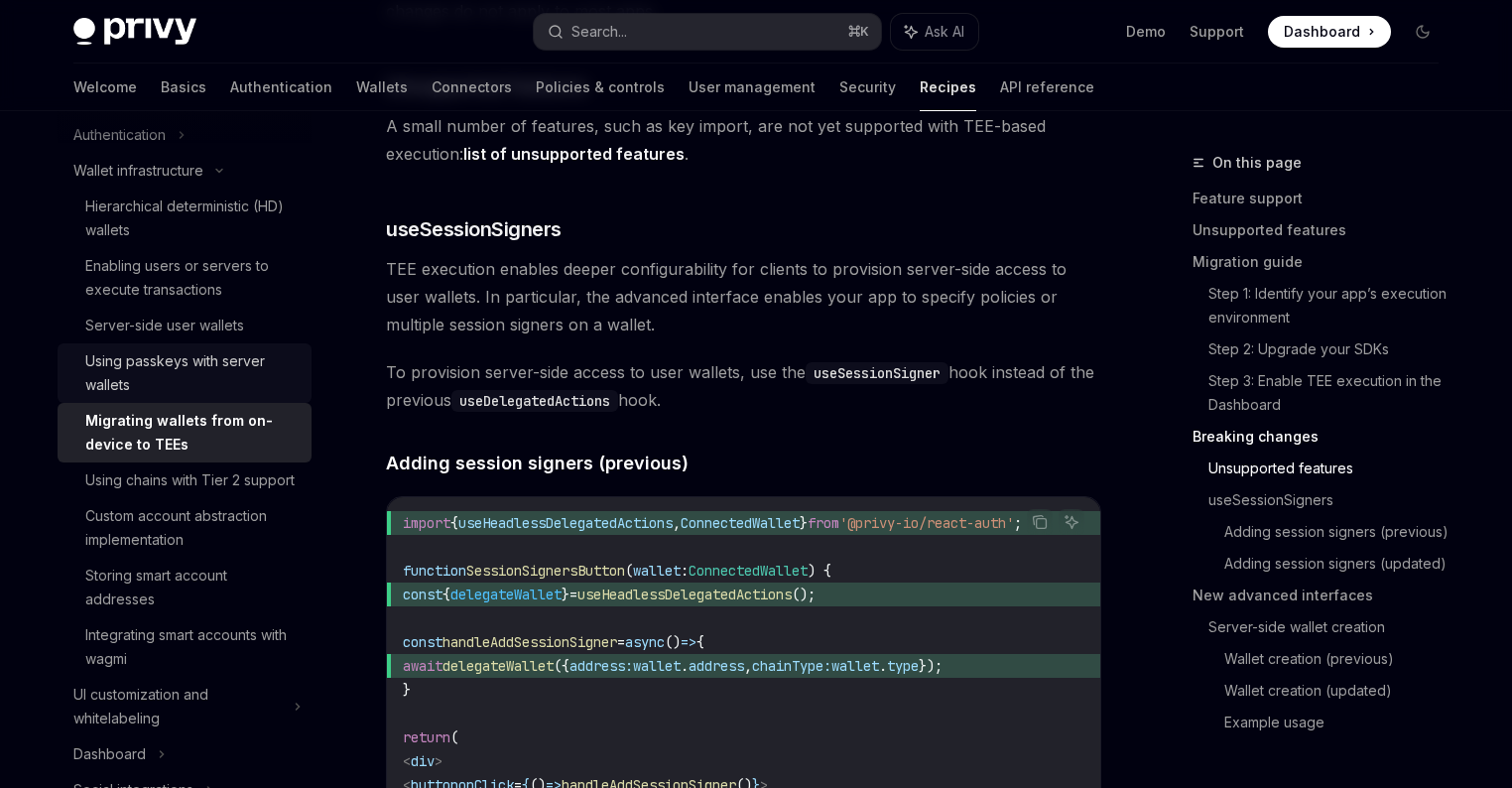 type 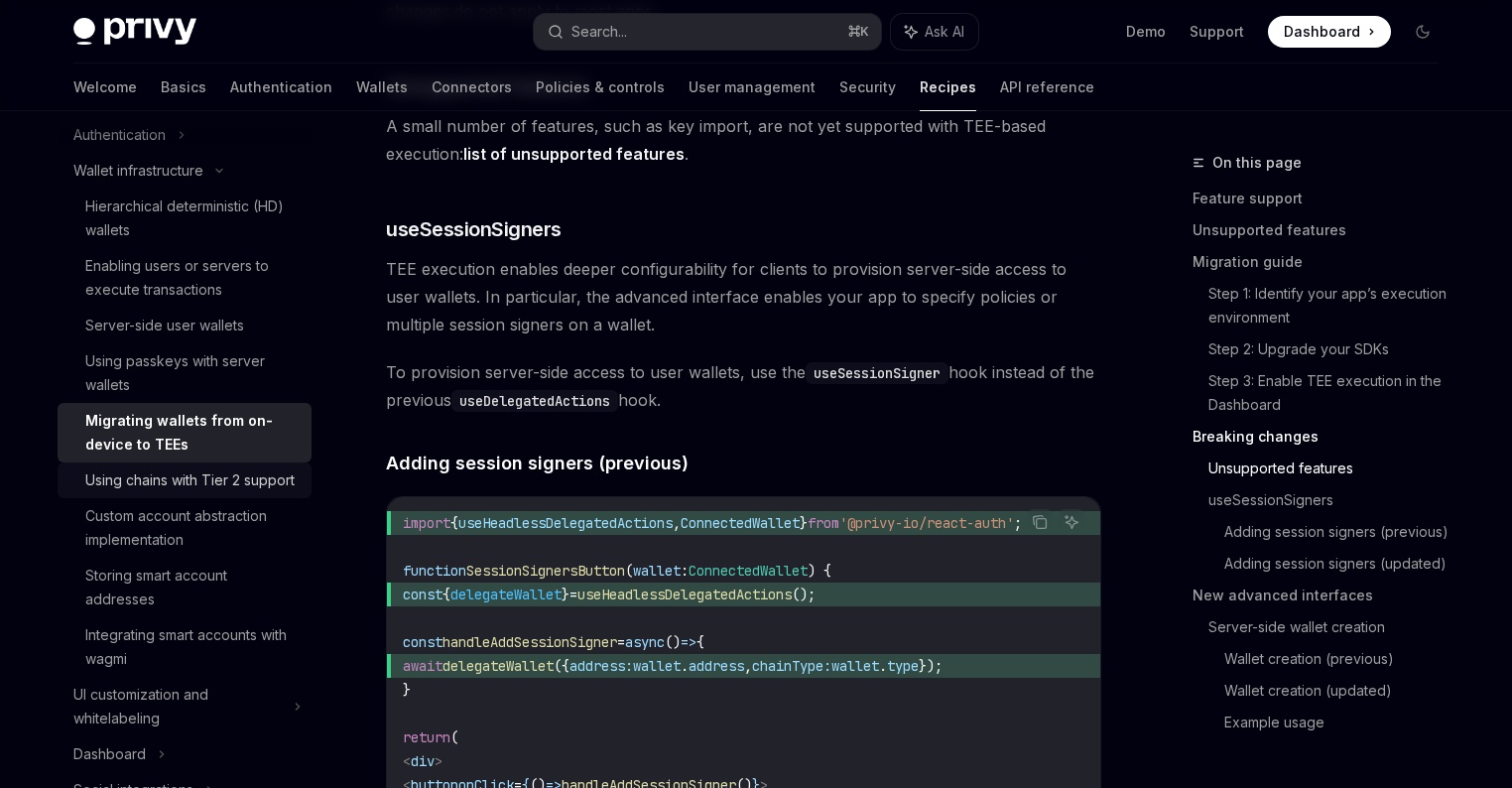 scroll, scrollTop: 136, scrollLeft: 0, axis: vertical 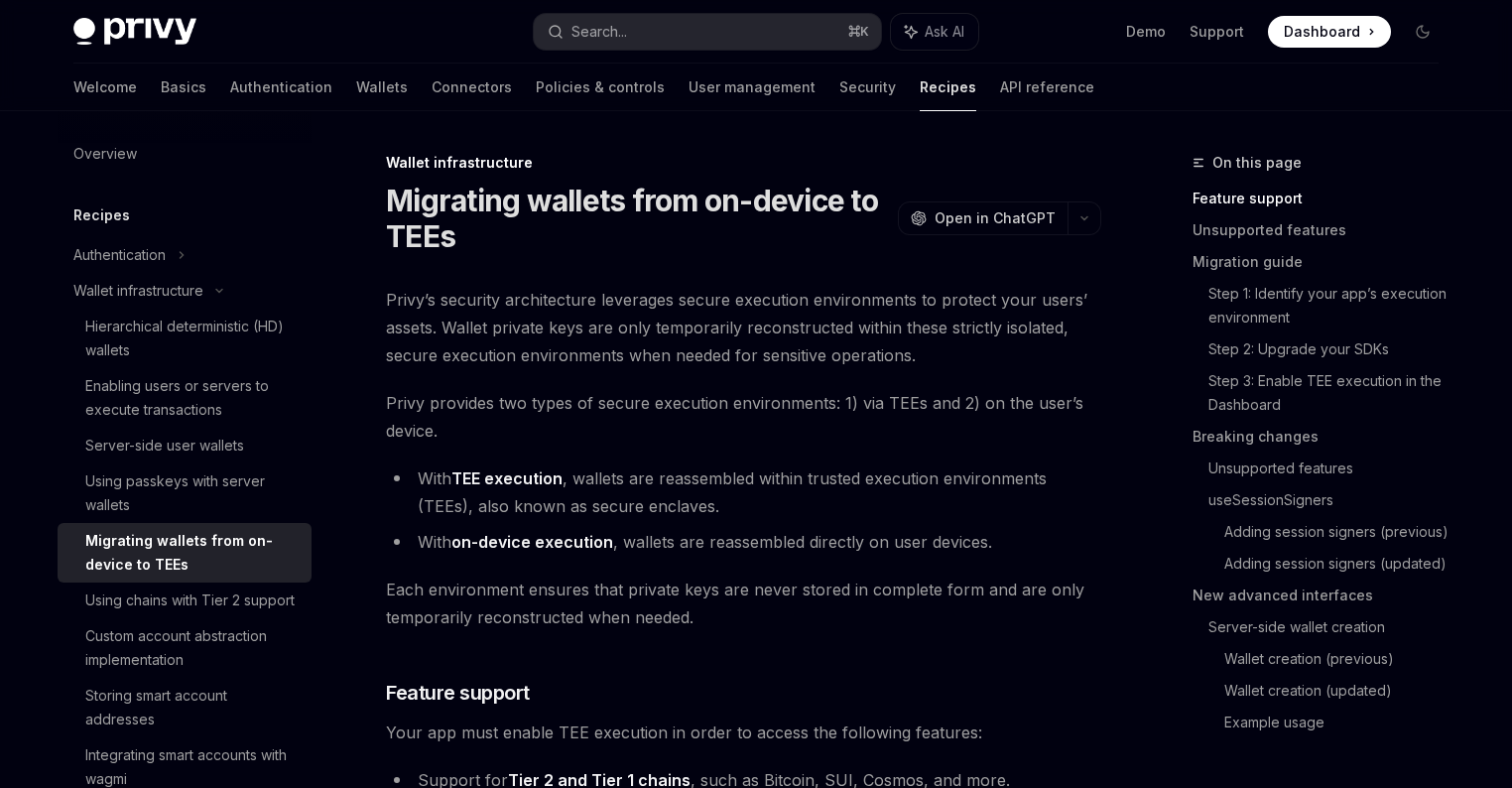 click on "Wallet infrastructure Migrating wallets from on-device to TEEs OpenAI Open in ChatGPT OpenAI Open in ChatGPT Privy’s security architecture leverages secure execution environments to protect your users’ assets. Wallet private keys are only temporarily reconstructed within these strictly isolated, secure execution environments when needed for sensitive operations.
Privy provides two types of secure execution environments: 1) via TEEs and 2) on the user’s device.
With  TEE execution , wallets are reassembled within trusted execution environments (TEEs), also known as secure enclaves.
With  on-device execution , wallets are reassembled directly on user devices.
Each environment ensures that private keys are never stored in complete form and are only temporarily reconstructed when needed.
​ Feature support
Your app must enable TEE execution in order to access the following features:
Support for  Tier 2 and Tier 1 chains , such as Bitcoin, SUI, Cosmos, and more.
Policy engine
." at bounding box center (558, 3932) 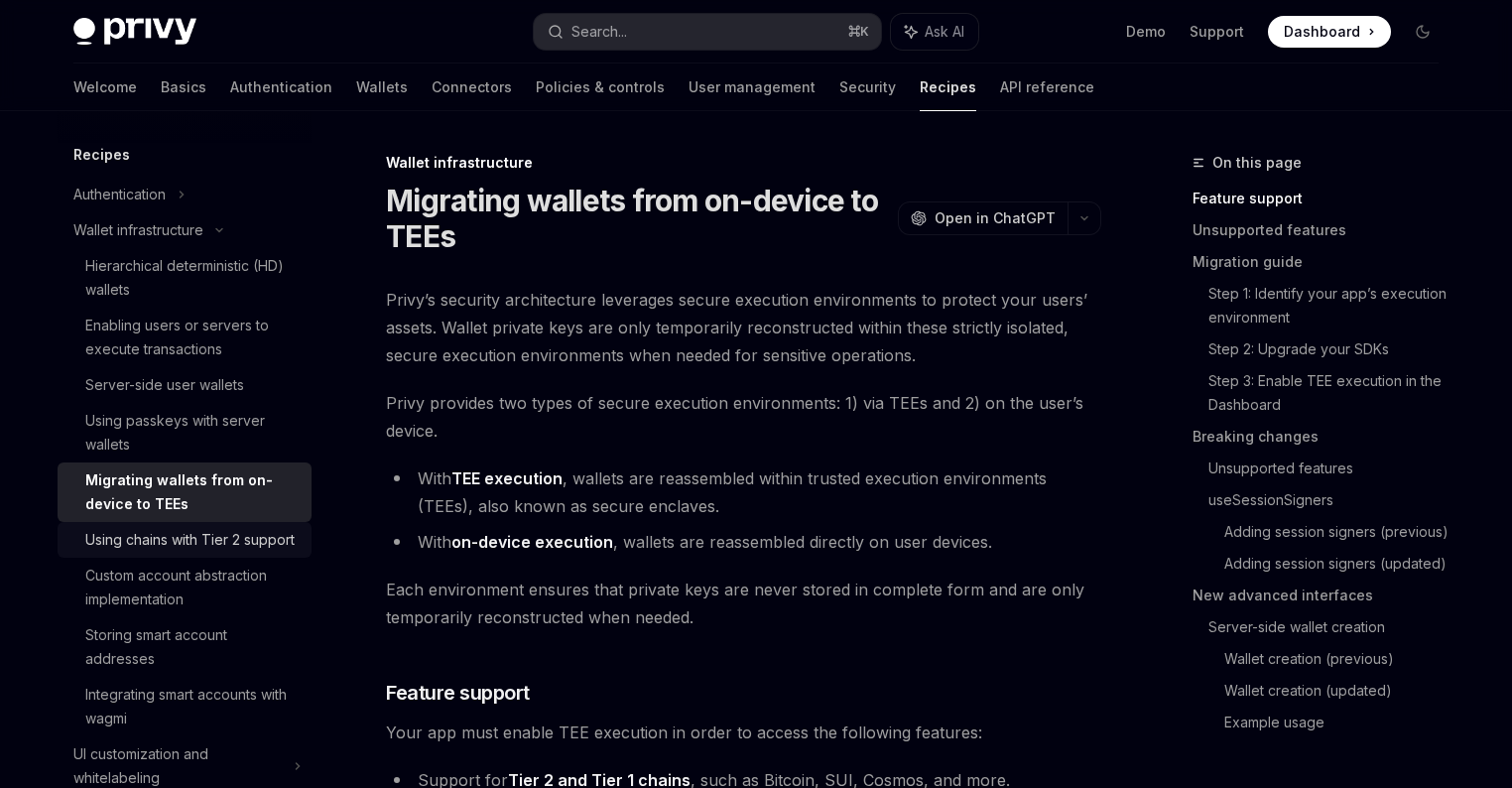 scroll, scrollTop: 484, scrollLeft: 0, axis: vertical 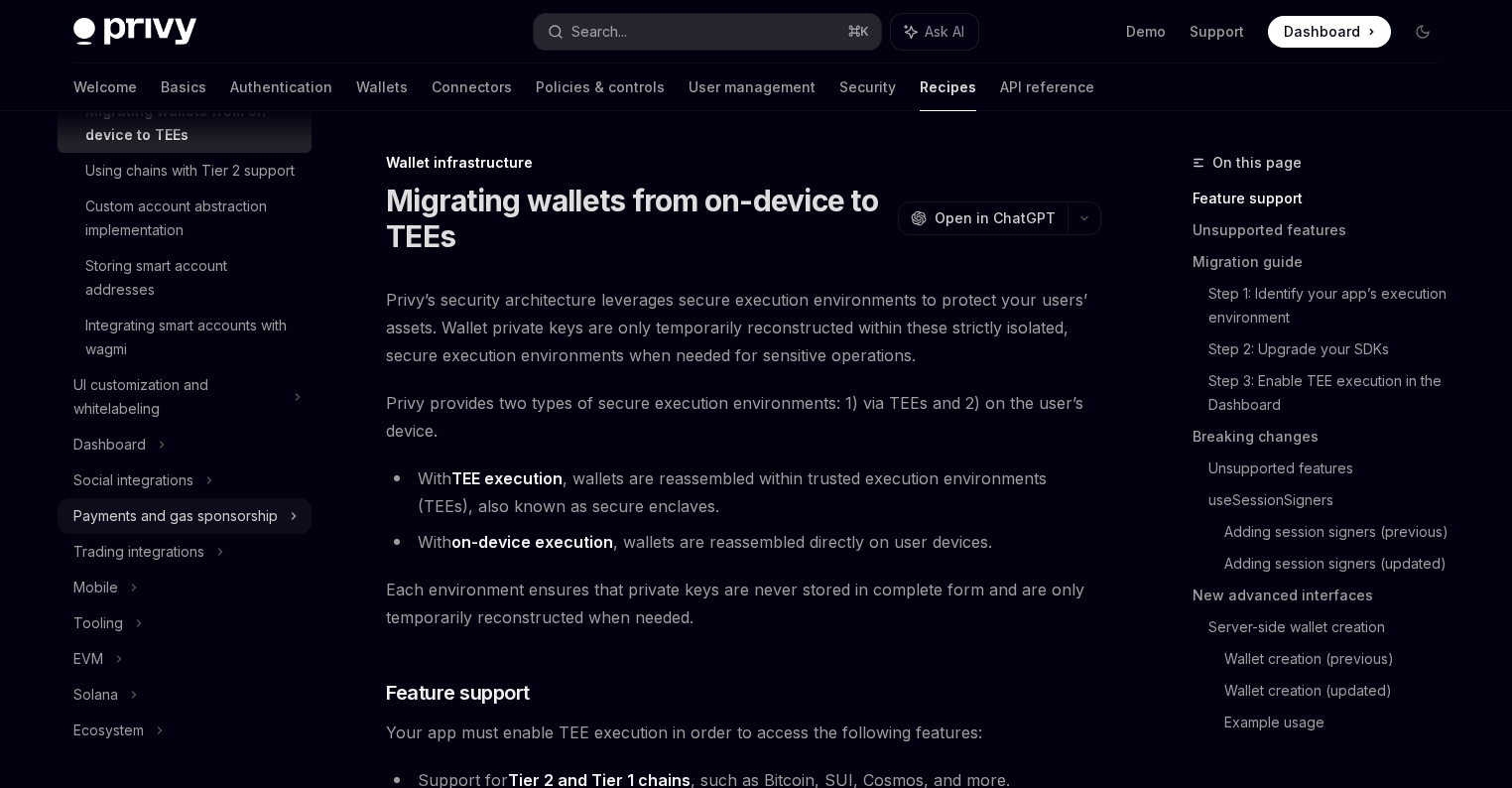 click on "Payments and gas sponsorship" at bounding box center [176, 516] 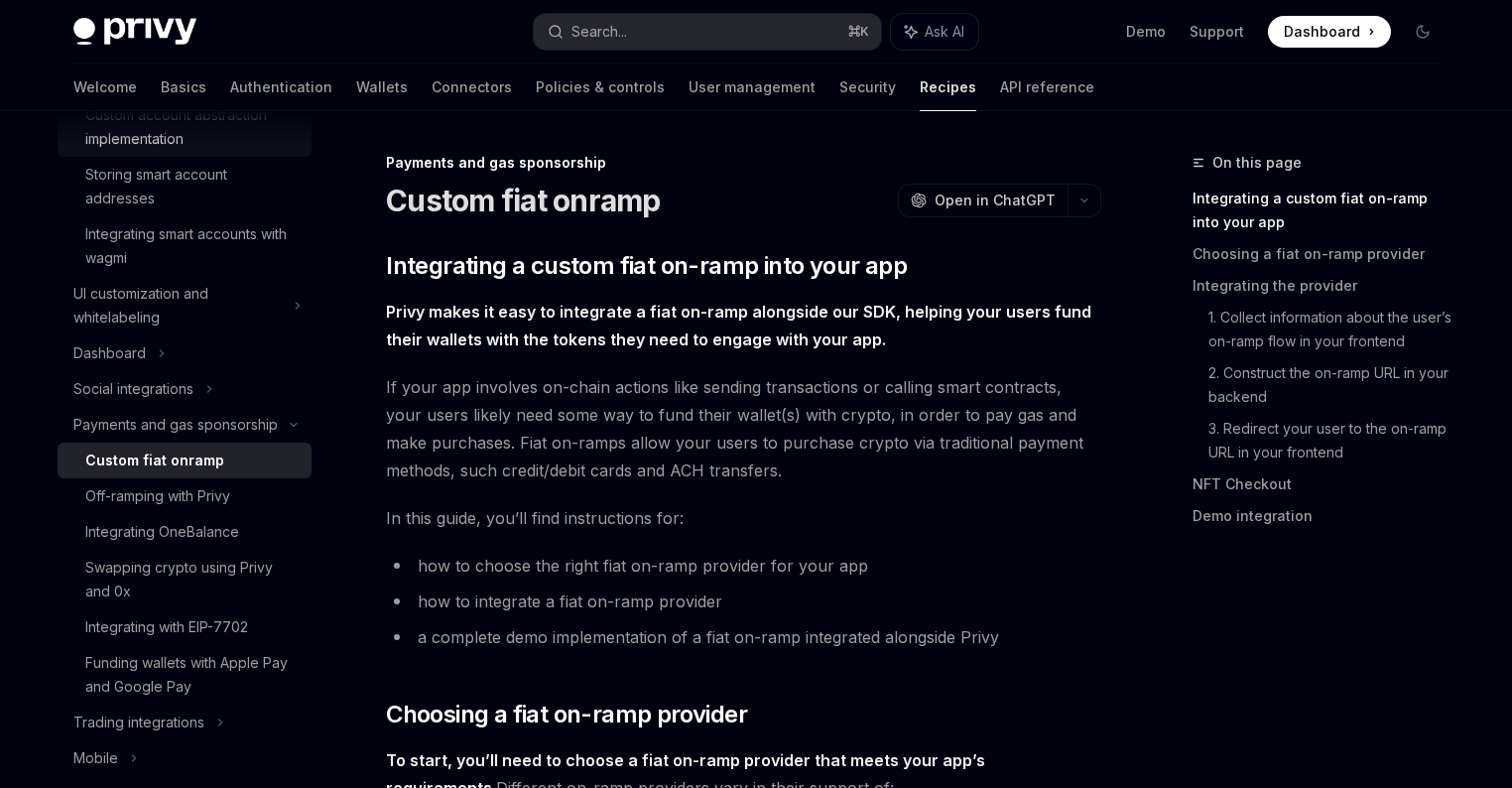 scroll, scrollTop: 0, scrollLeft: 0, axis: both 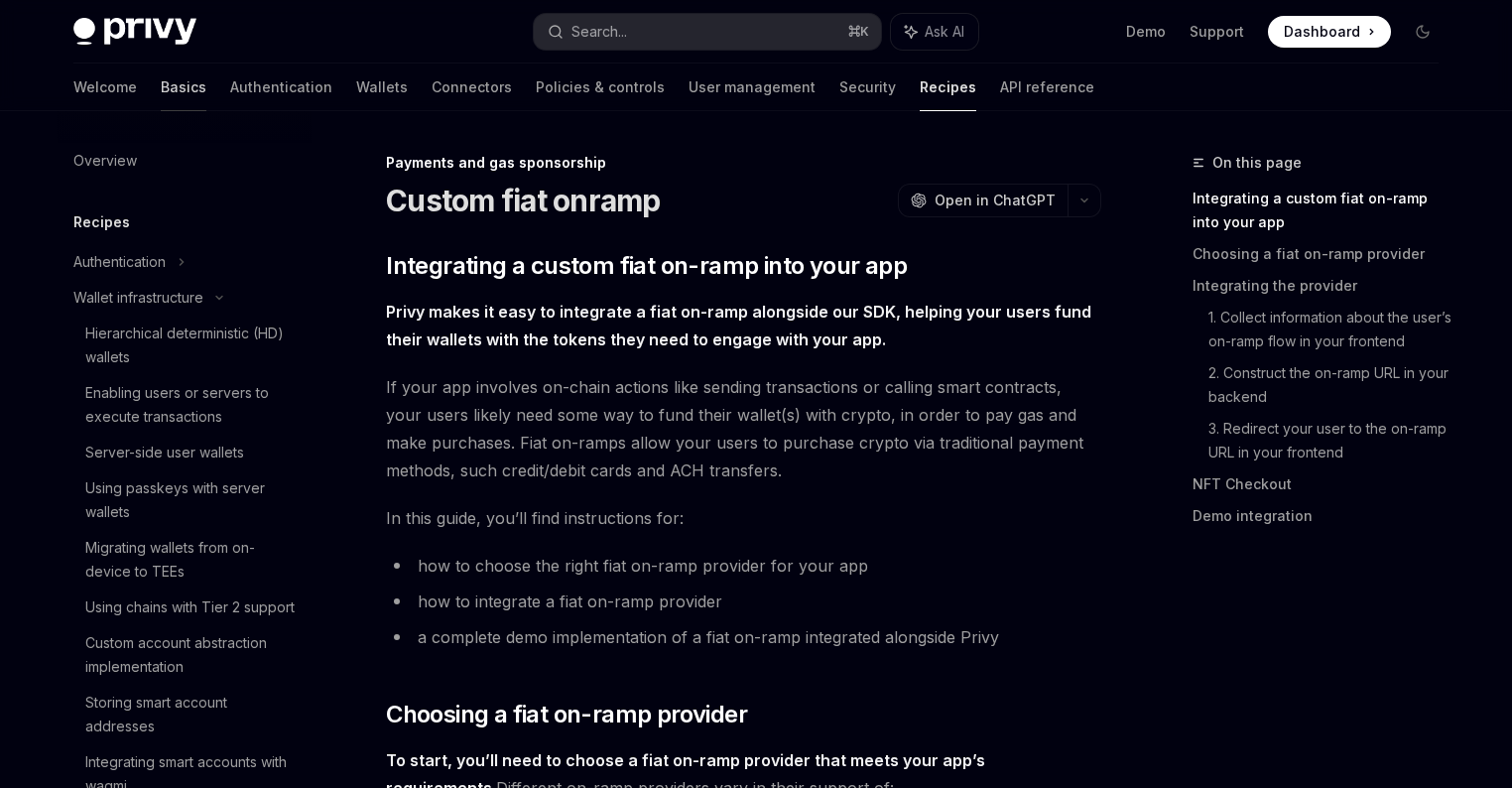 click on "Basics" at bounding box center [184, 87] 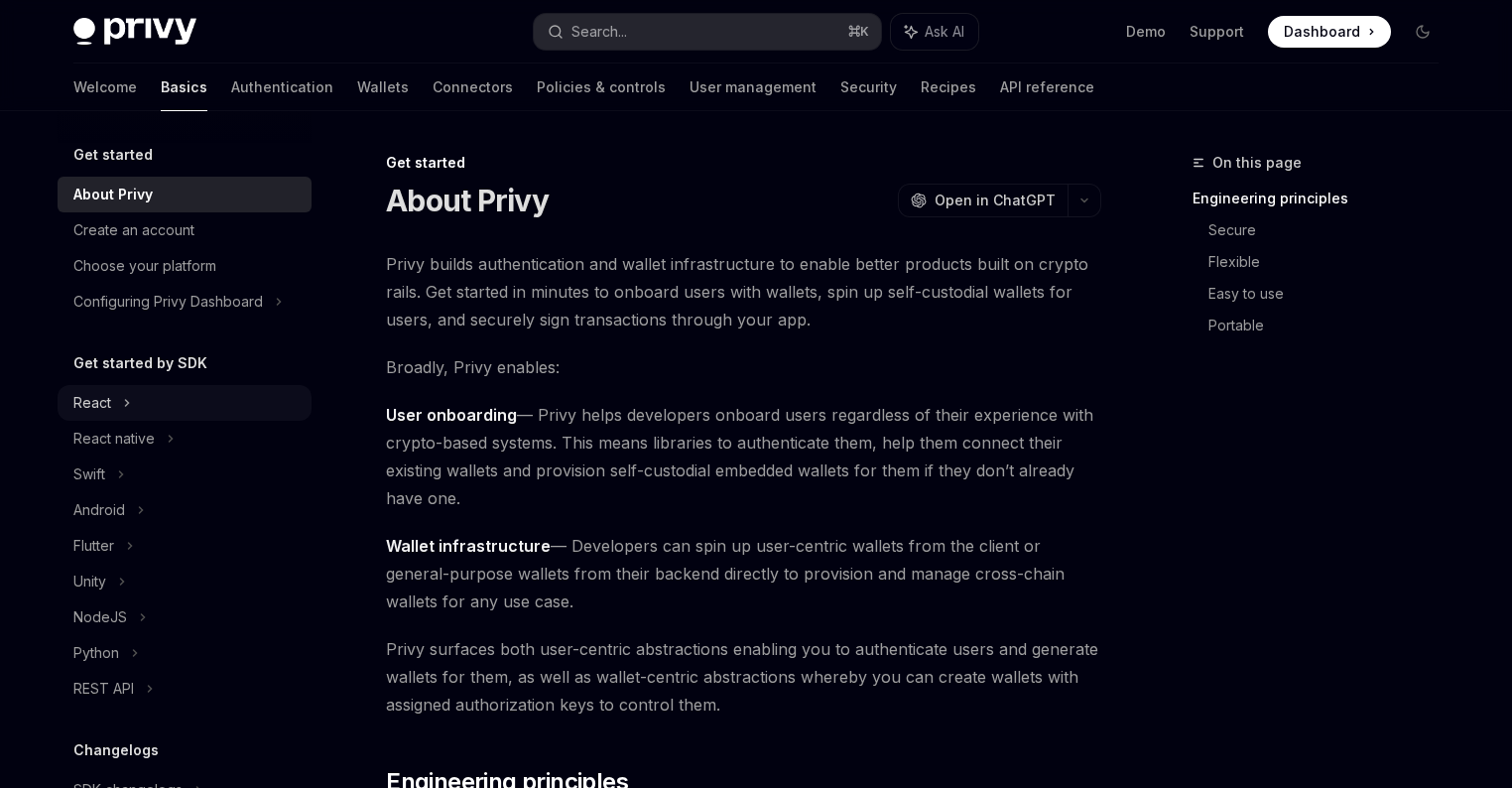 click on "React" at bounding box center (185, 403) 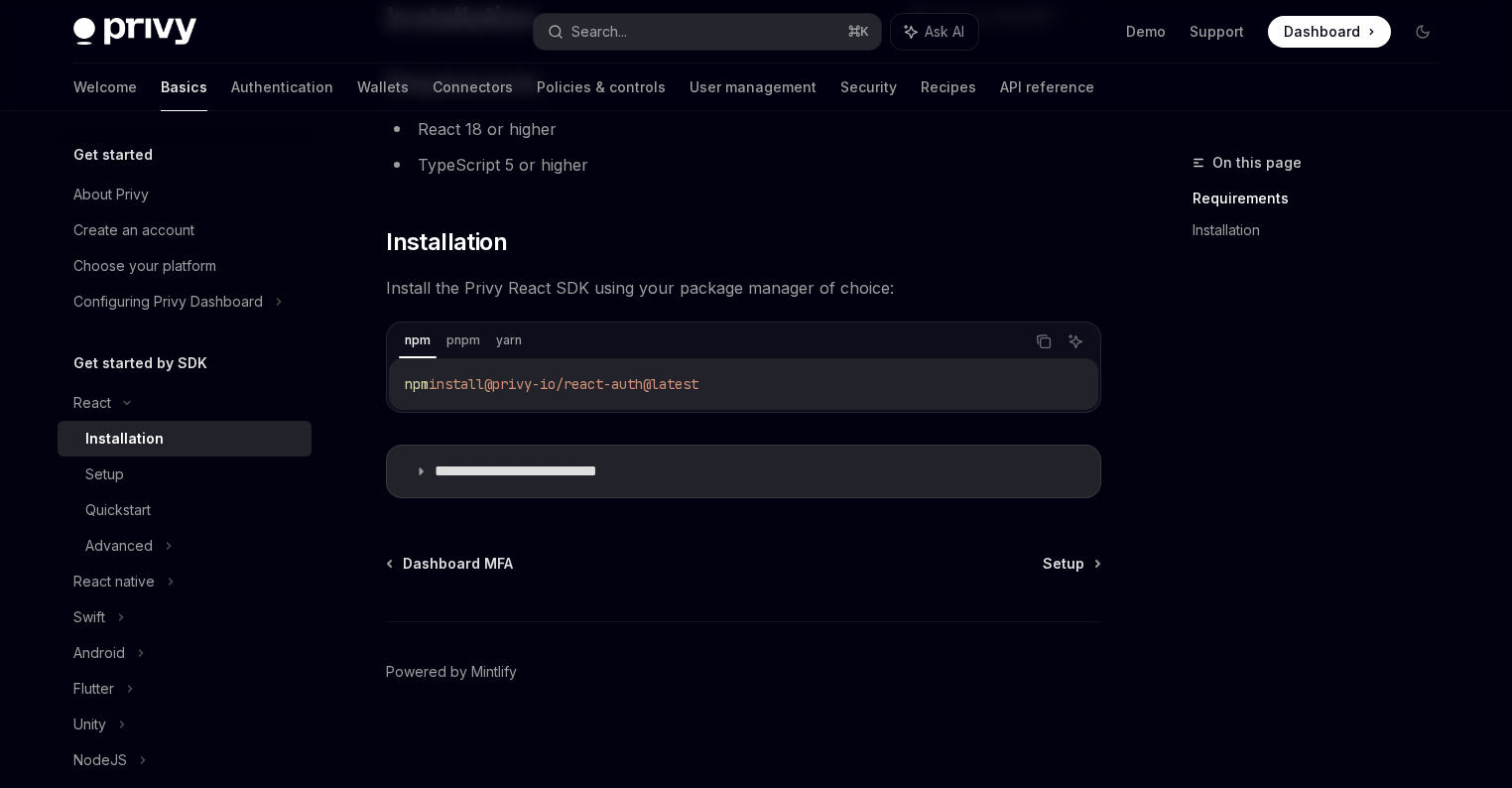 scroll, scrollTop: 187, scrollLeft: 0, axis: vertical 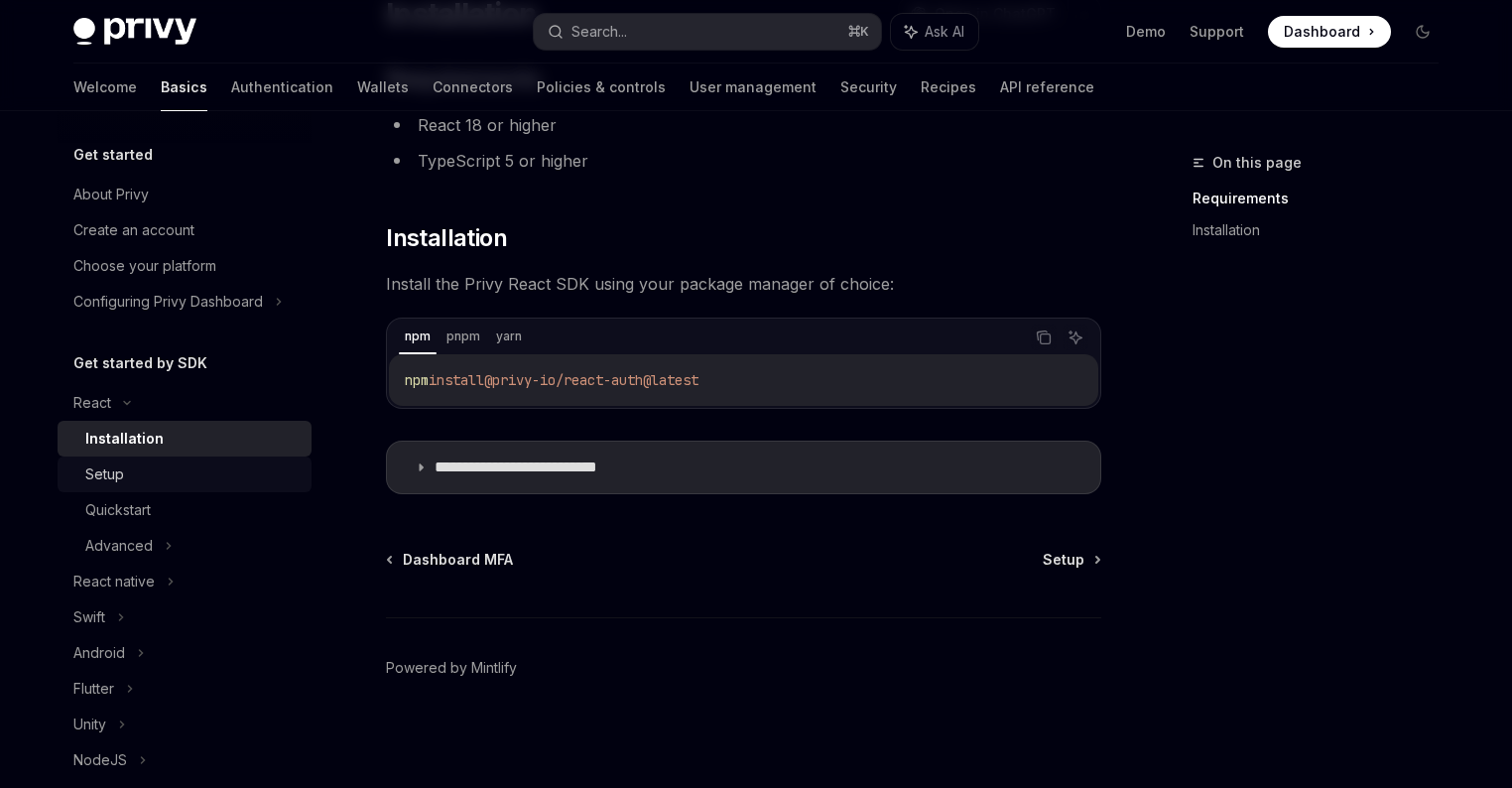 click on "Setup" at bounding box center [192, 474] 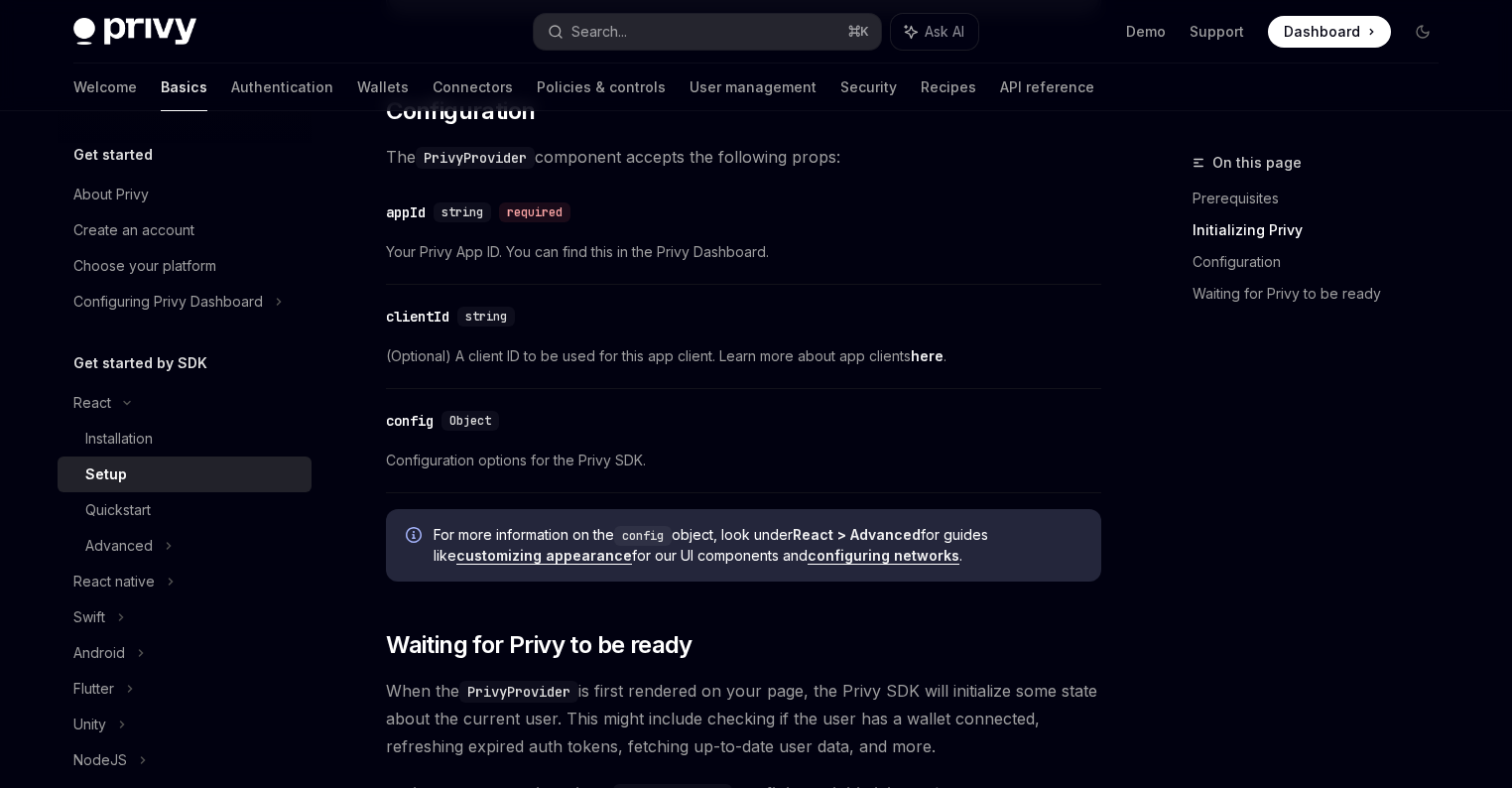 scroll, scrollTop: 1410, scrollLeft: 0, axis: vertical 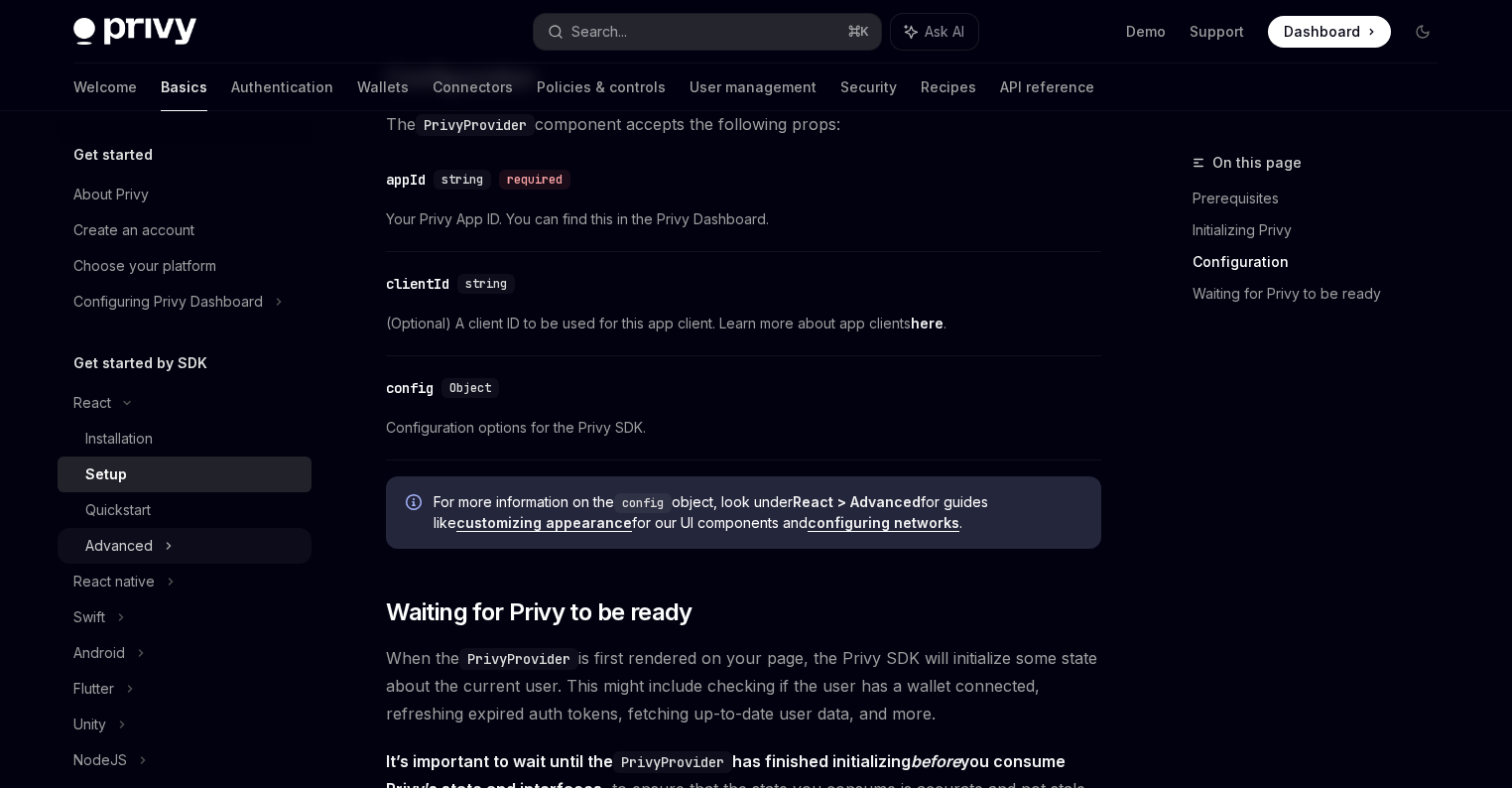 click 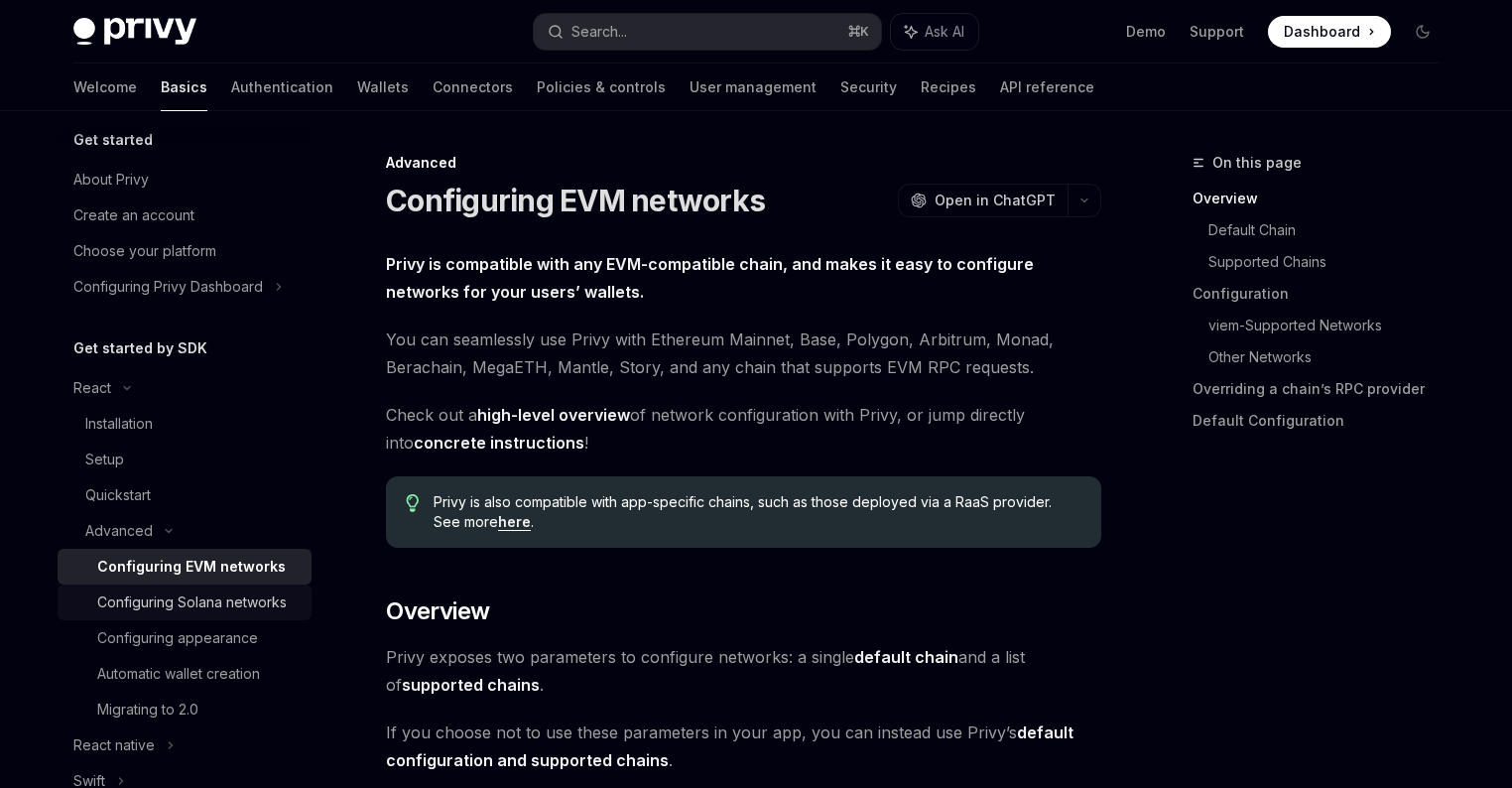 scroll, scrollTop: 39, scrollLeft: 0, axis: vertical 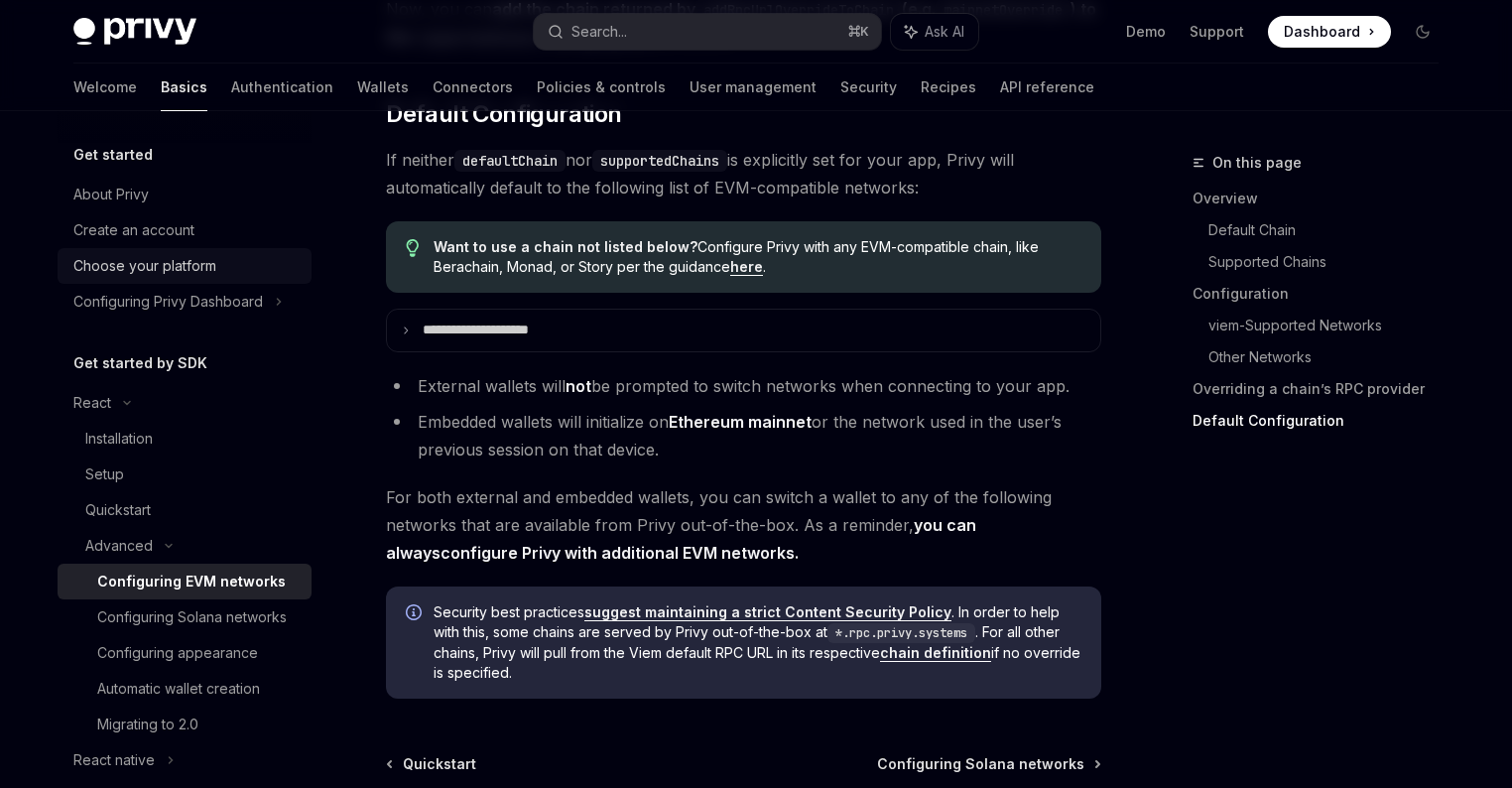 click on "Choose your platform" at bounding box center [145, 266] 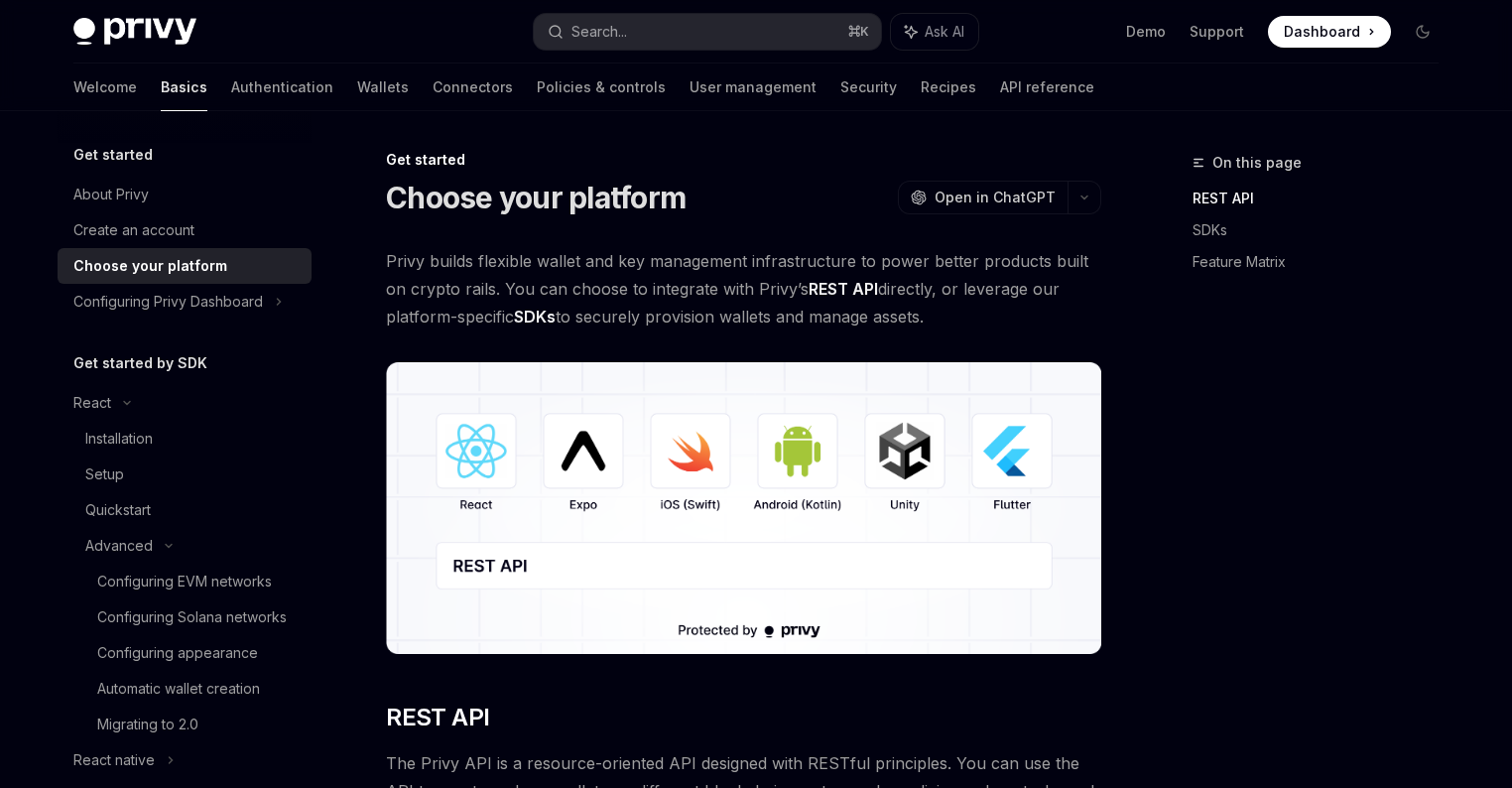 scroll, scrollTop: 0, scrollLeft: 0, axis: both 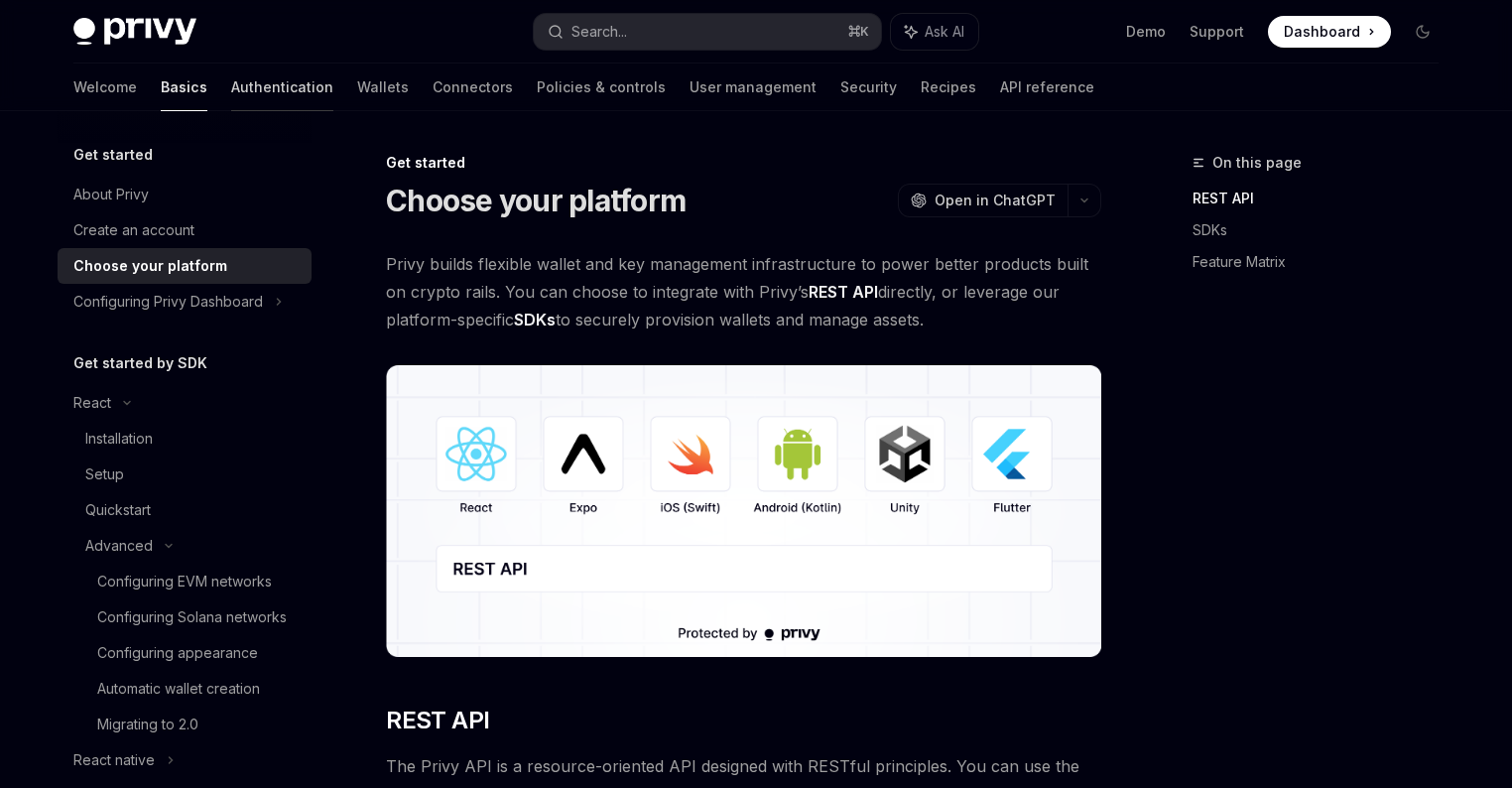 click on "Authentication" at bounding box center (282, 87) 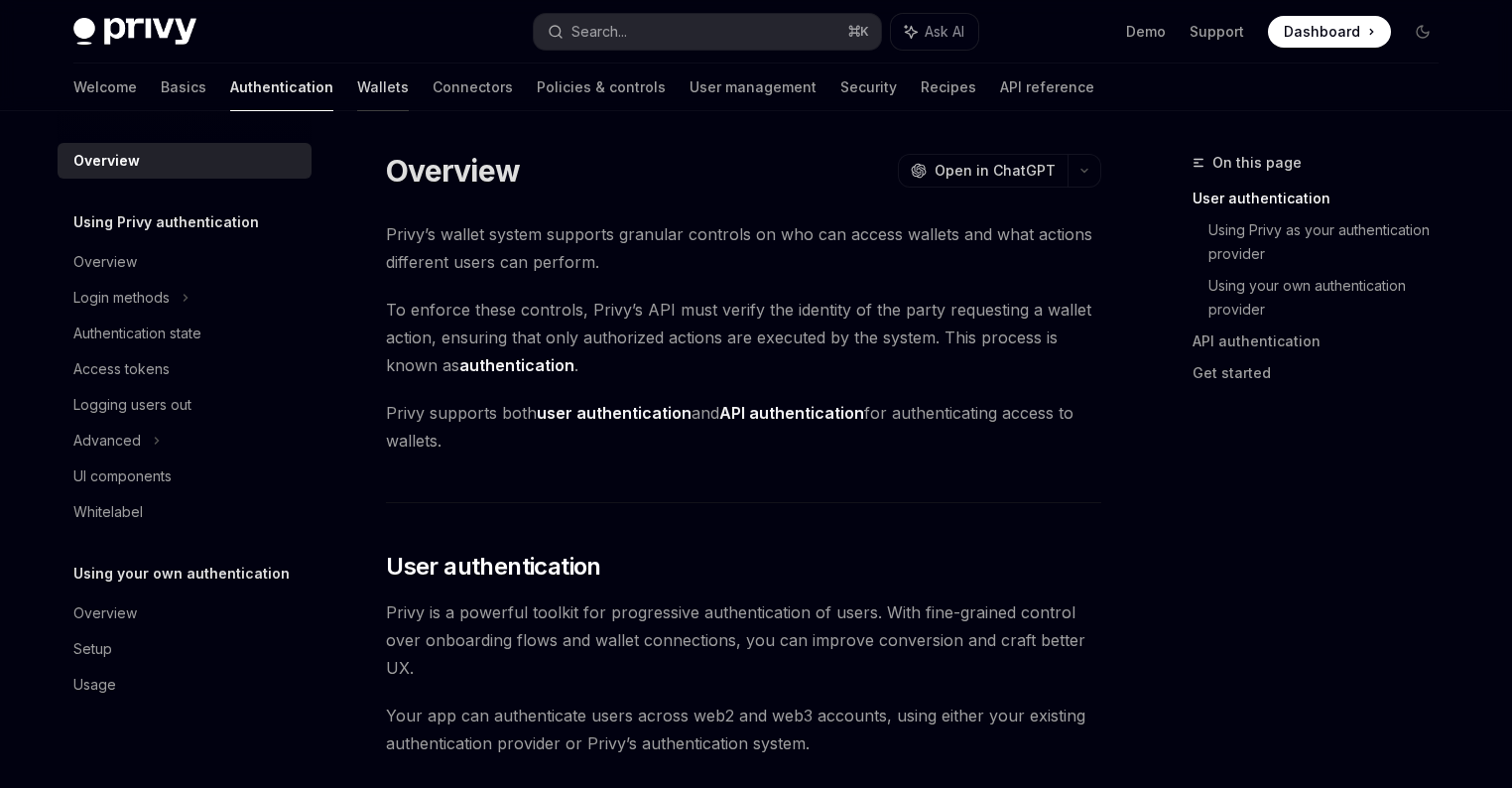 click on "Wallets" at bounding box center [383, 87] 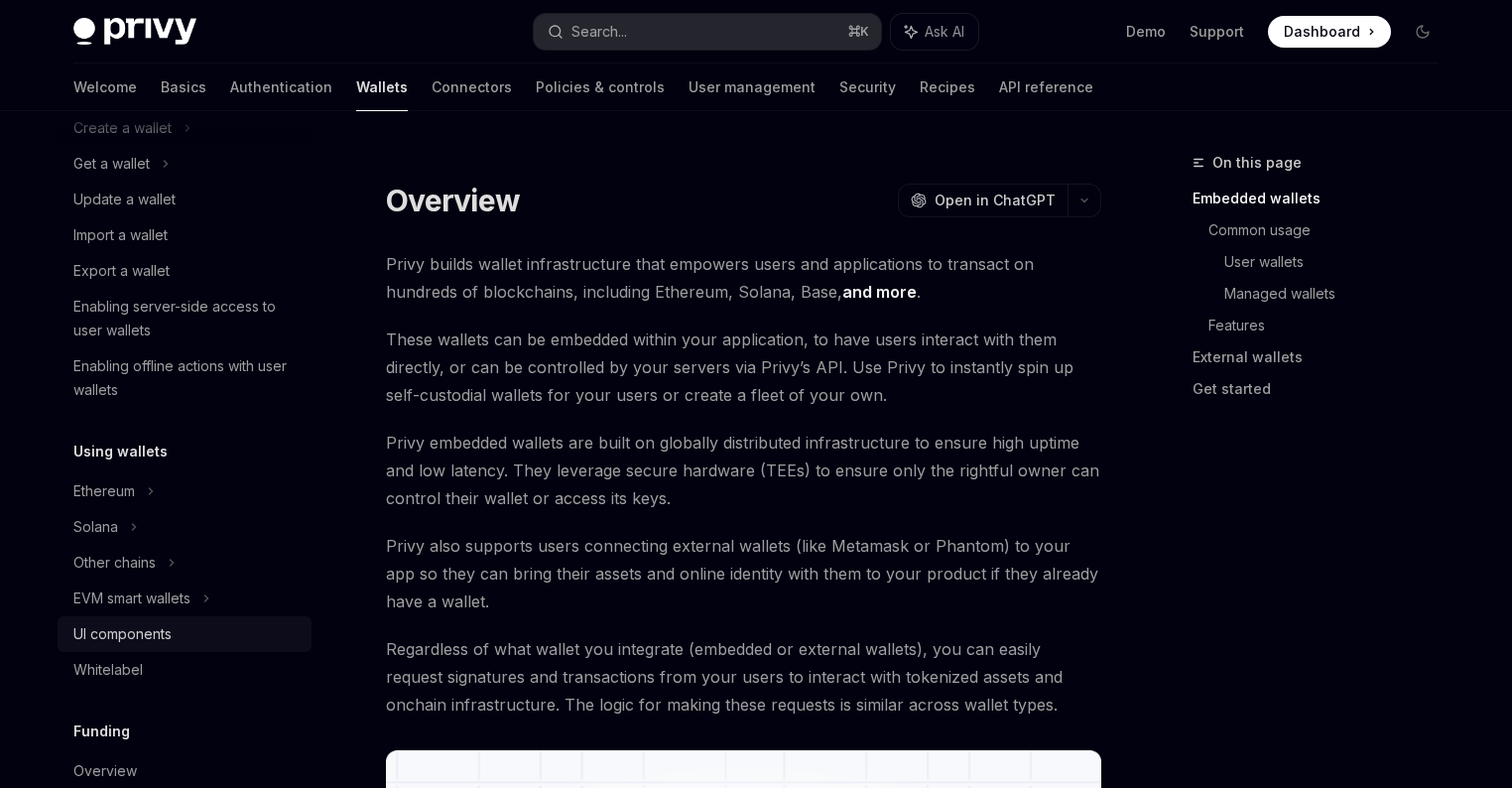 scroll, scrollTop: 192, scrollLeft: 0, axis: vertical 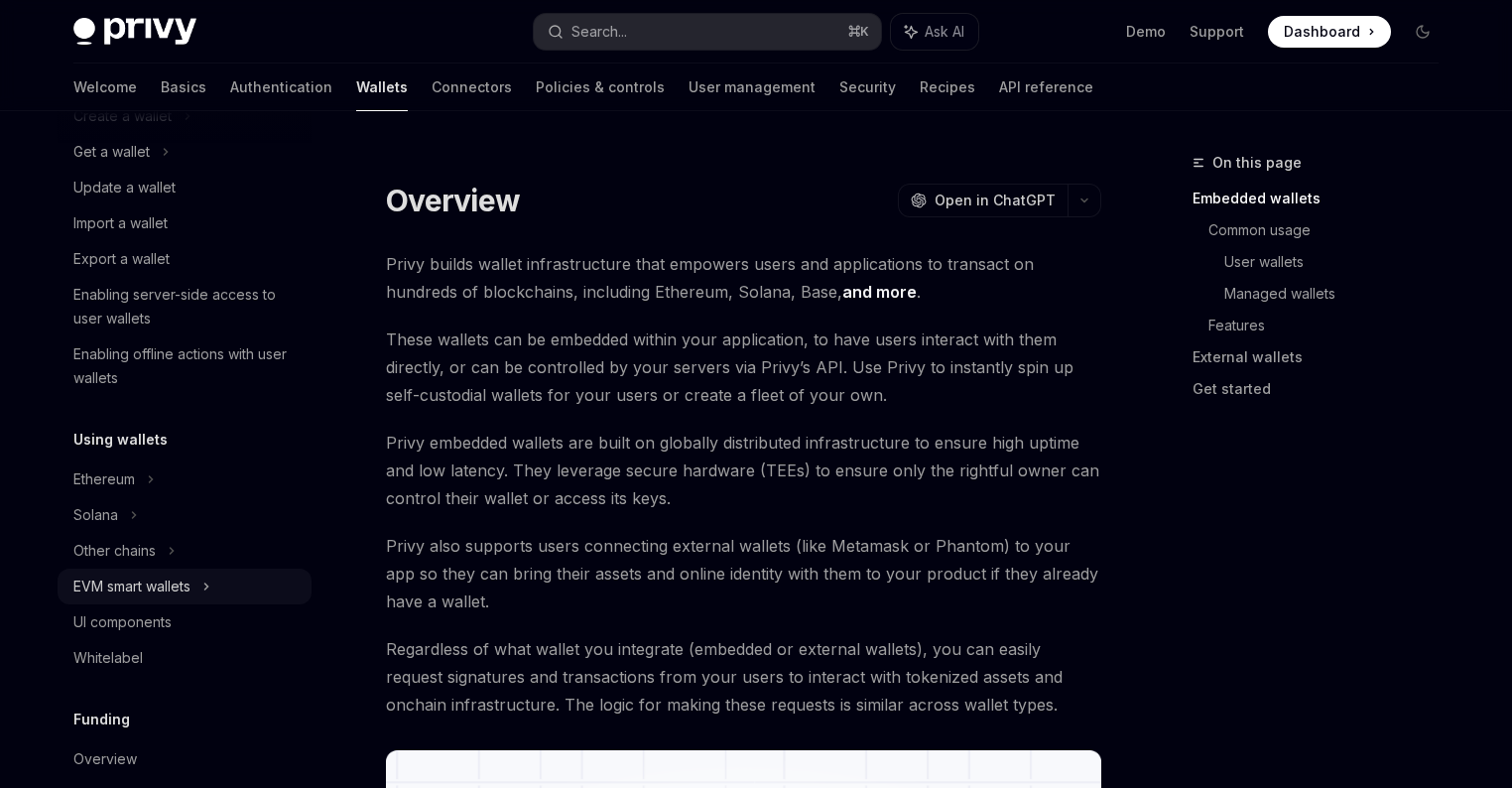 click on "EVM smart wallets" at bounding box center (132, 587) 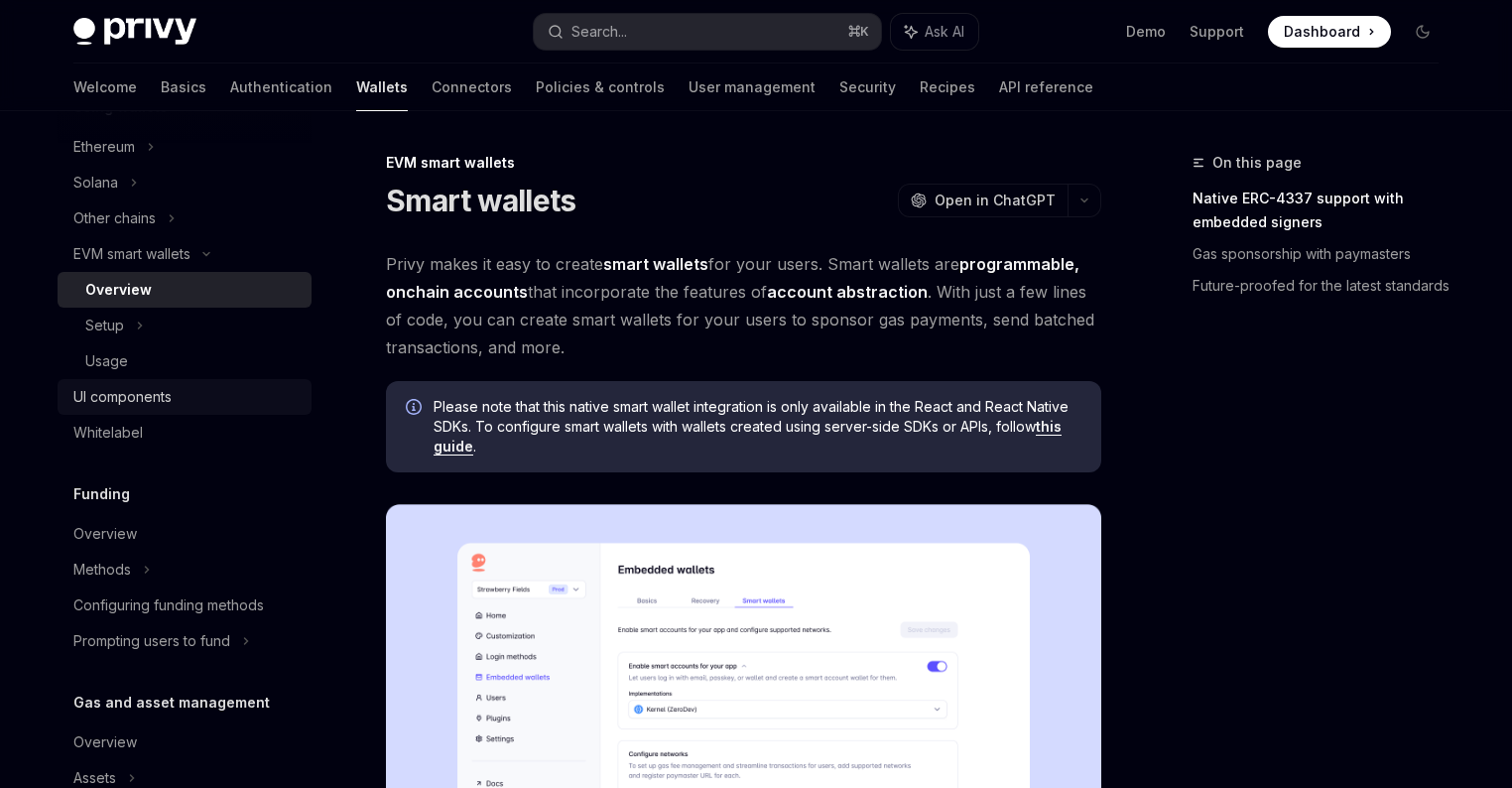 scroll, scrollTop: 0, scrollLeft: 0, axis: both 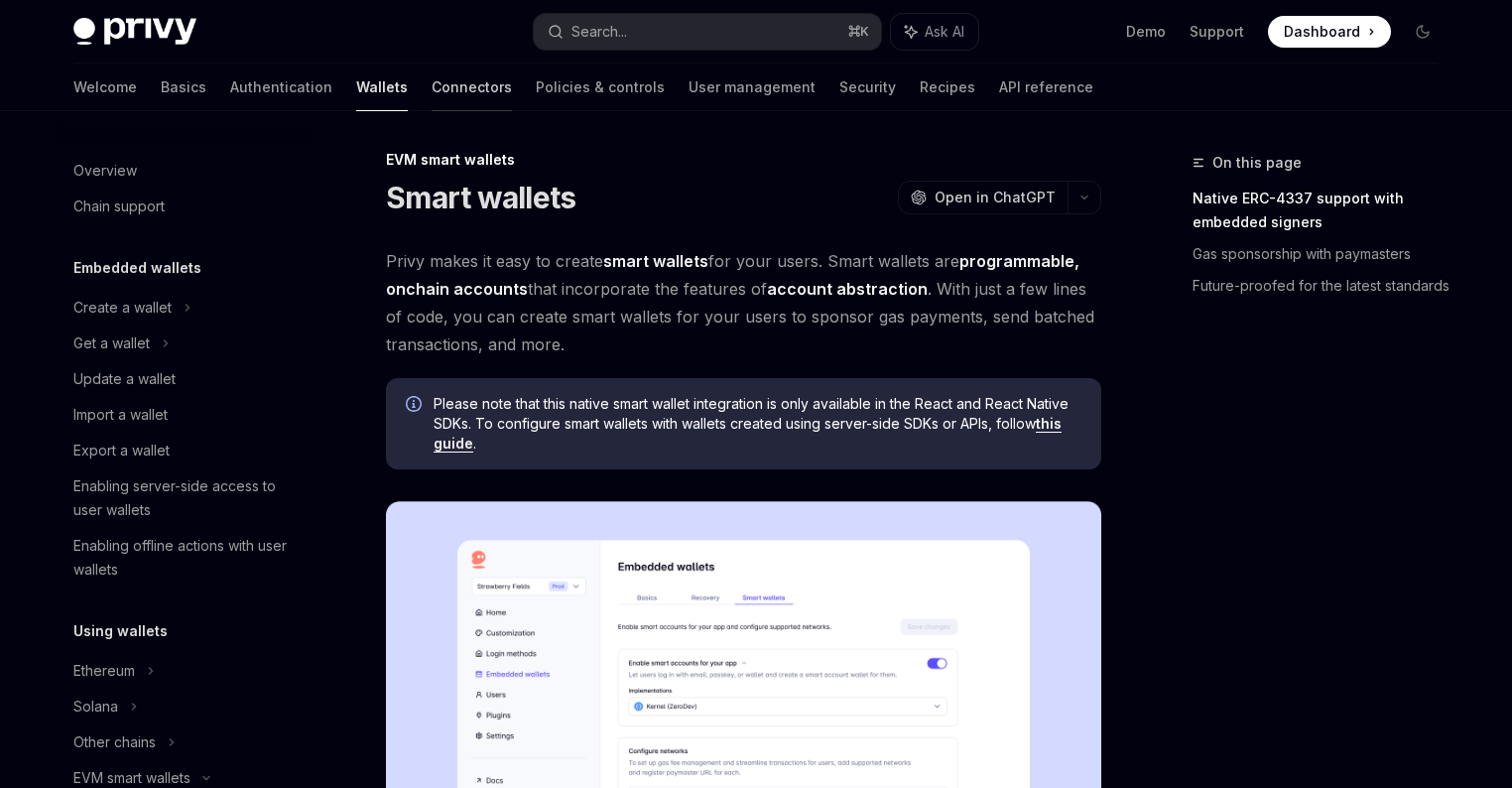 click on "Connectors" at bounding box center (471, 87) 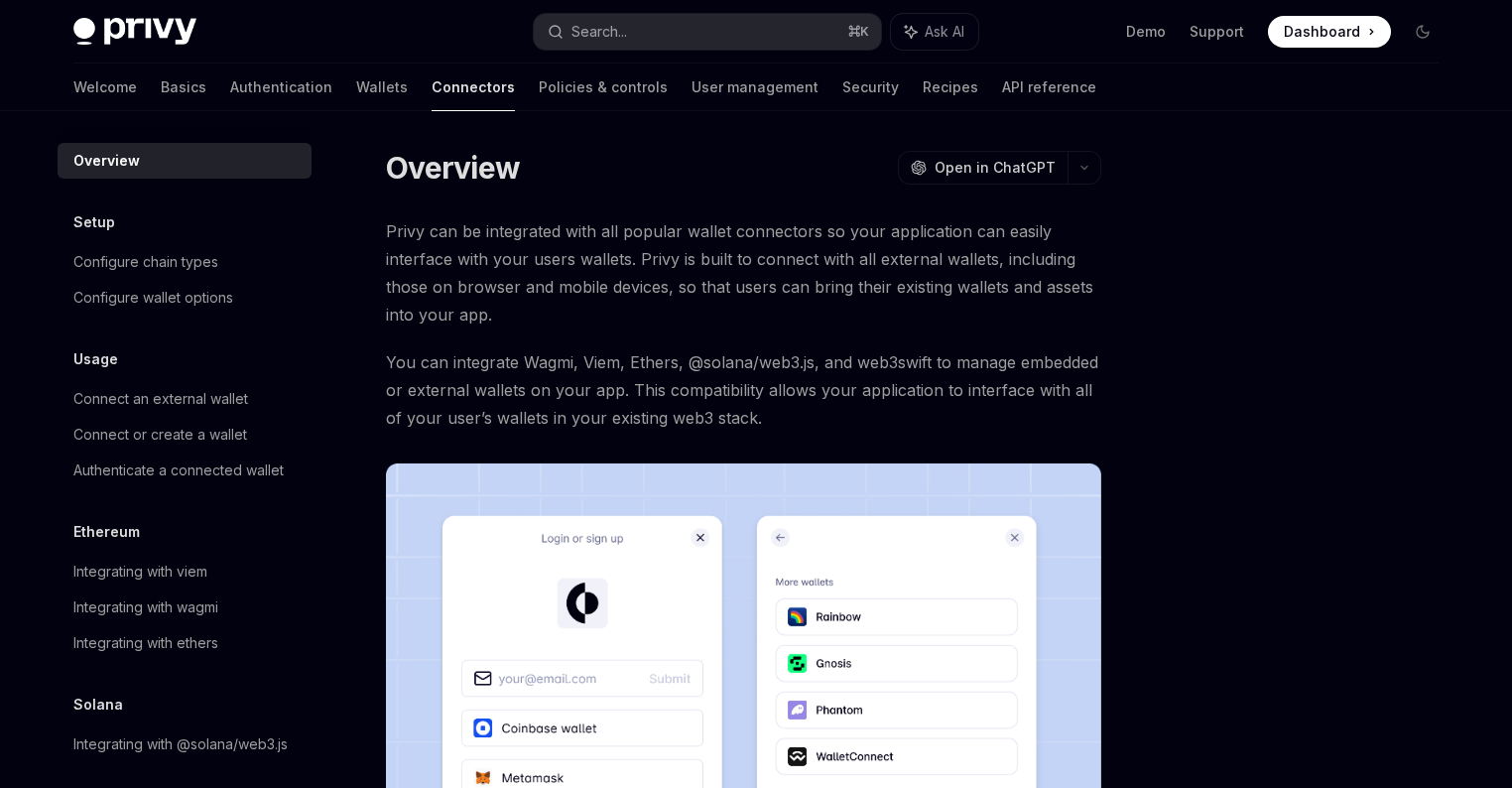 scroll, scrollTop: 0, scrollLeft: 0, axis: both 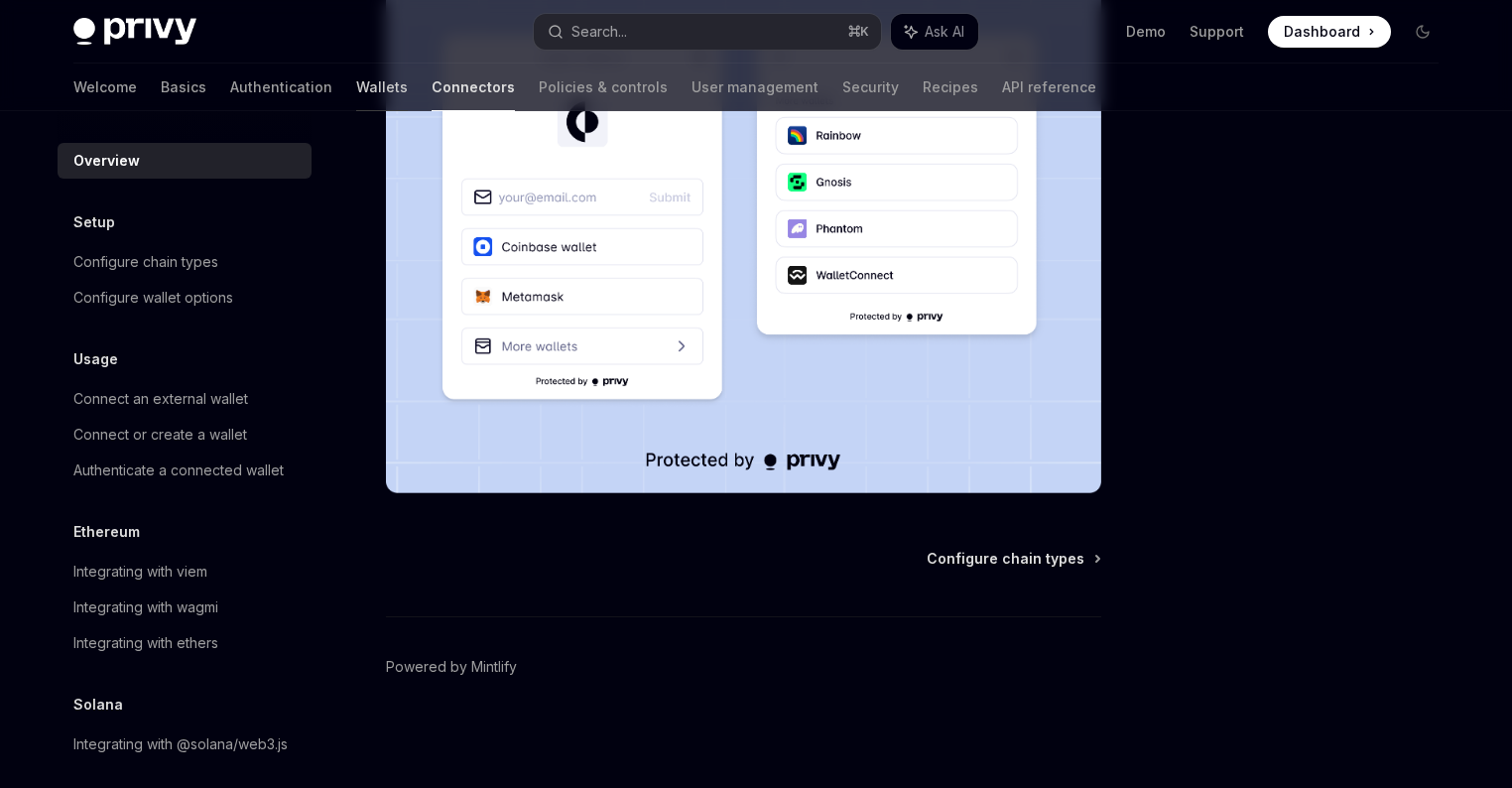click on "Wallets" at bounding box center [382, 87] 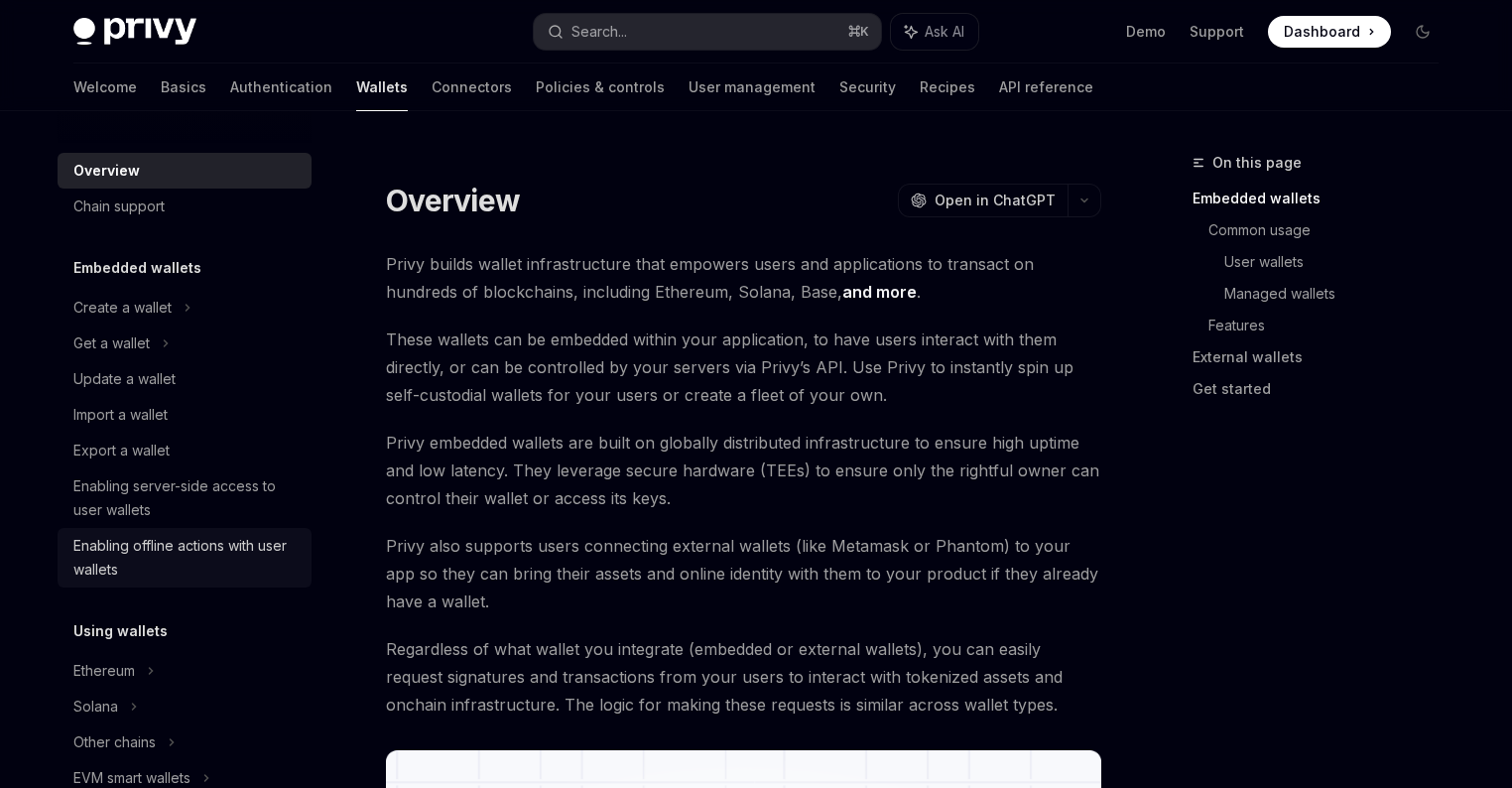 scroll, scrollTop: 0, scrollLeft: 0, axis: both 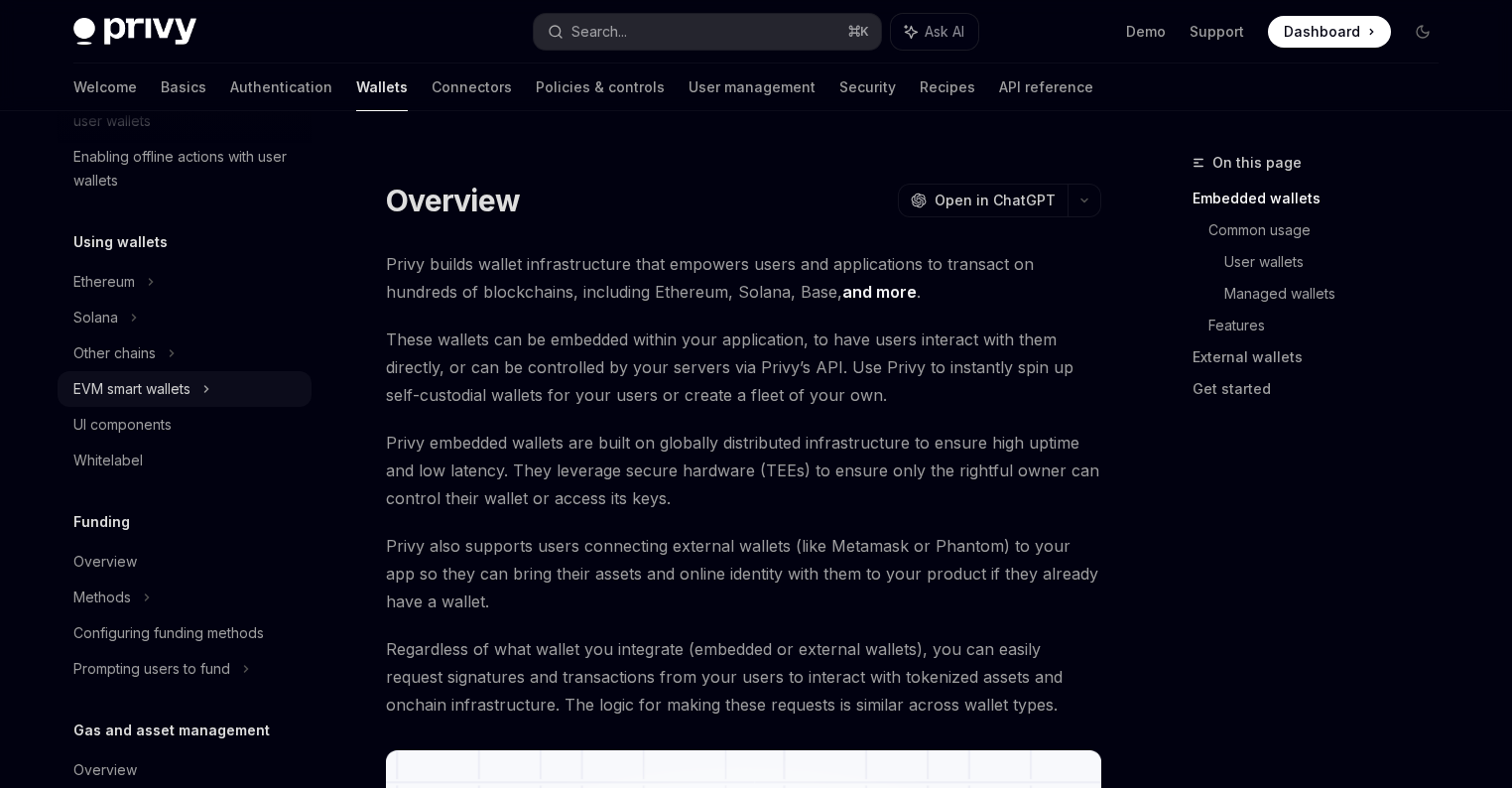 click on "EVM smart wallets" at bounding box center (132, 389) 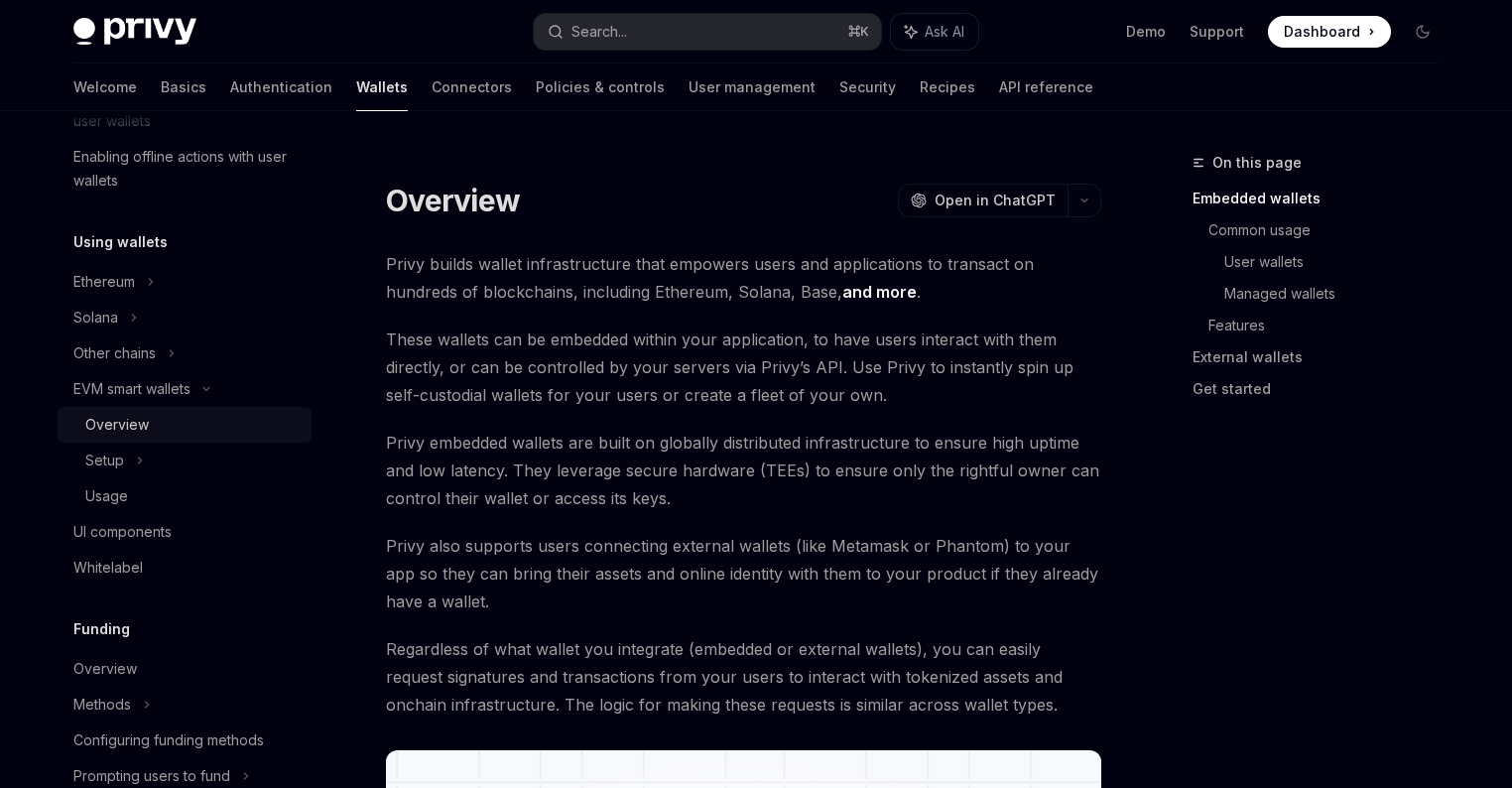 click on "Overview" at bounding box center [117, 425] 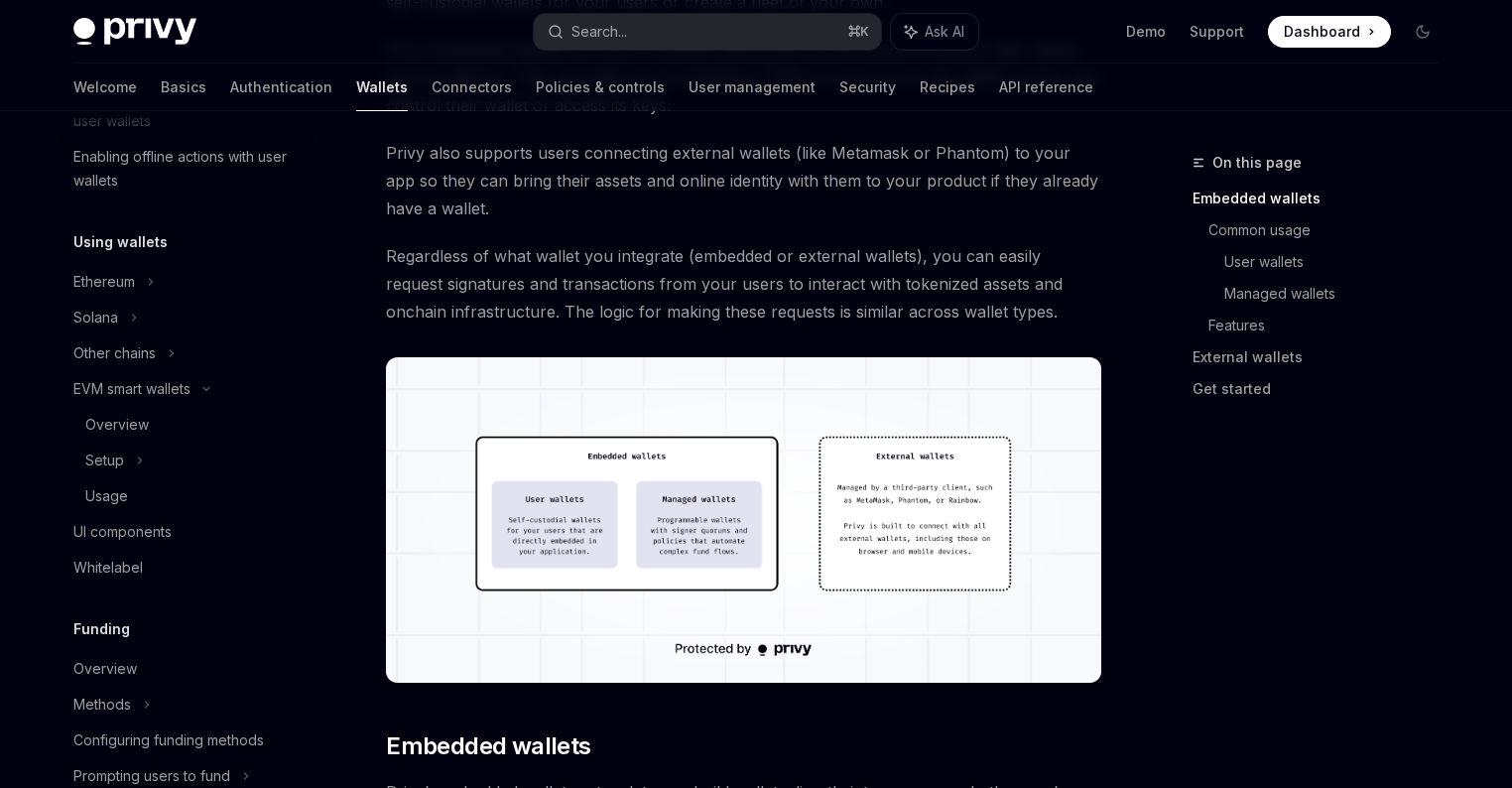 scroll, scrollTop: 394, scrollLeft: 0, axis: vertical 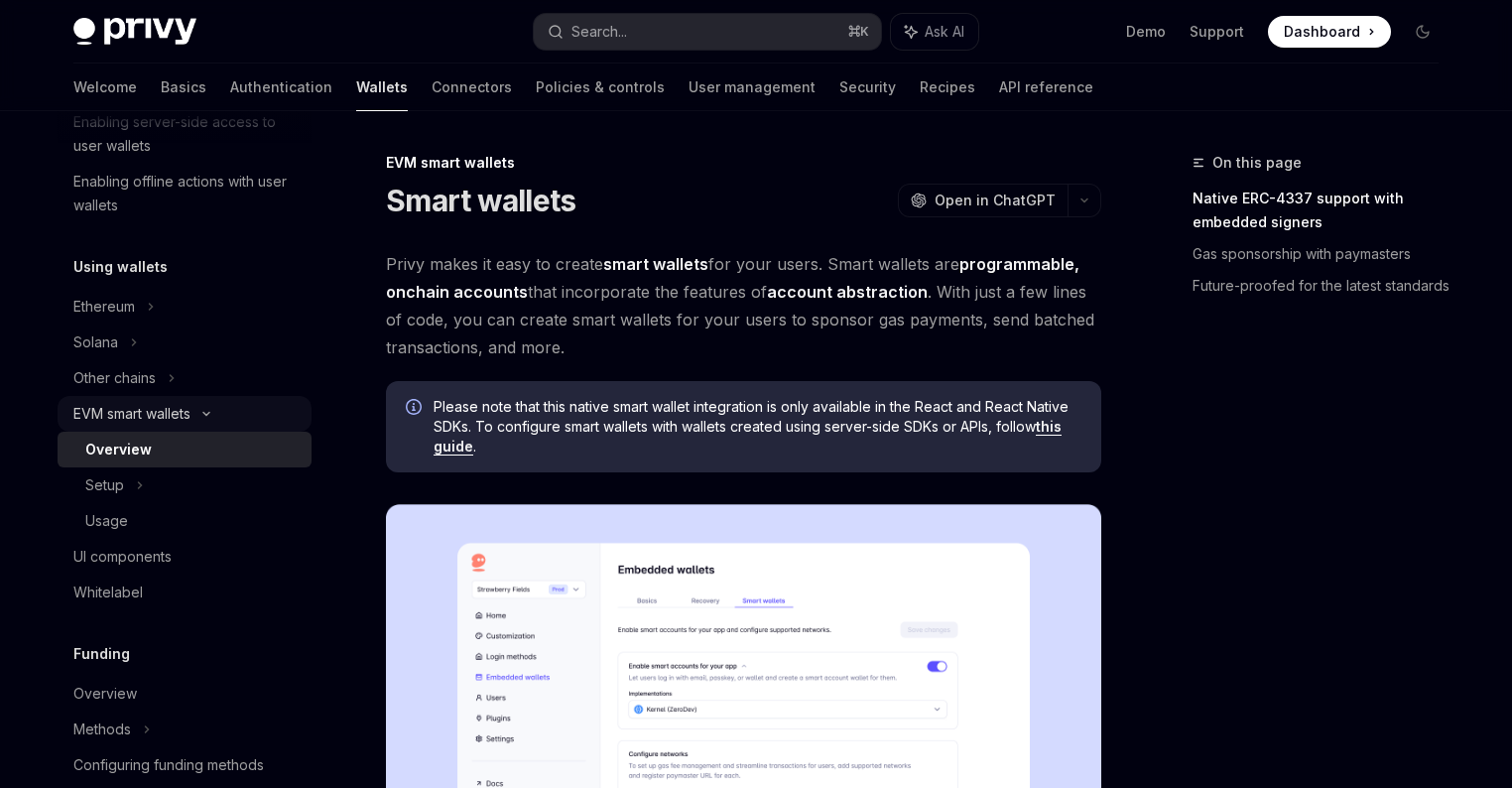 click on "EVM smart wallets" at bounding box center [132, 414] 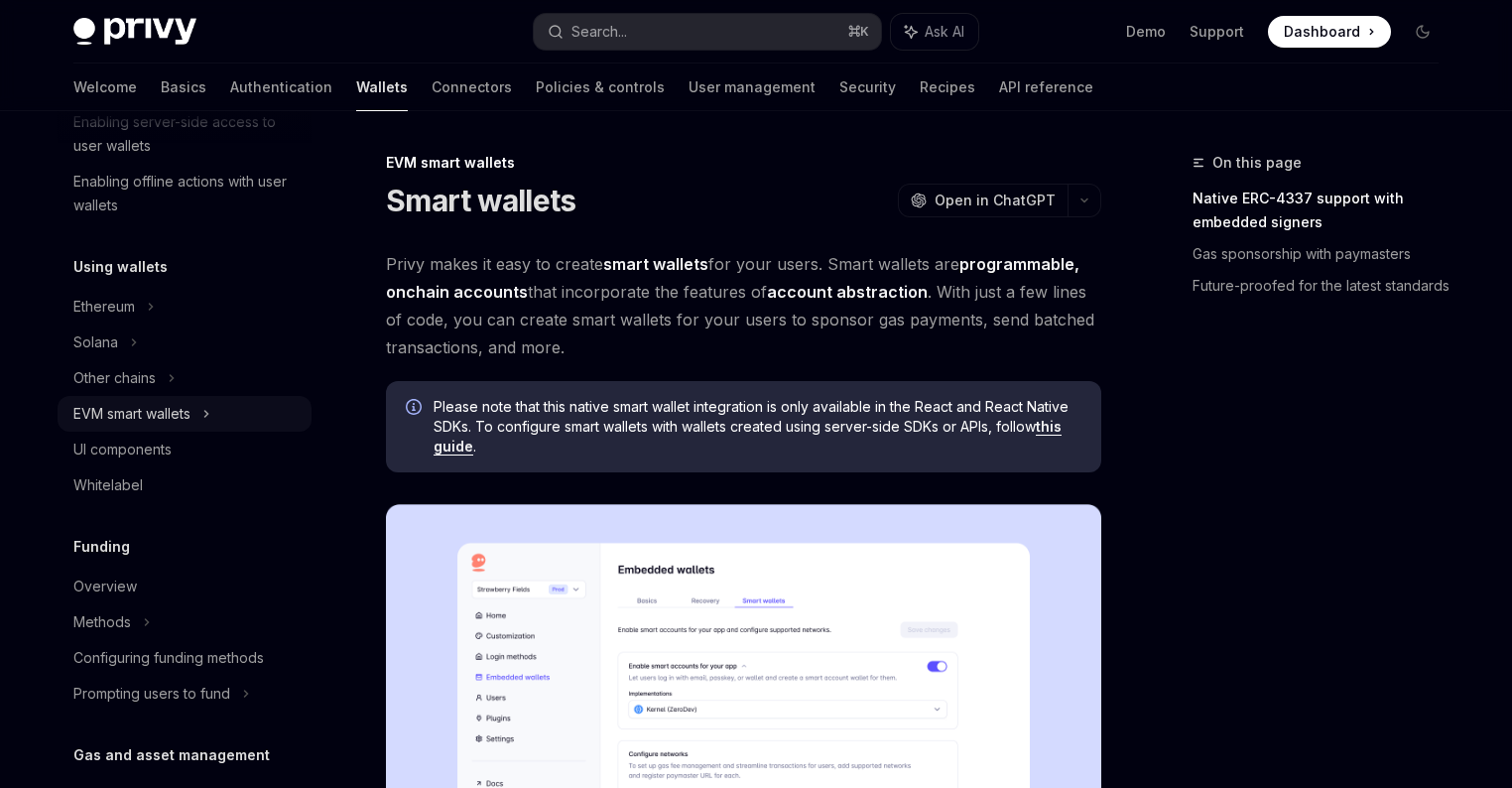 click on "EVM smart wallets" at bounding box center (132, 414) 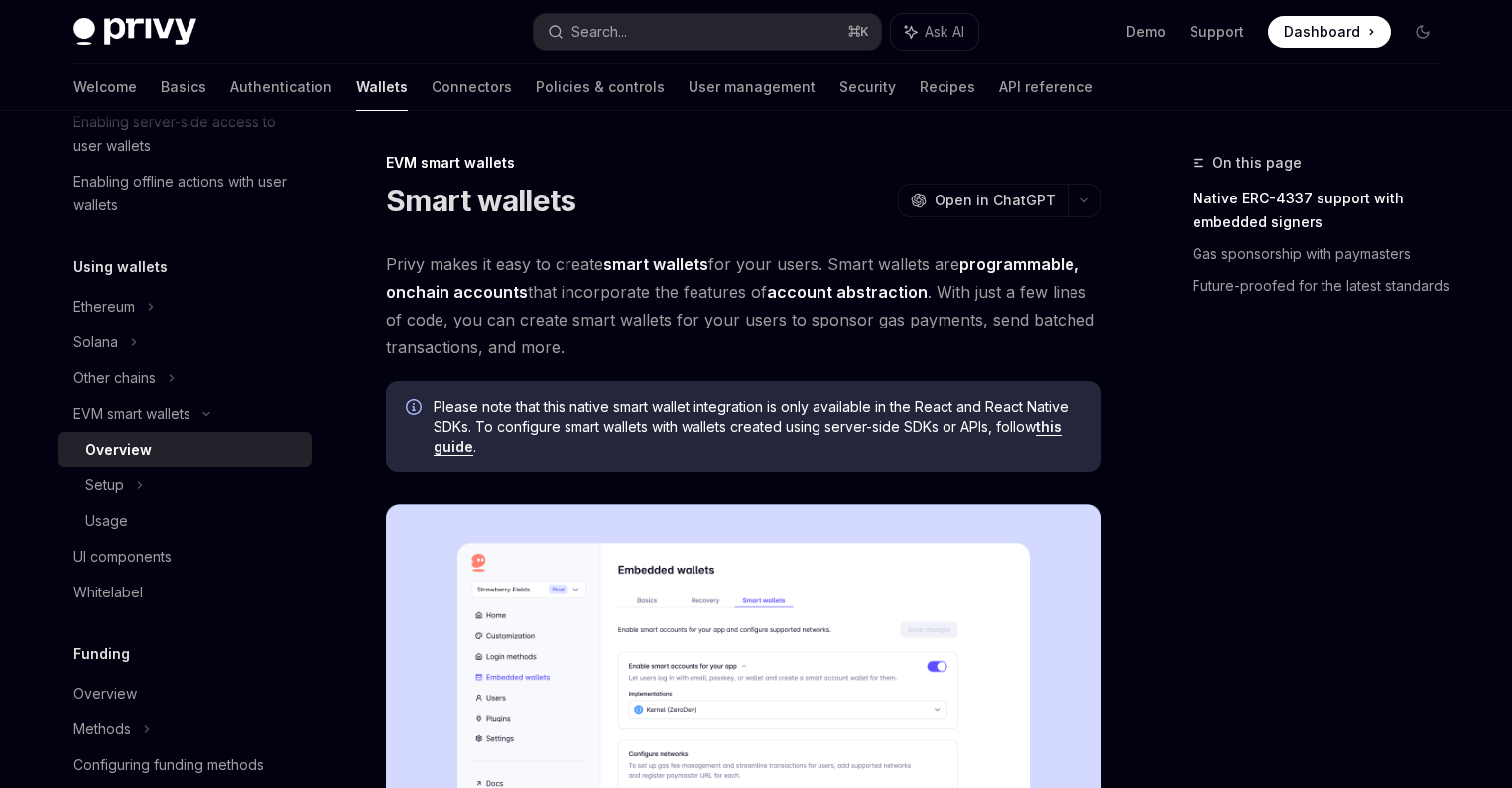 click on "this guide" at bounding box center [747, 437] 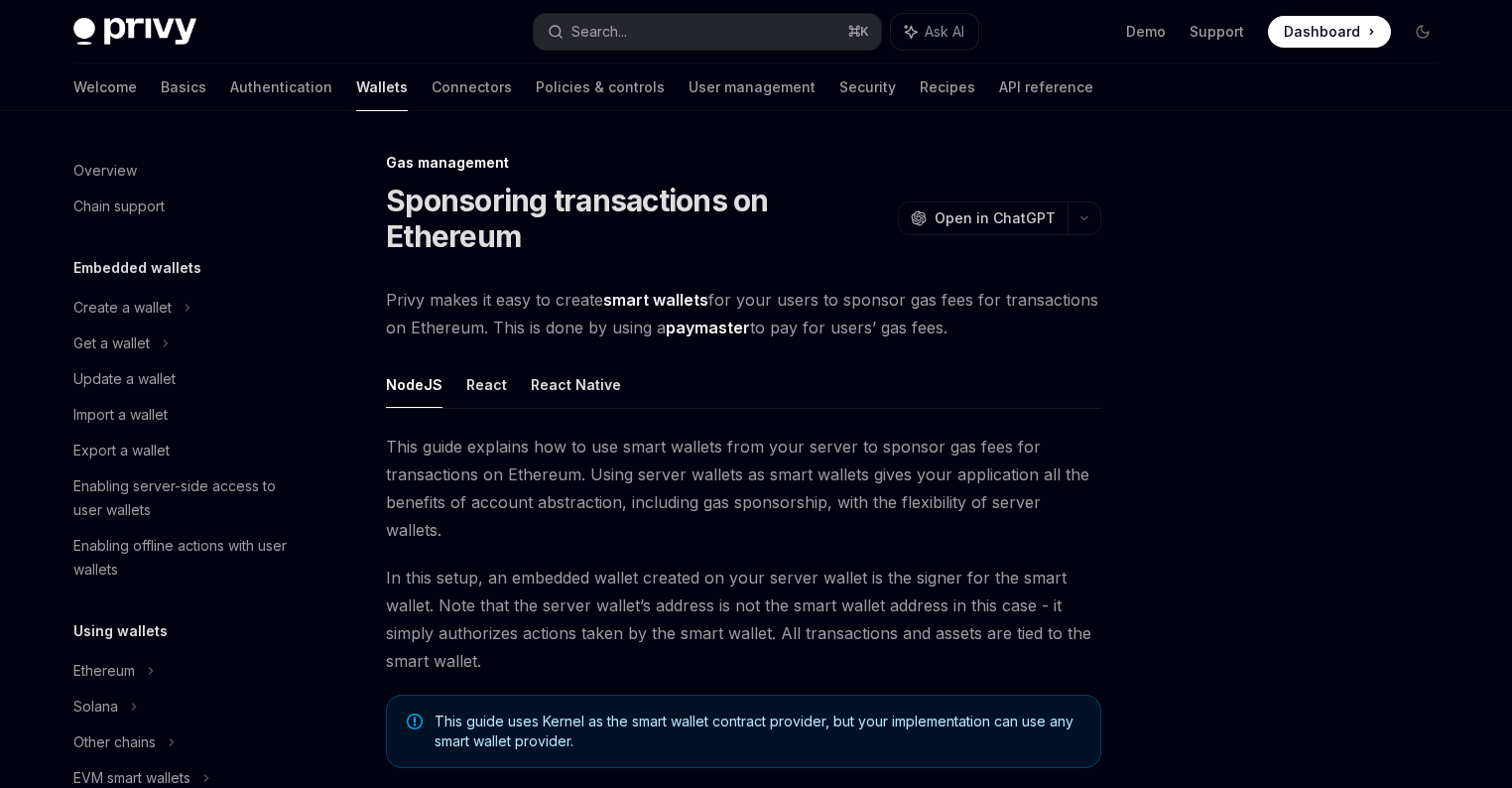 scroll, scrollTop: 0, scrollLeft: 0, axis: both 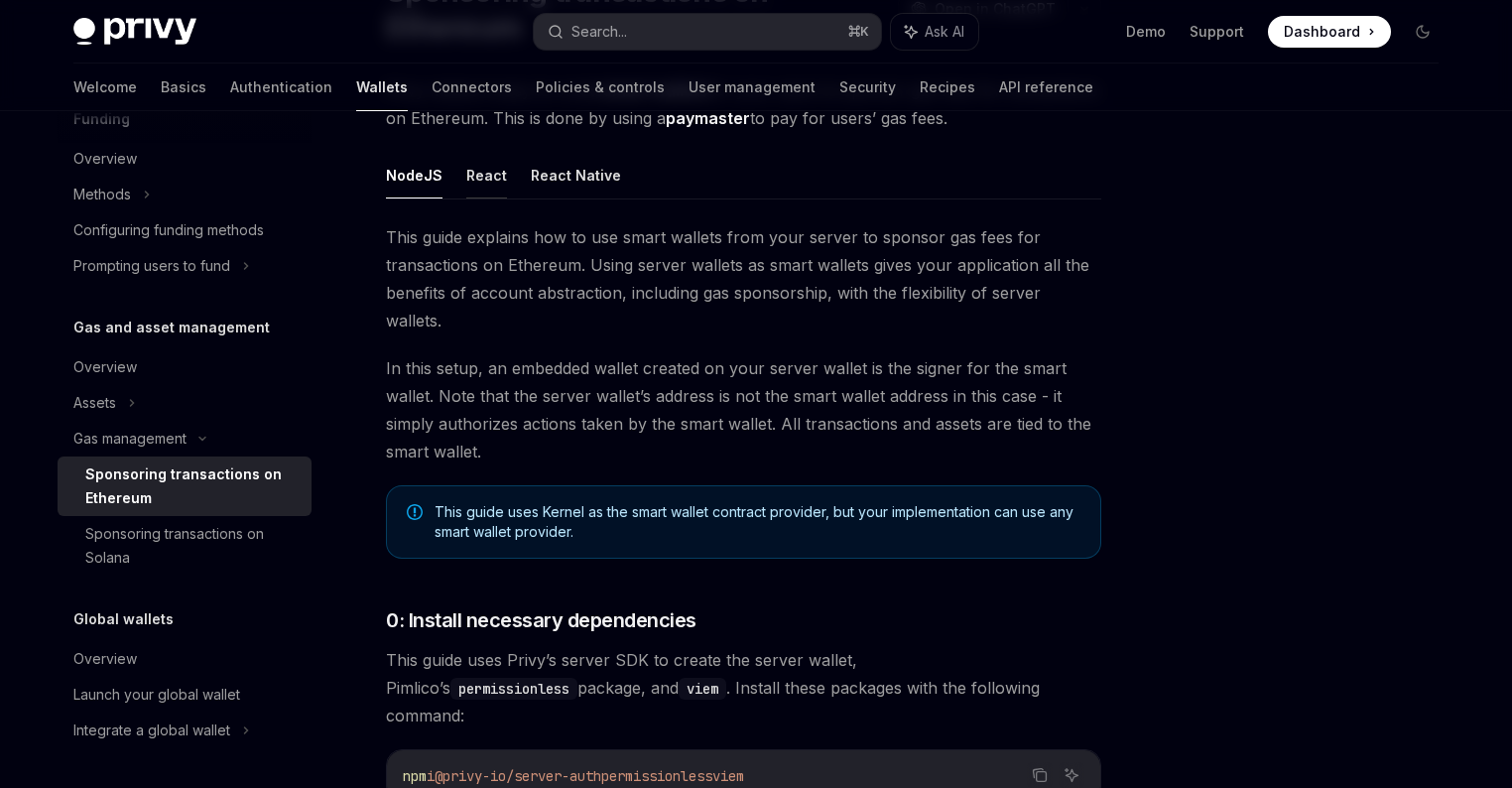 click on "React" at bounding box center [486, 175] 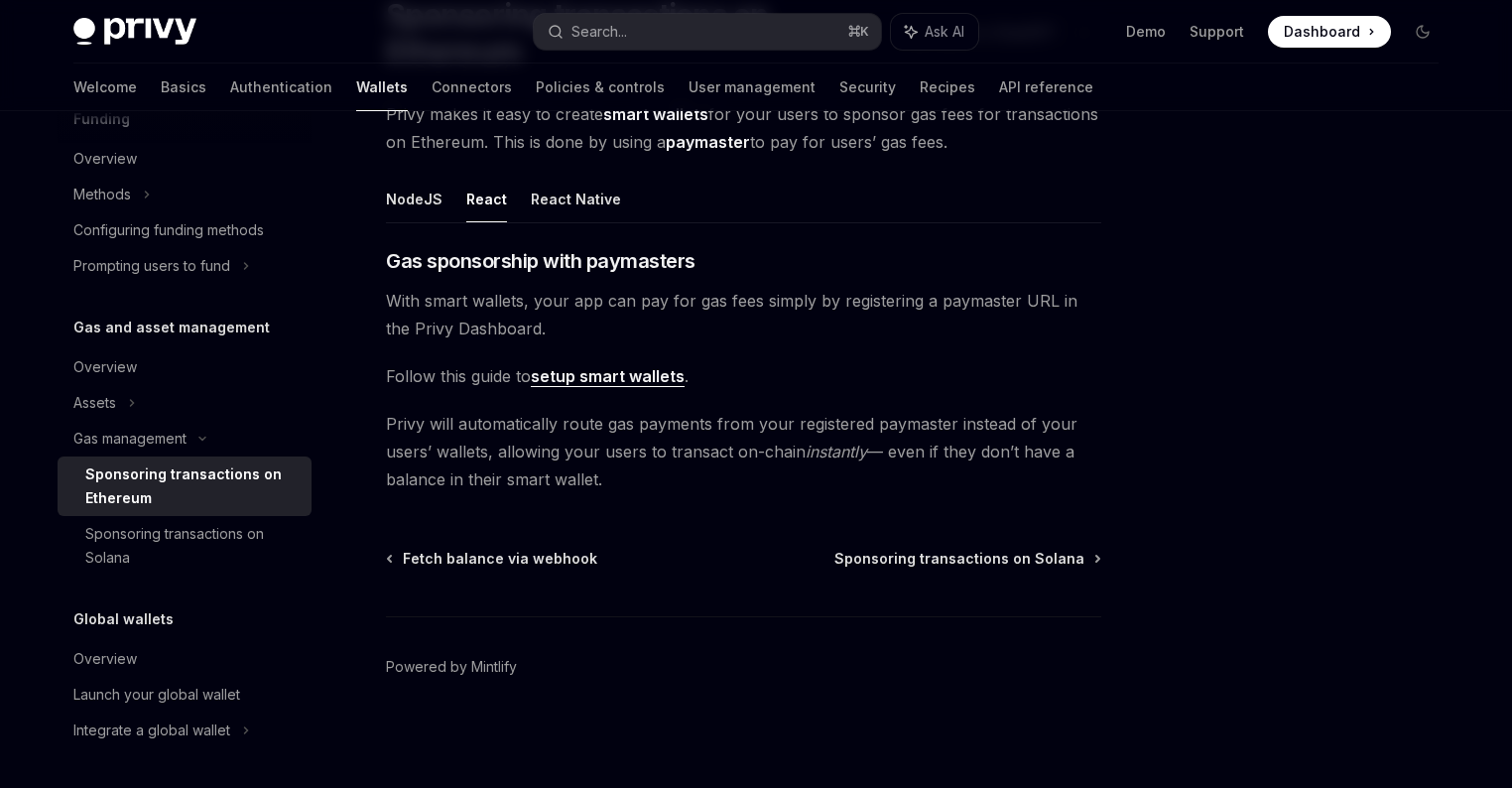 click on "setup smart wallets" at bounding box center (607, 376) 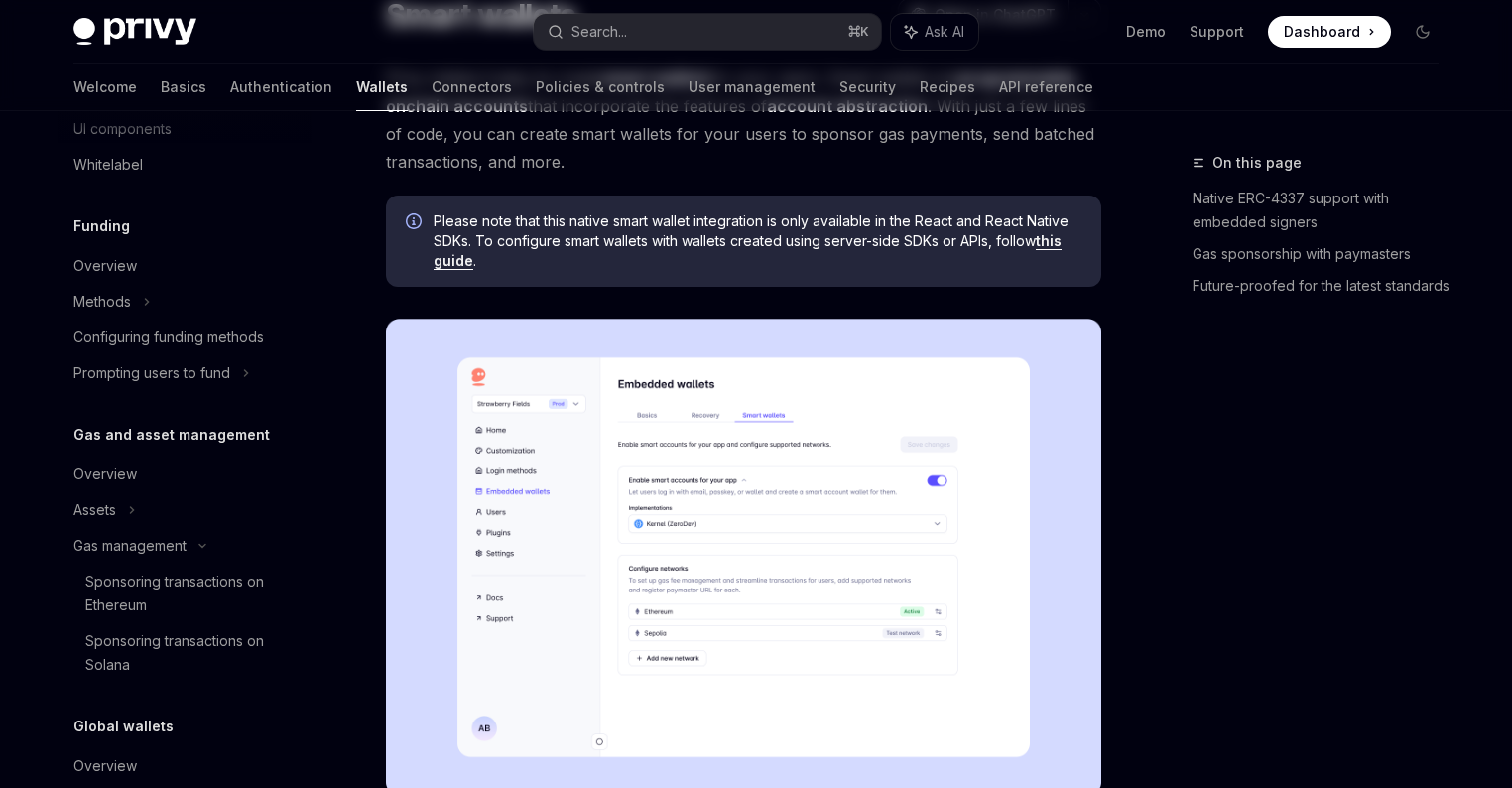 scroll, scrollTop: 0, scrollLeft: 0, axis: both 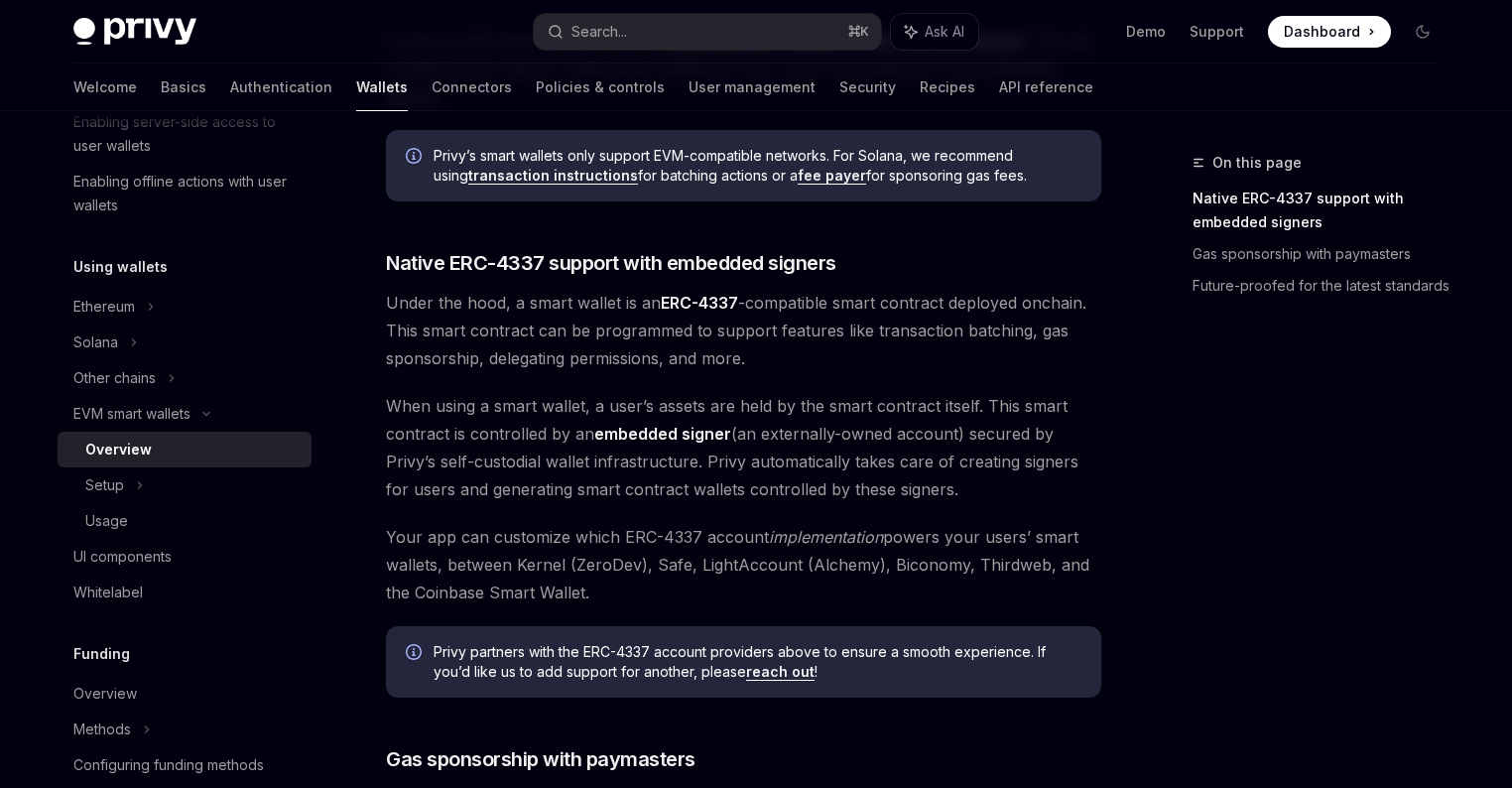drag, startPoint x: 385, startPoint y: 301, endPoint x: 840, endPoint y: 591, distance: 539.56001 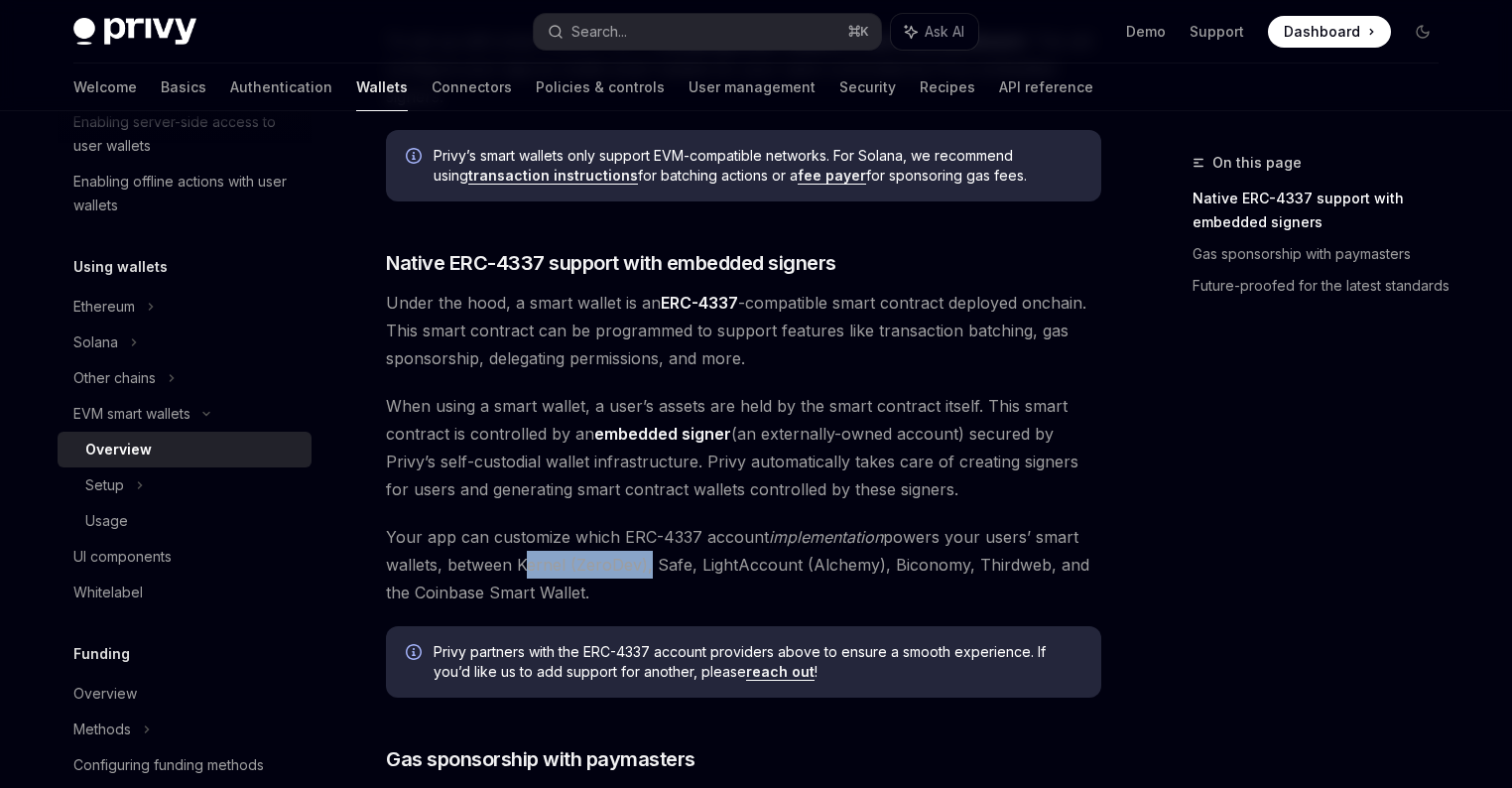 drag, startPoint x: 520, startPoint y: 557, endPoint x: 642, endPoint y: 564, distance: 122.20065 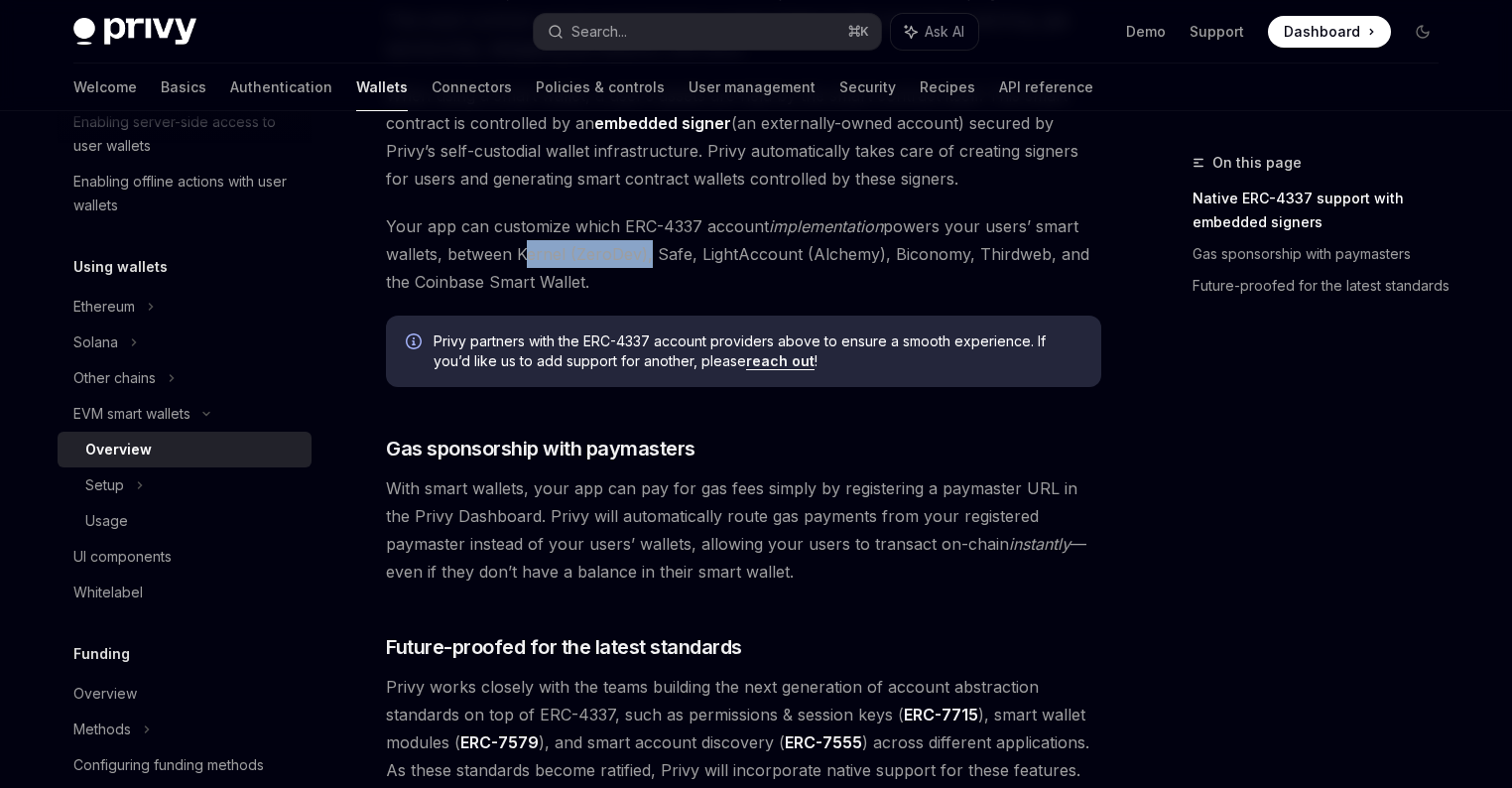scroll, scrollTop: 1312, scrollLeft: 0, axis: vertical 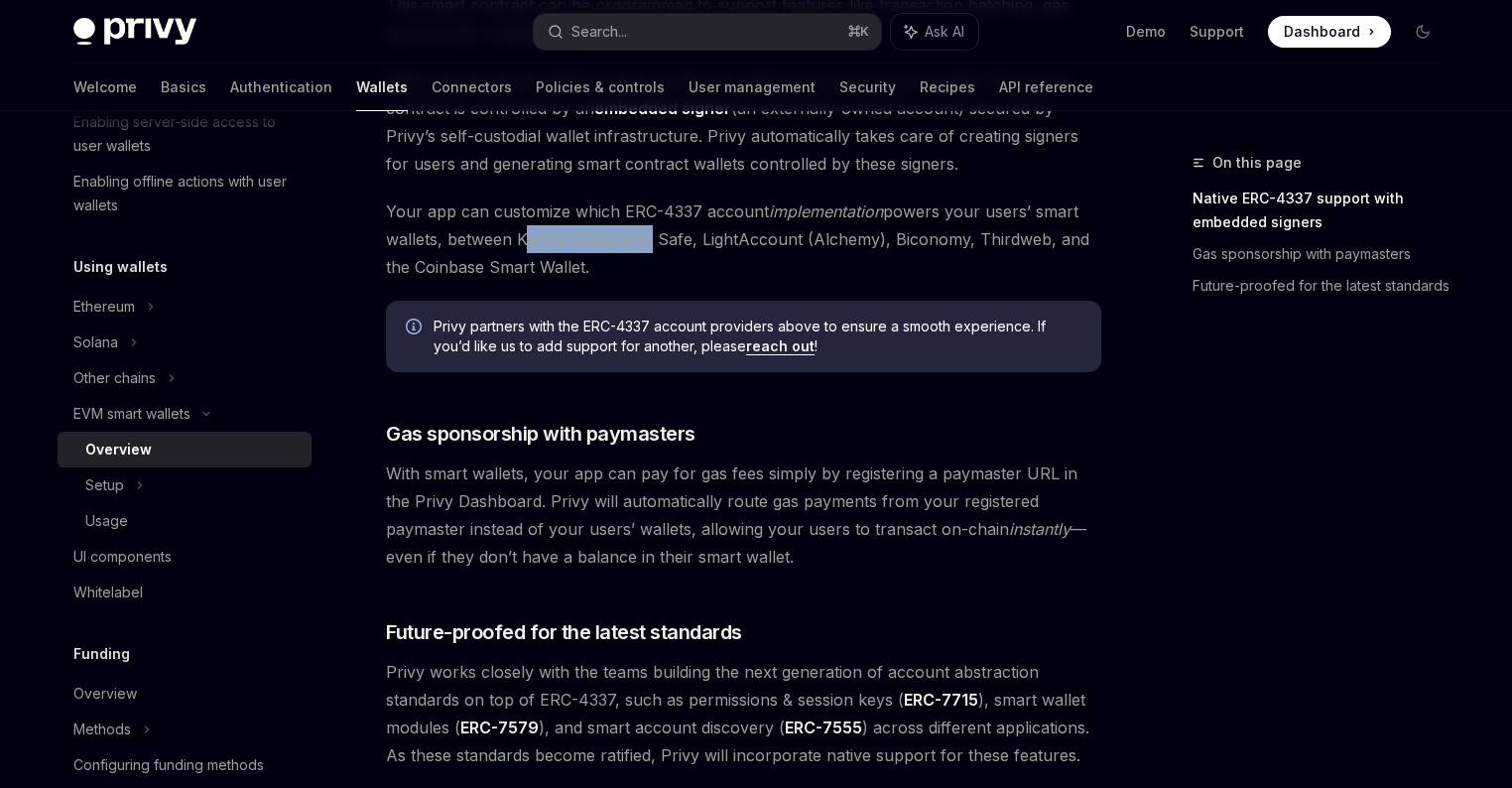 drag, startPoint x: 724, startPoint y: 547, endPoint x: 425, endPoint y: 479, distance: 306.63496 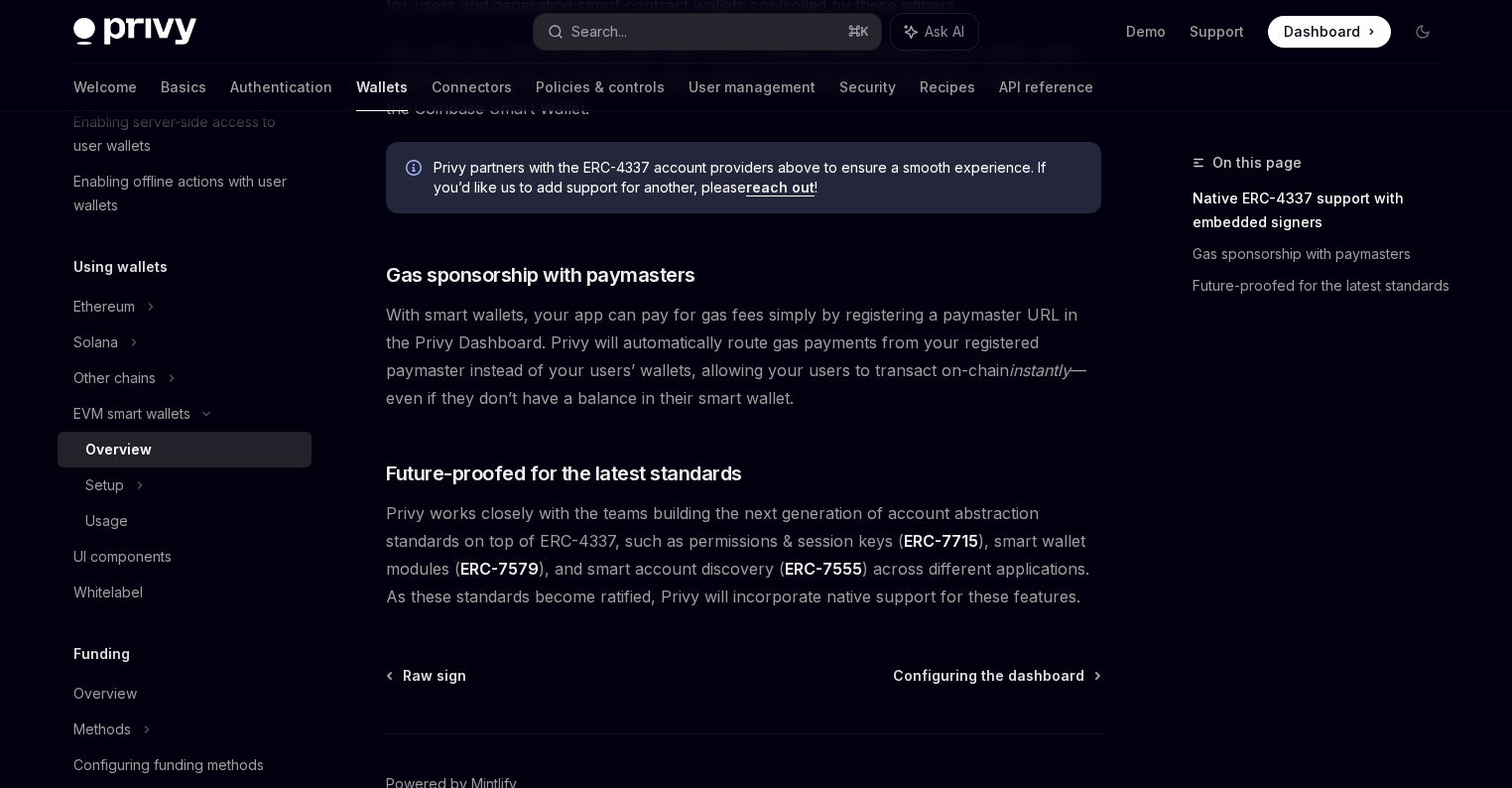 scroll, scrollTop: 1477, scrollLeft: 0, axis: vertical 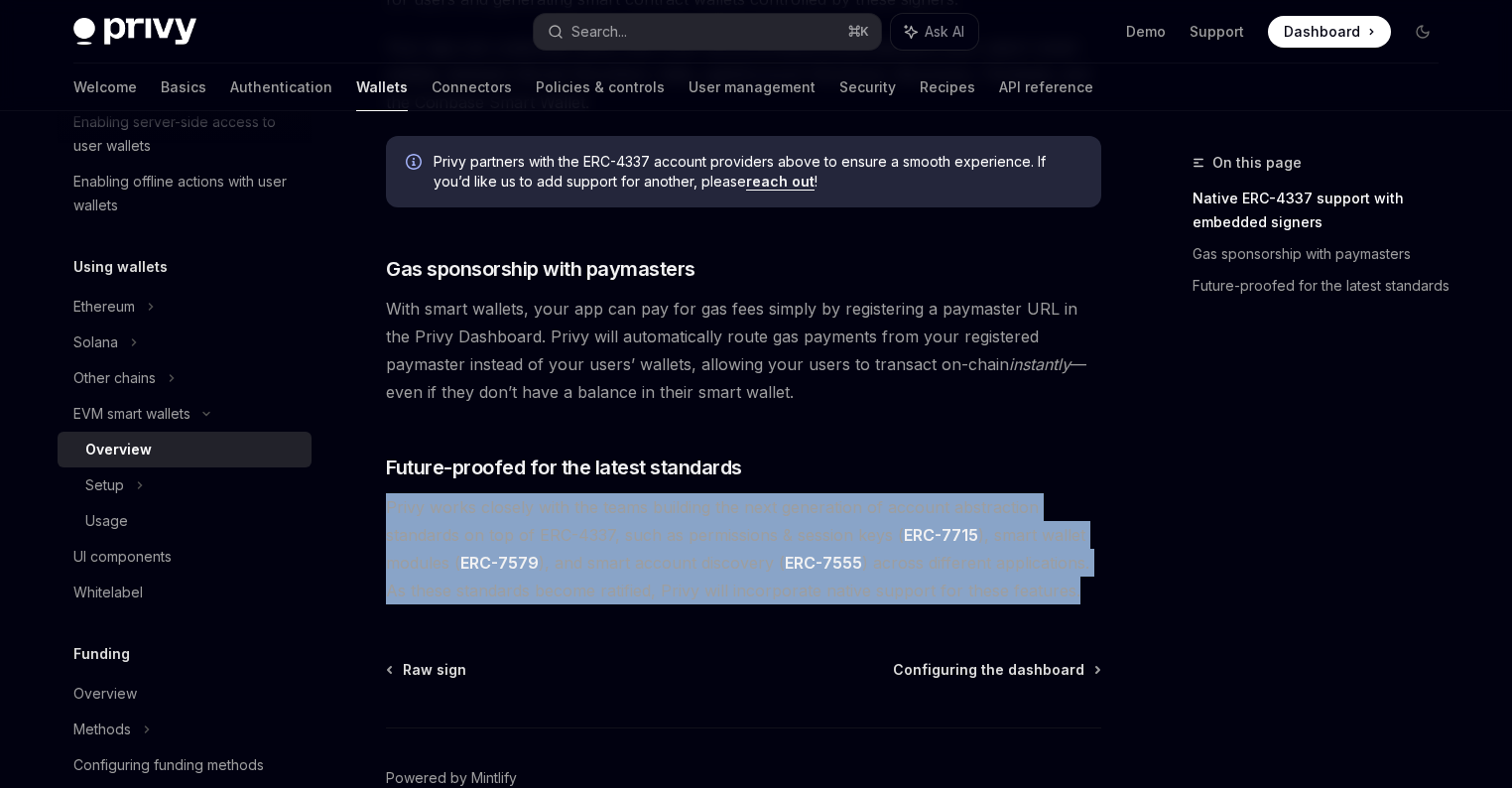 drag, startPoint x: 1096, startPoint y: 583, endPoint x: 365, endPoint y: 503, distance: 735.3645 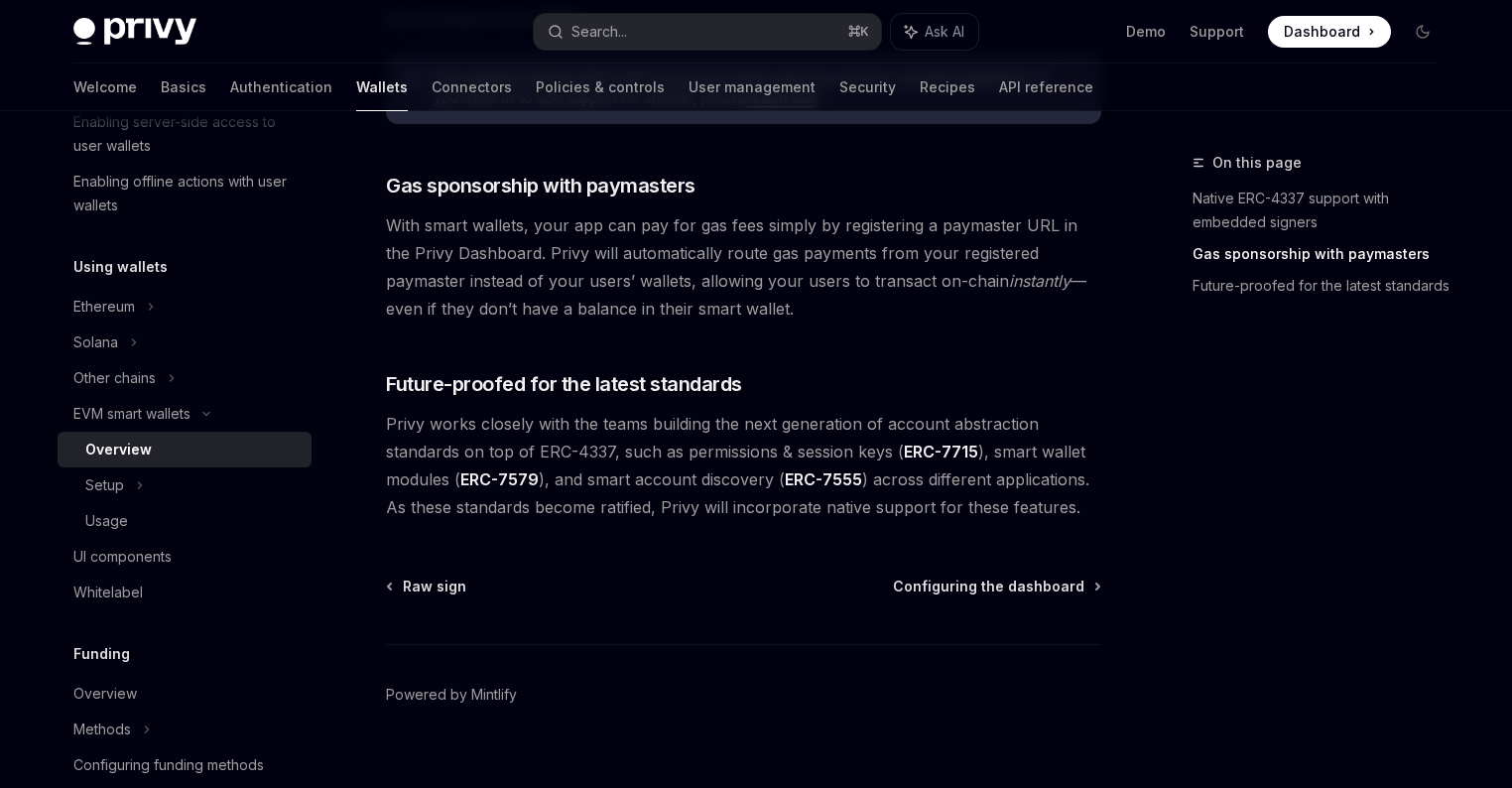scroll, scrollTop: 1588, scrollLeft: 0, axis: vertical 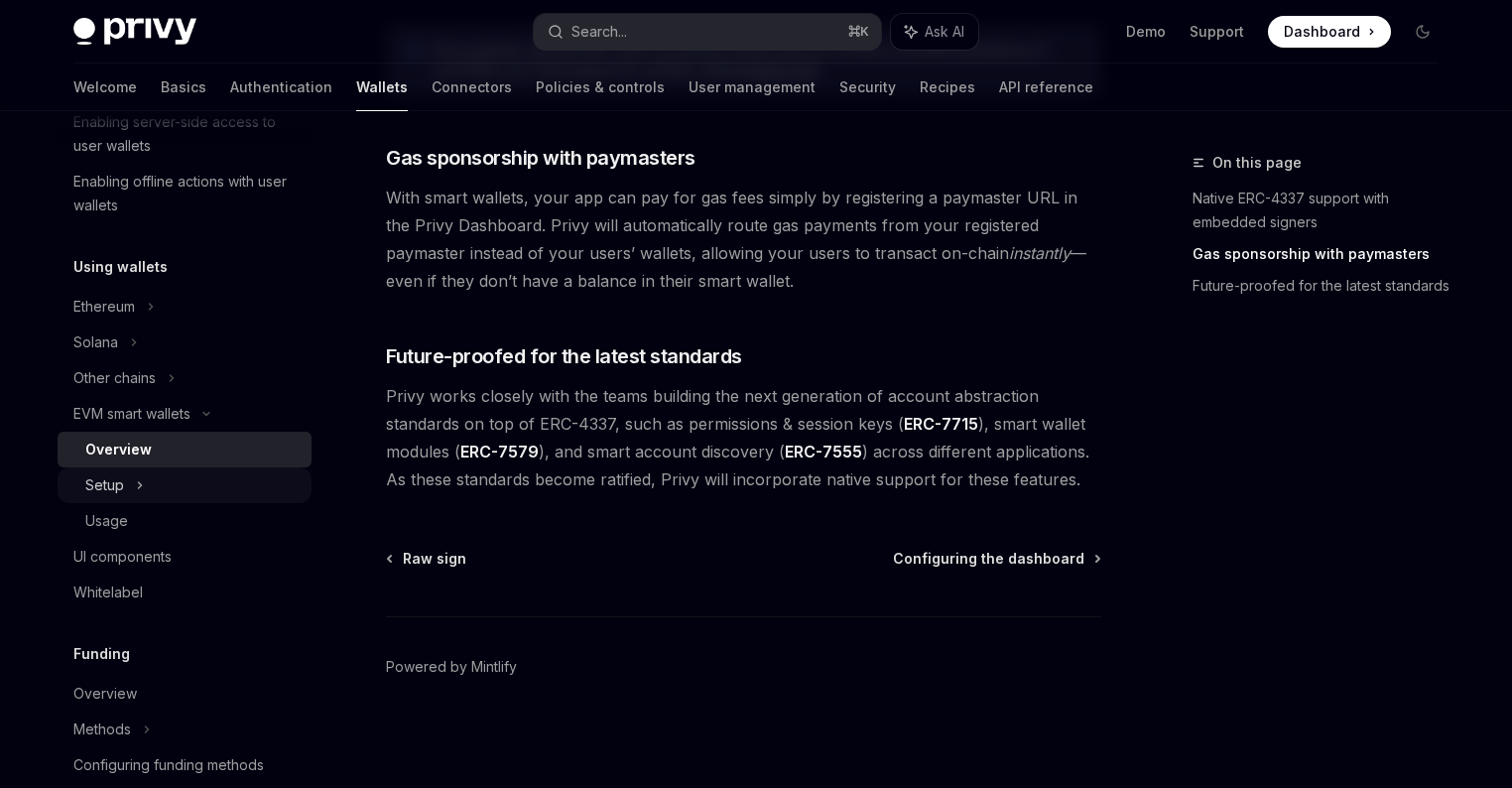 click on "Setup" at bounding box center (185, 485) 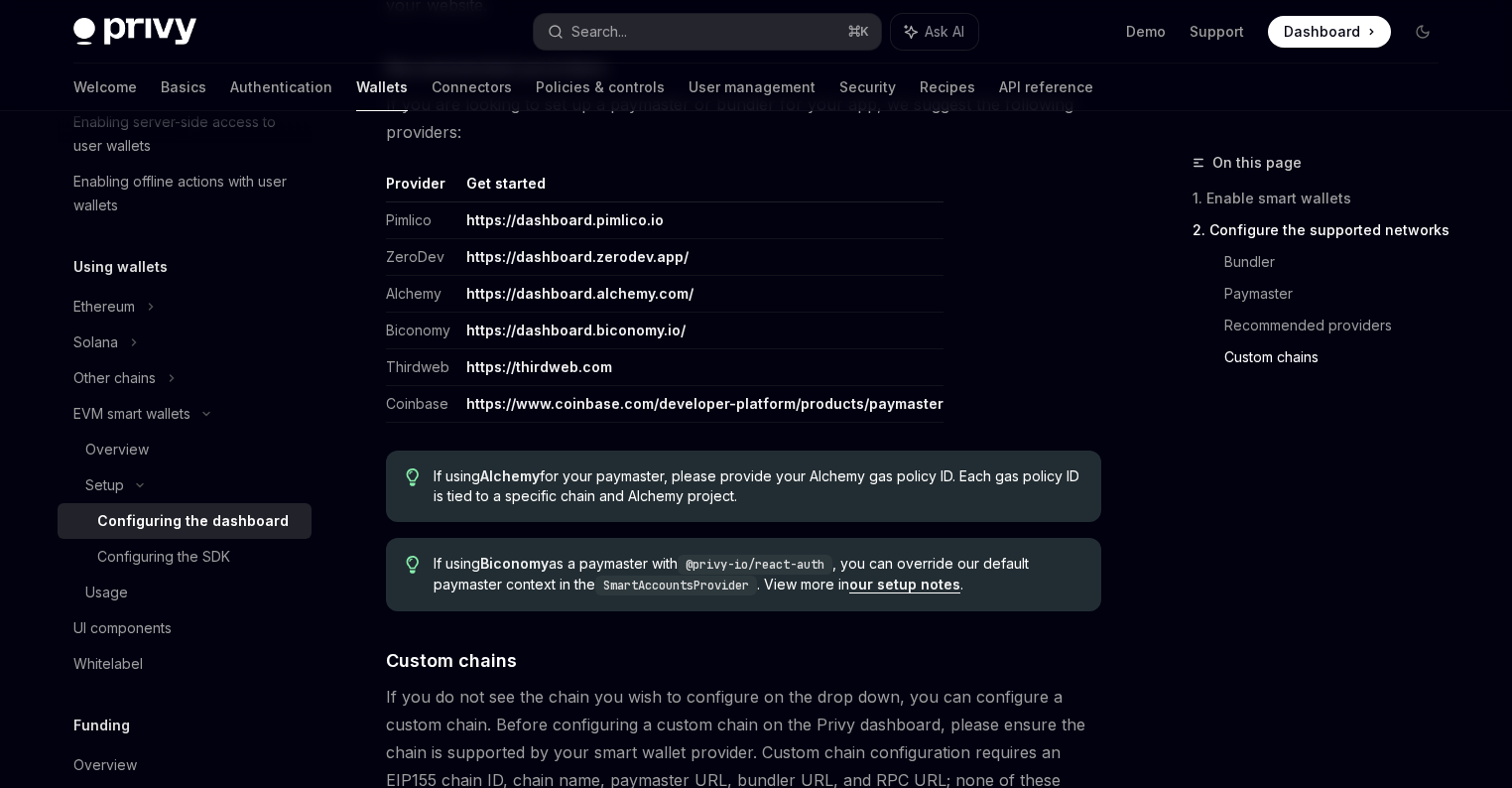 scroll, scrollTop: 2557, scrollLeft: 0, axis: vertical 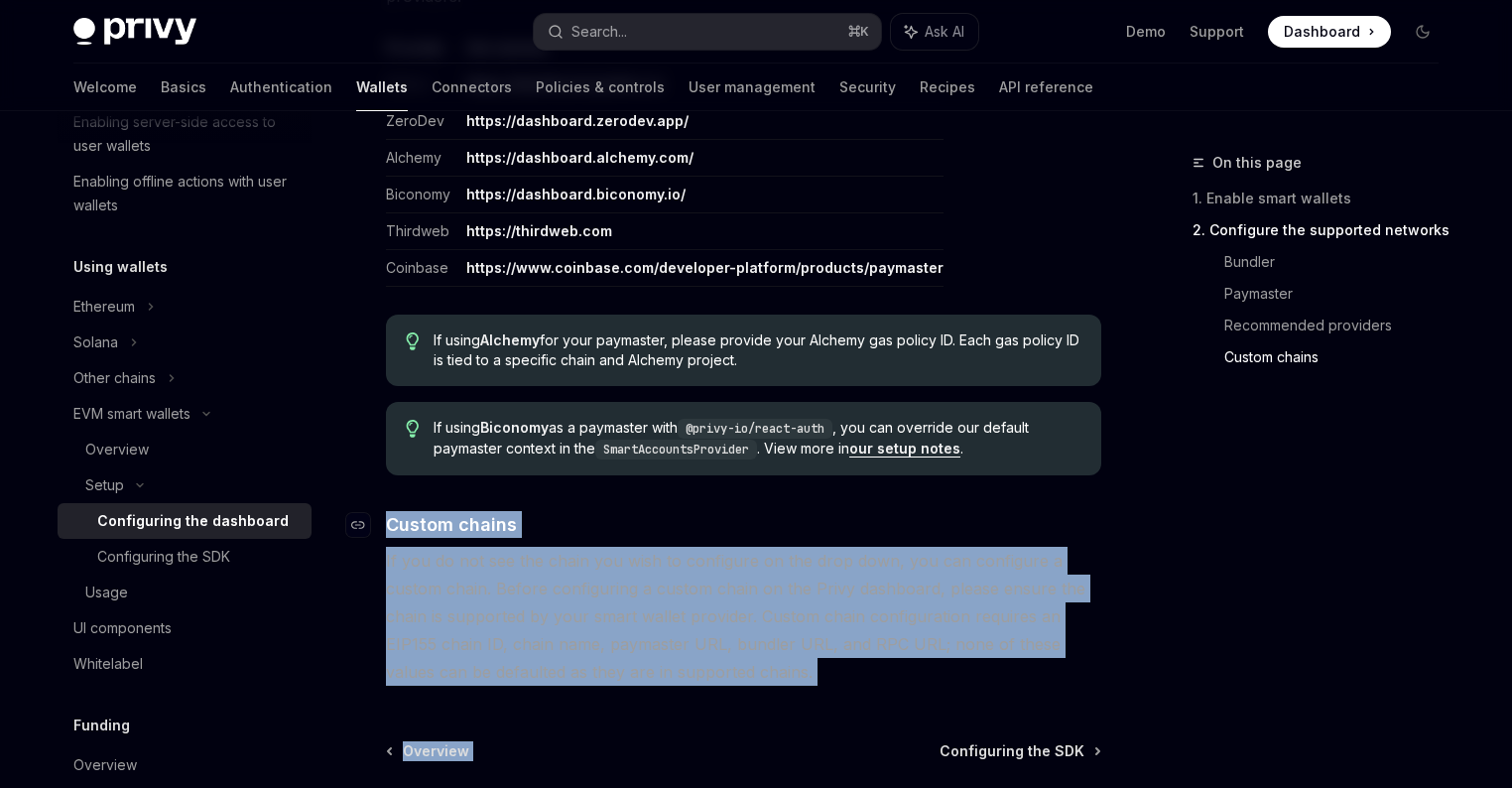 drag, startPoint x: 780, startPoint y: 677, endPoint x: 375, endPoint y: 533, distance: 430 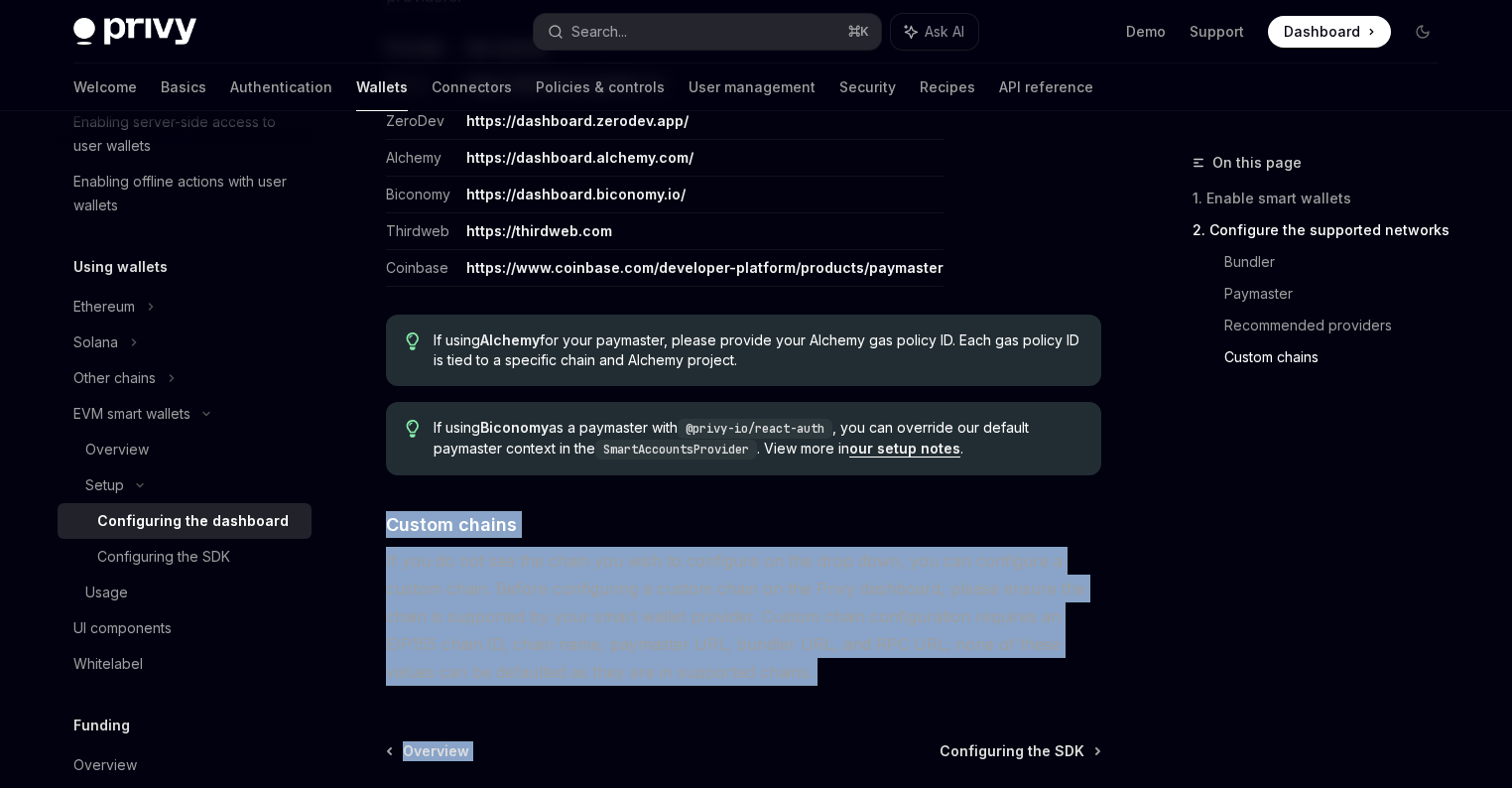 click on "If you do not see the chain you wish to configure on the drop down, you can configure a custom chain. Before configuring a custom chain on the Privy dashboard, please ensure the chain is supported by your smart wallet provider. Custom chain configuration requires an EIP155 chain ID, chain name, paymaster URL, bundler URL, and RPC URL; none of these values can be defaulted as they are in supported chains." at bounding box center [743, 616] 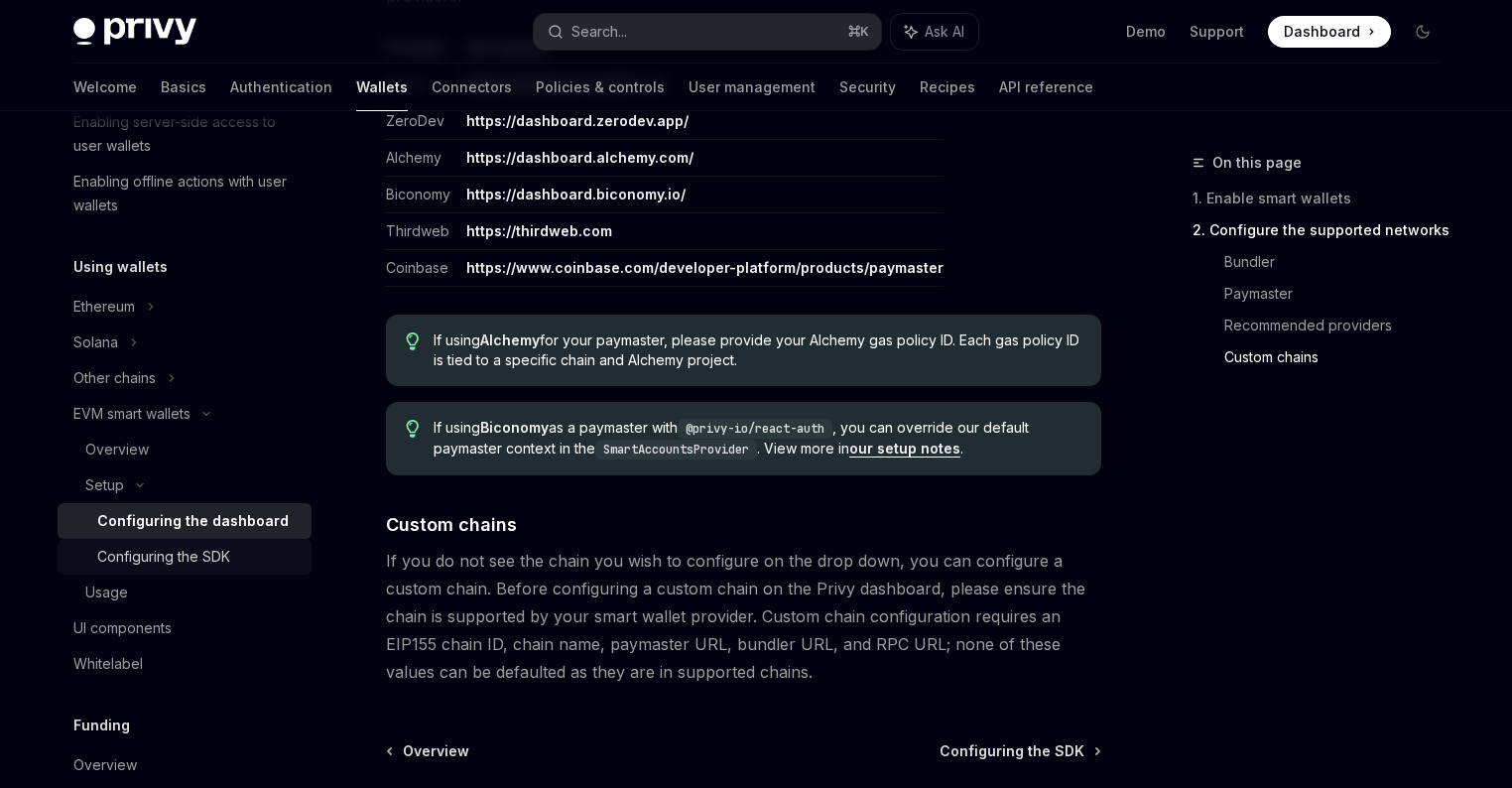 click on "Configuring the SDK" at bounding box center [164, 557] 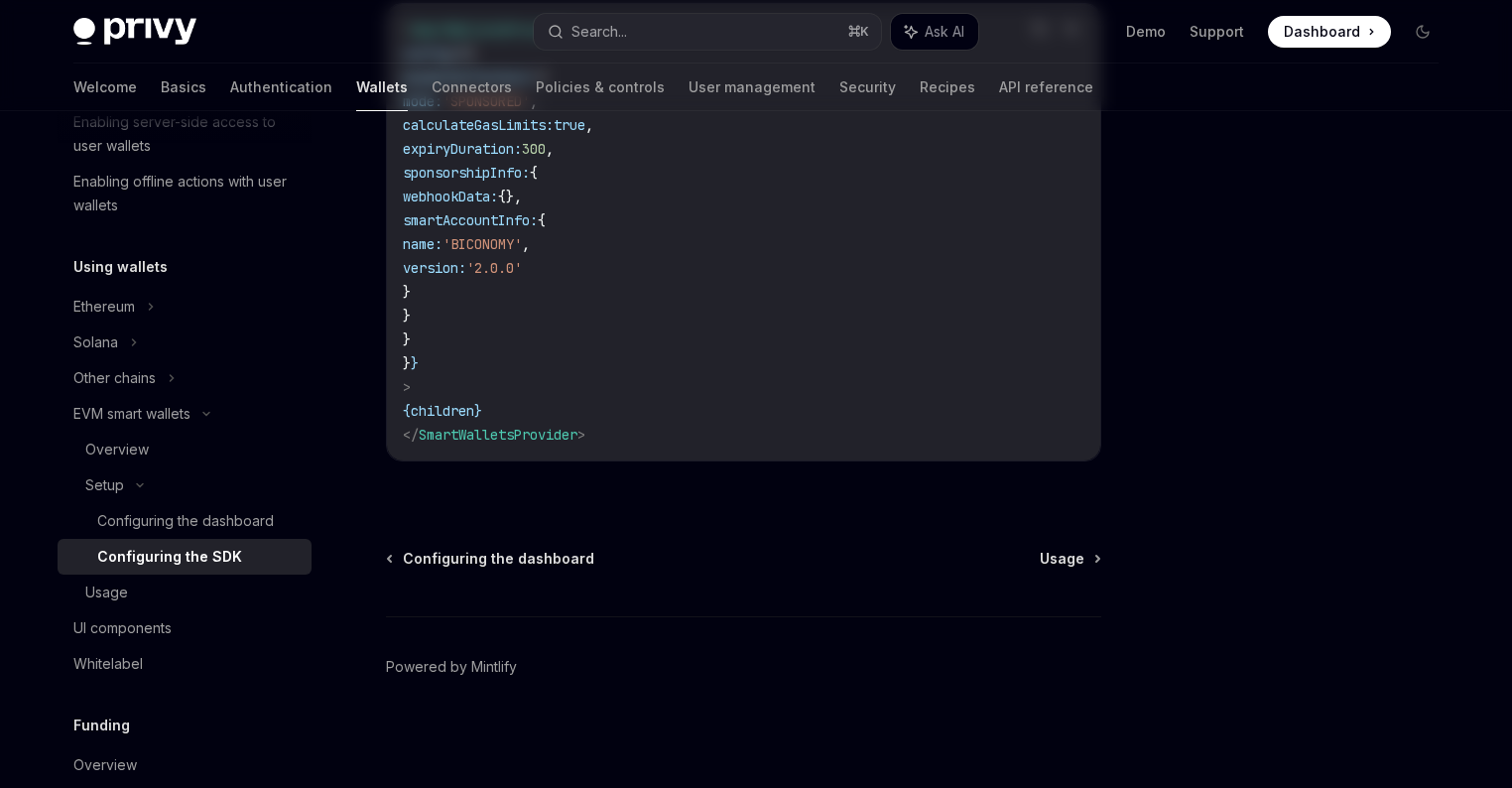 scroll, scrollTop: 0, scrollLeft: 0, axis: both 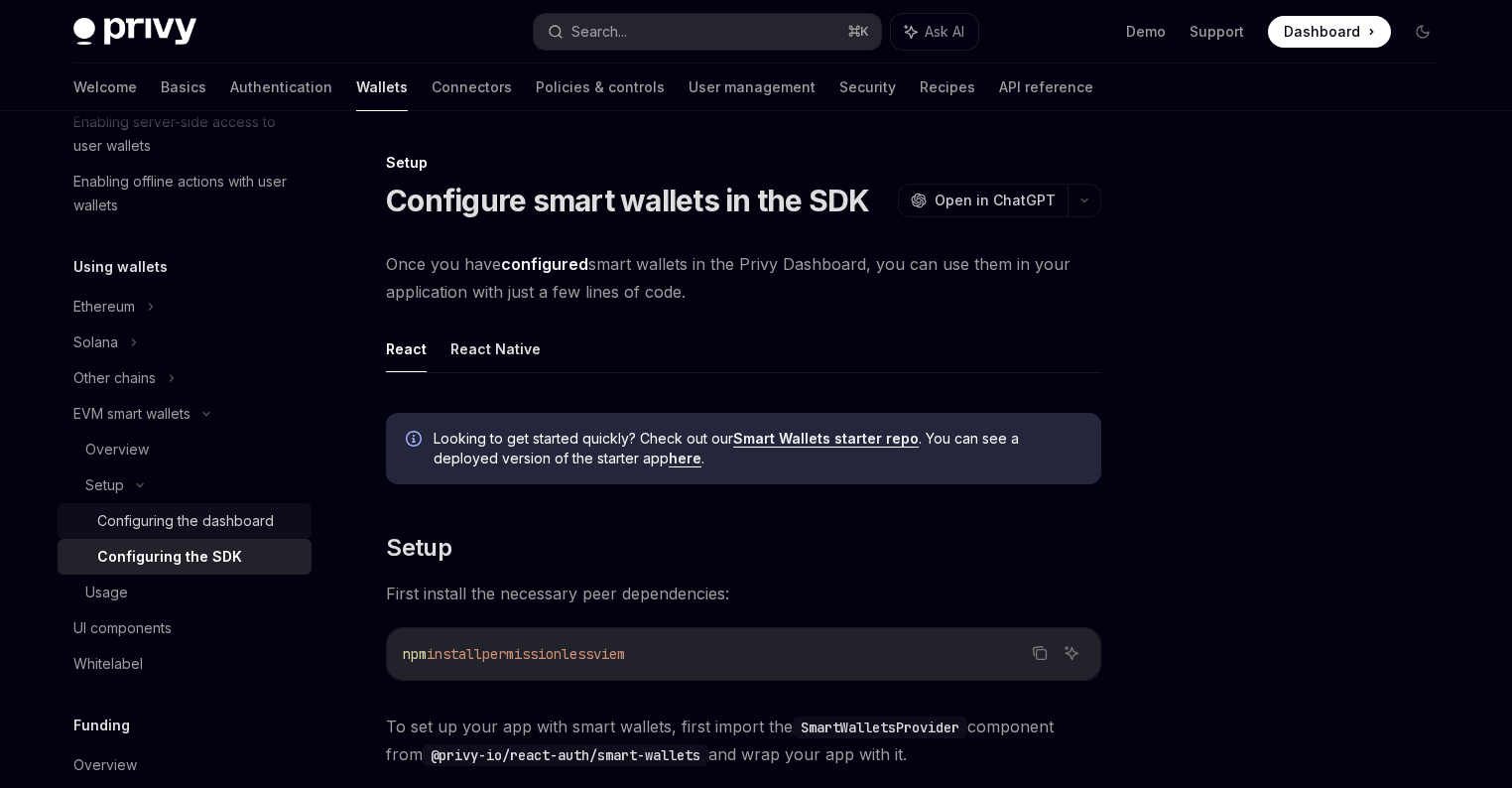click on "Configuring the dashboard" at bounding box center (186, 521) 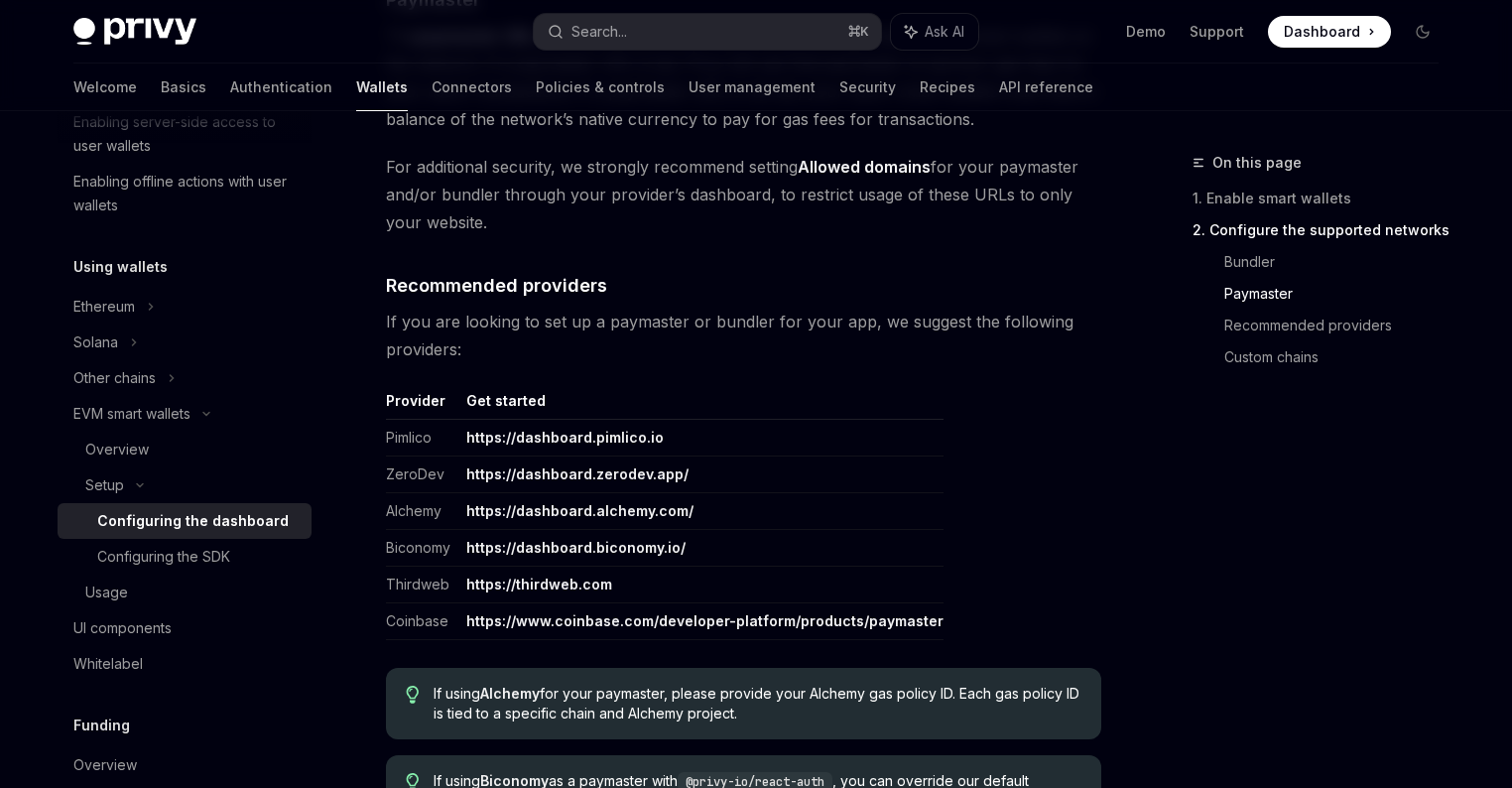 scroll, scrollTop: 2747, scrollLeft: 0, axis: vertical 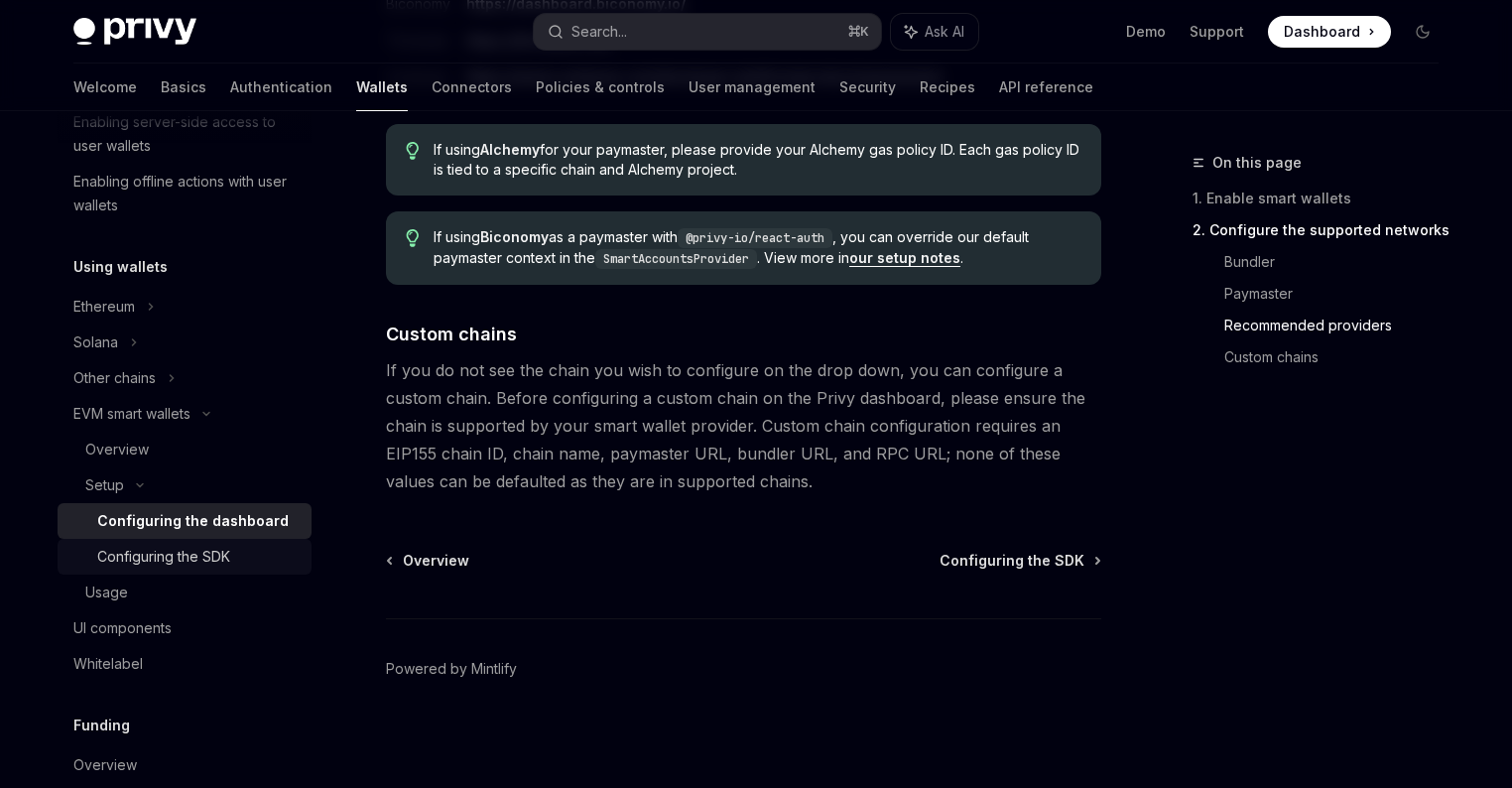 click on "Configuring the SDK" at bounding box center (164, 557) 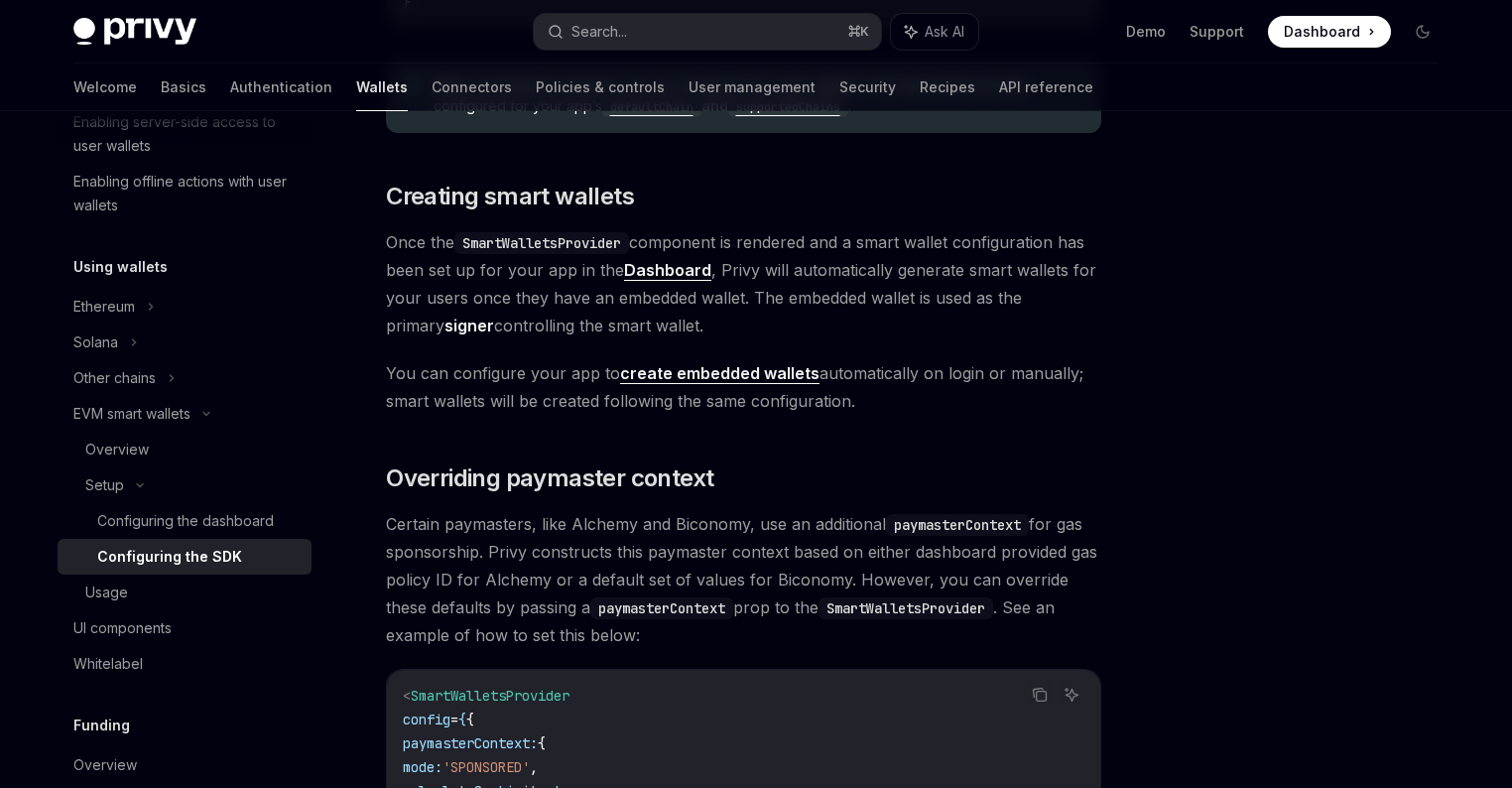 scroll, scrollTop: 1135, scrollLeft: 0, axis: vertical 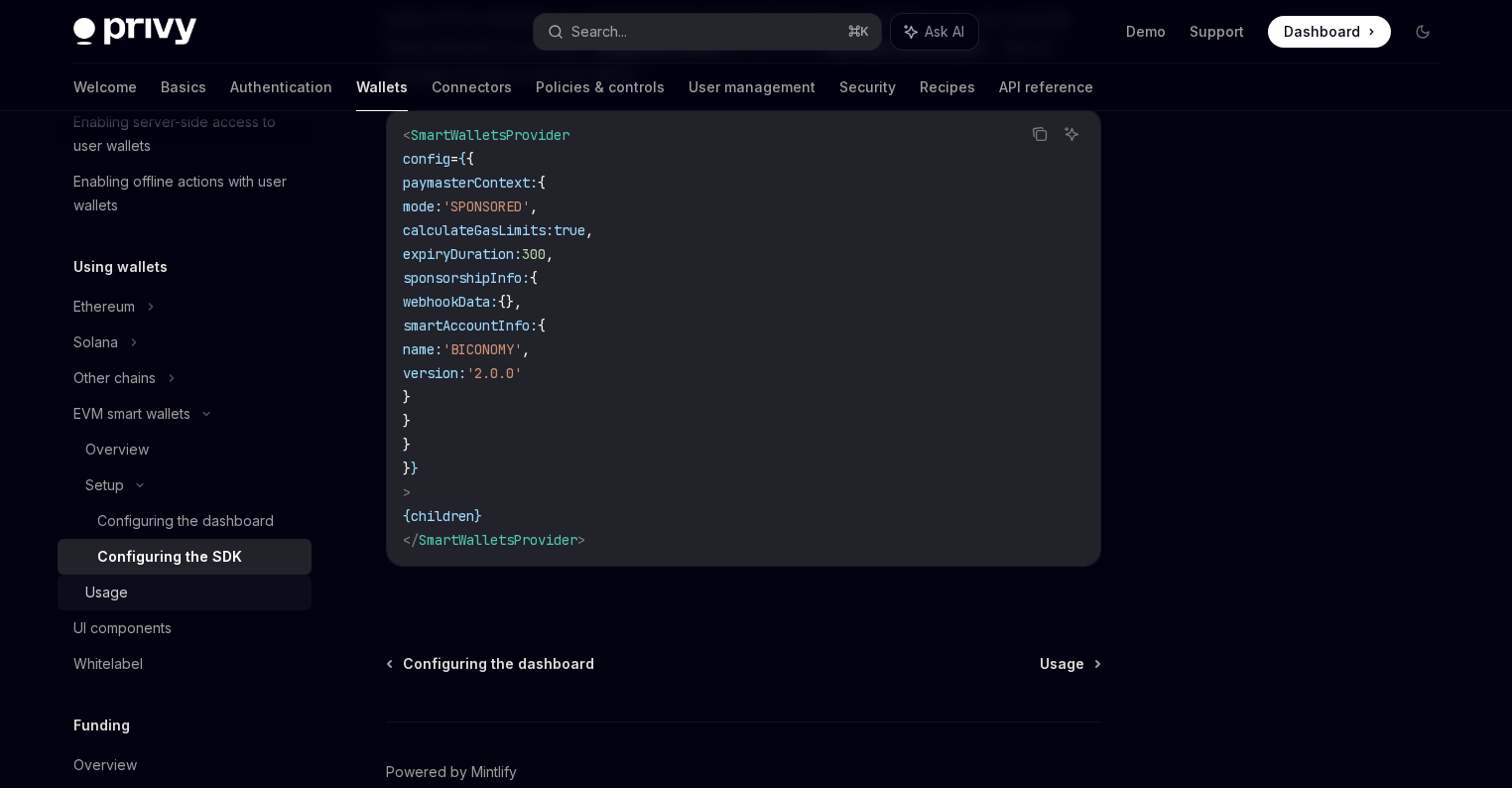 click on "Usage" at bounding box center [192, 592] 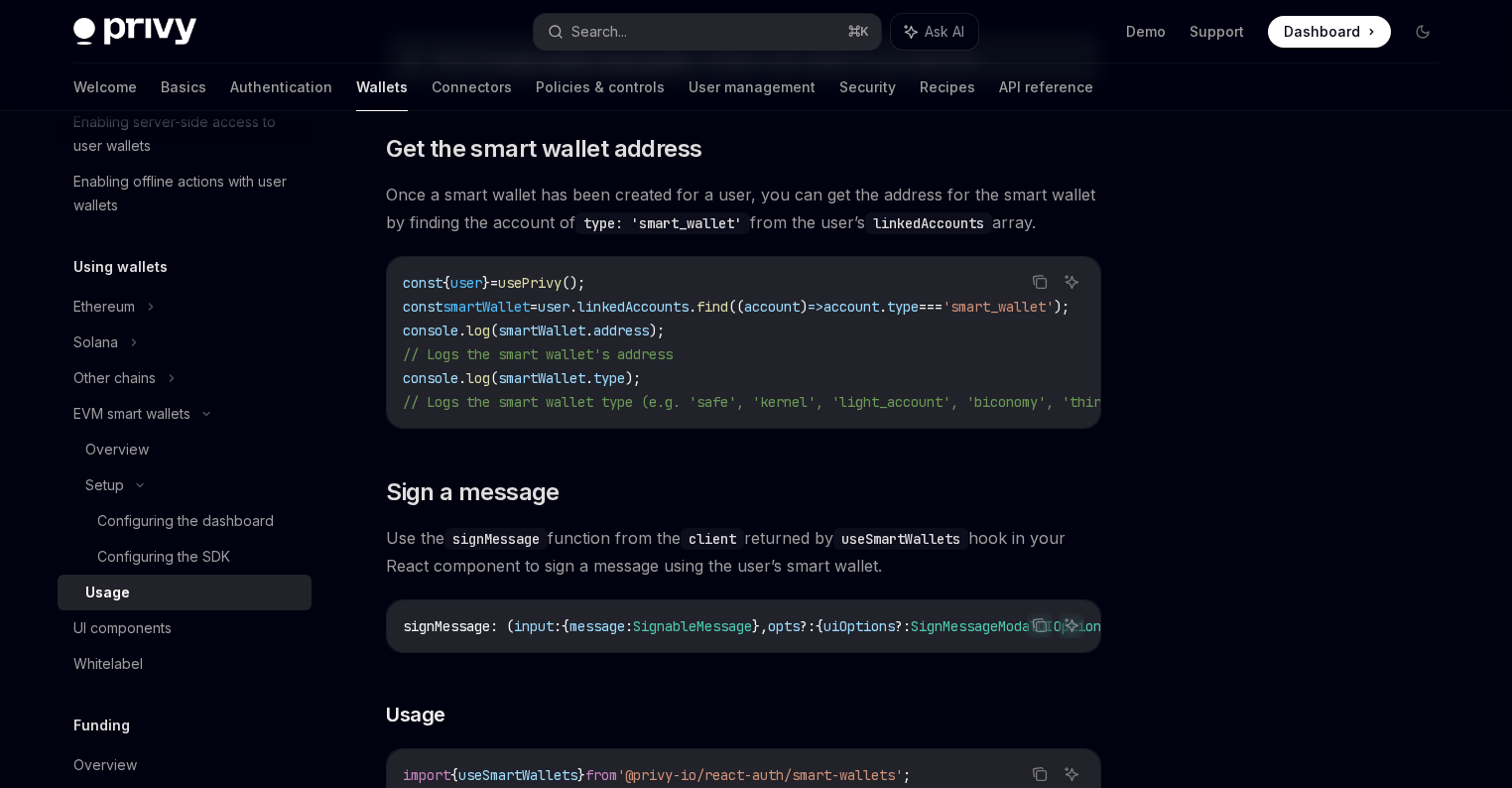 scroll, scrollTop: 688, scrollLeft: 0, axis: vertical 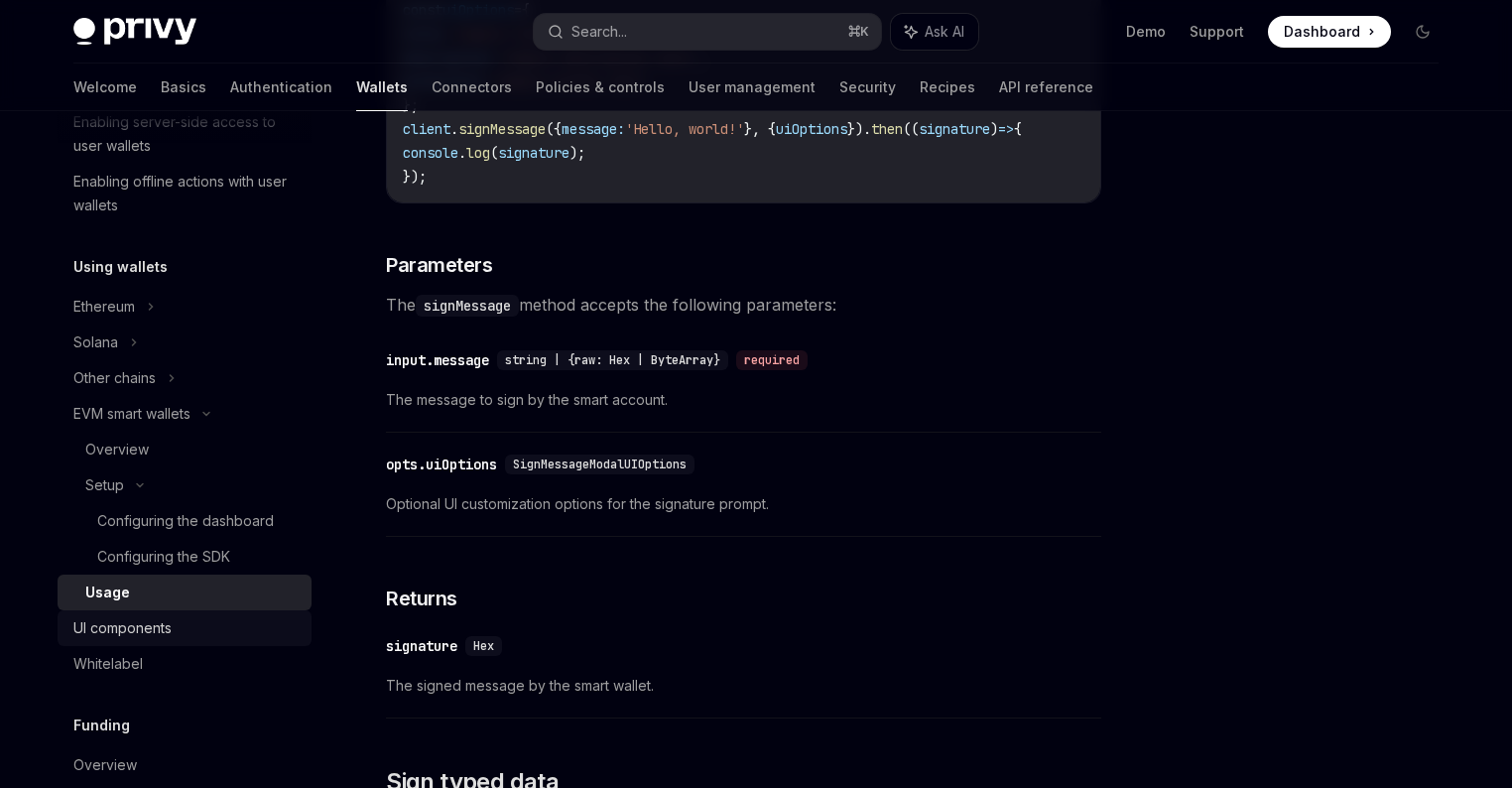 click on "UI components" at bounding box center (122, 628) 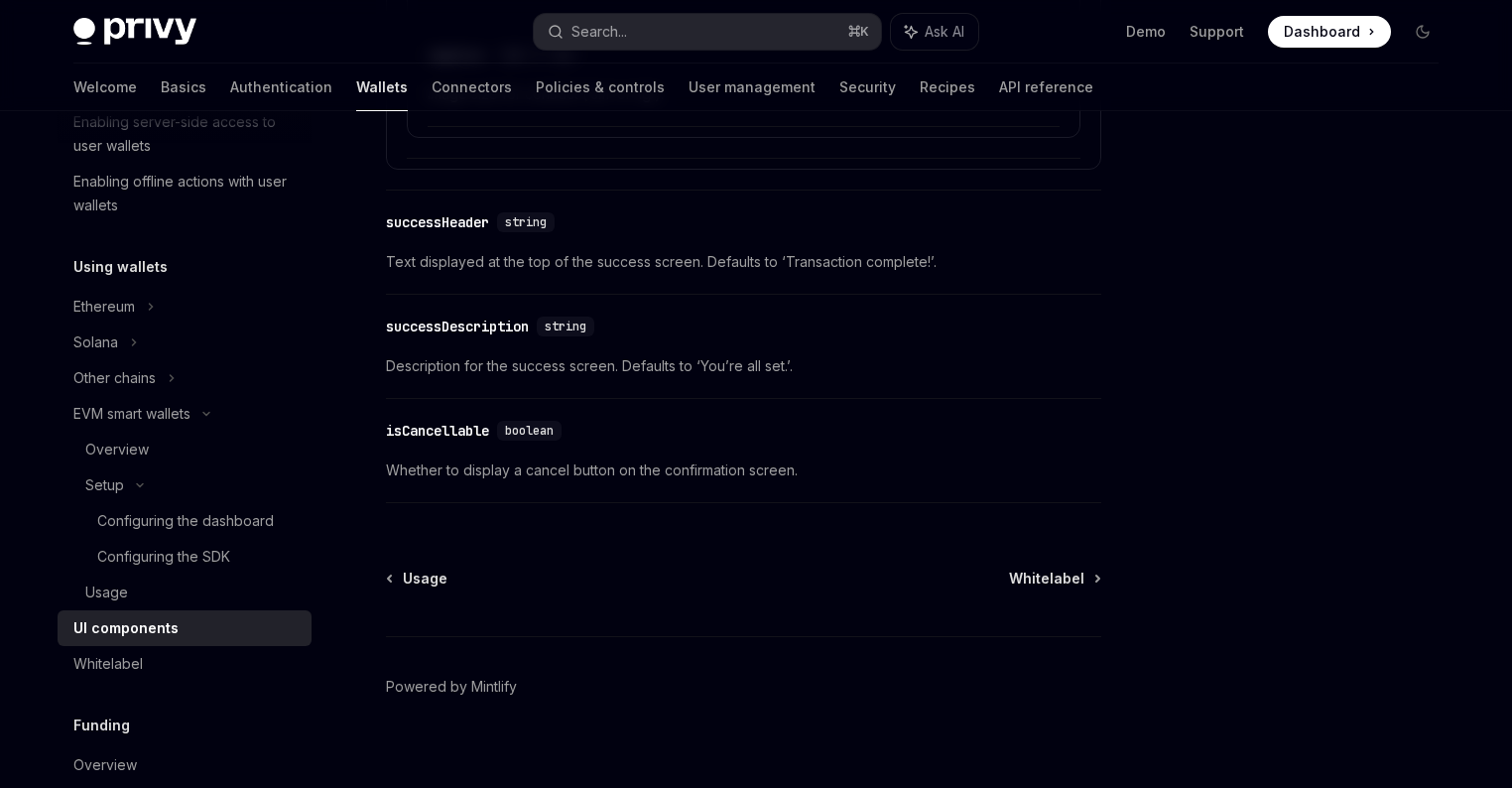scroll, scrollTop: 3661, scrollLeft: 0, axis: vertical 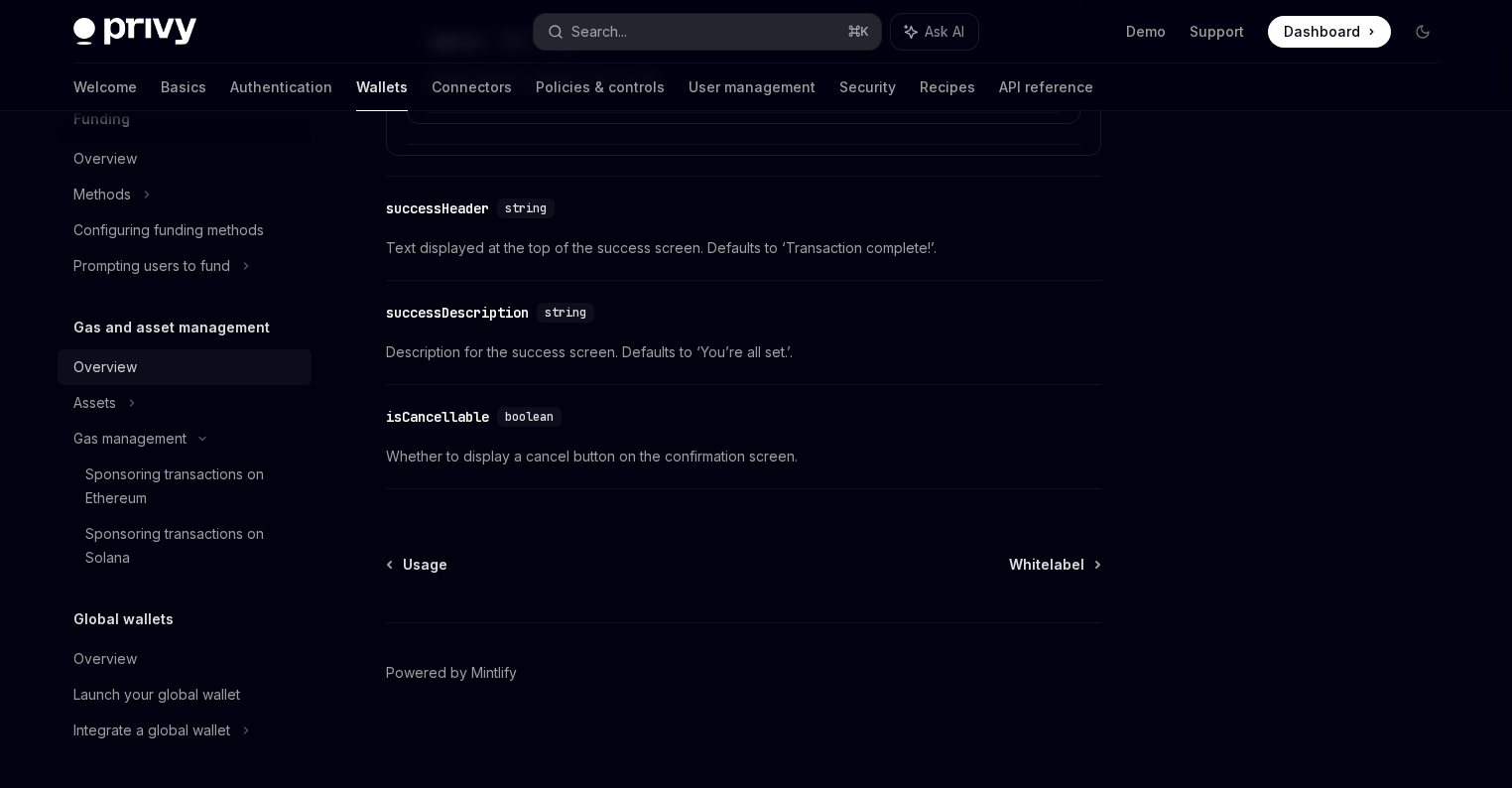 click on "Overview" at bounding box center (187, 367) 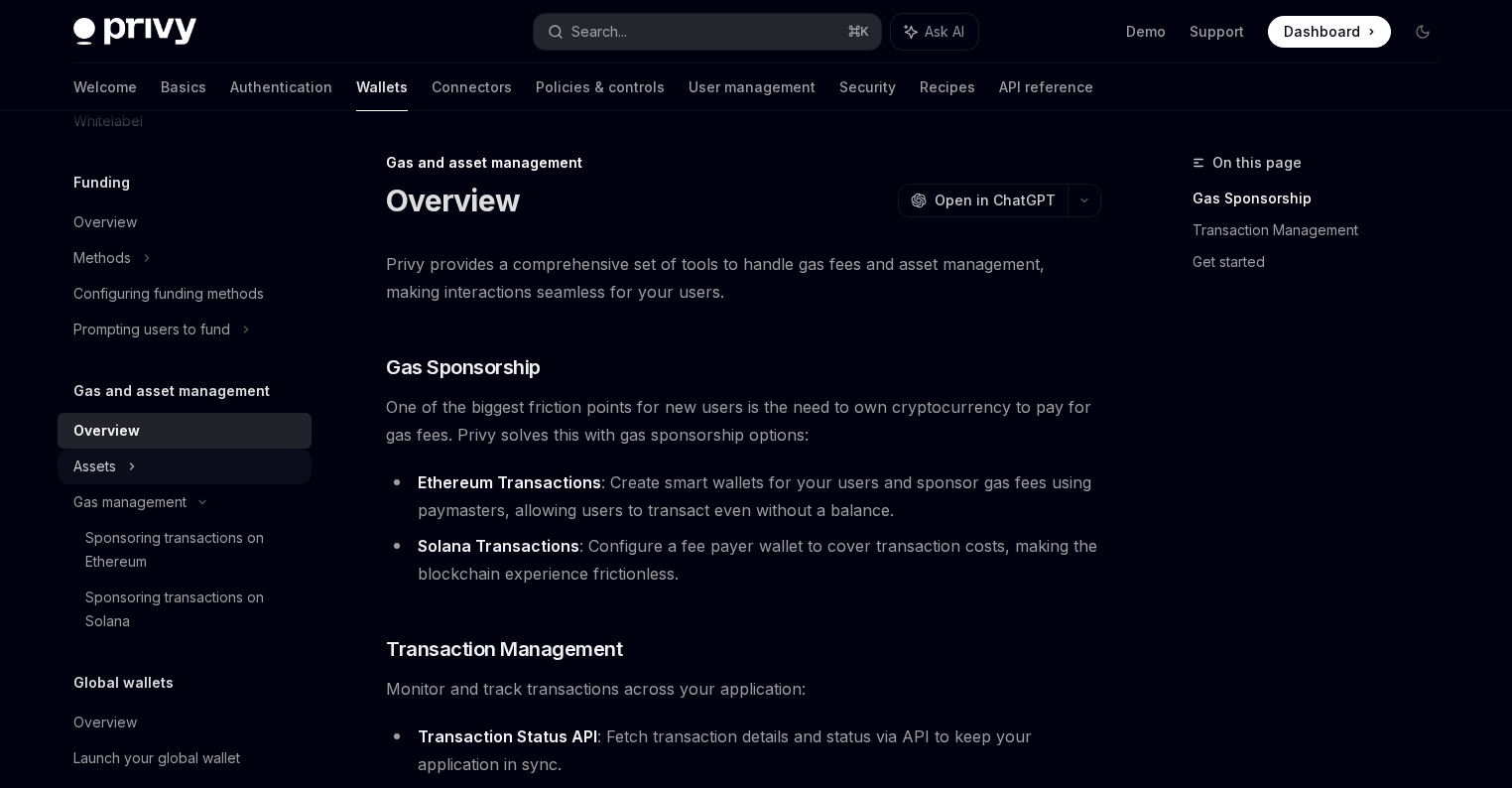scroll, scrollTop: 747, scrollLeft: 0, axis: vertical 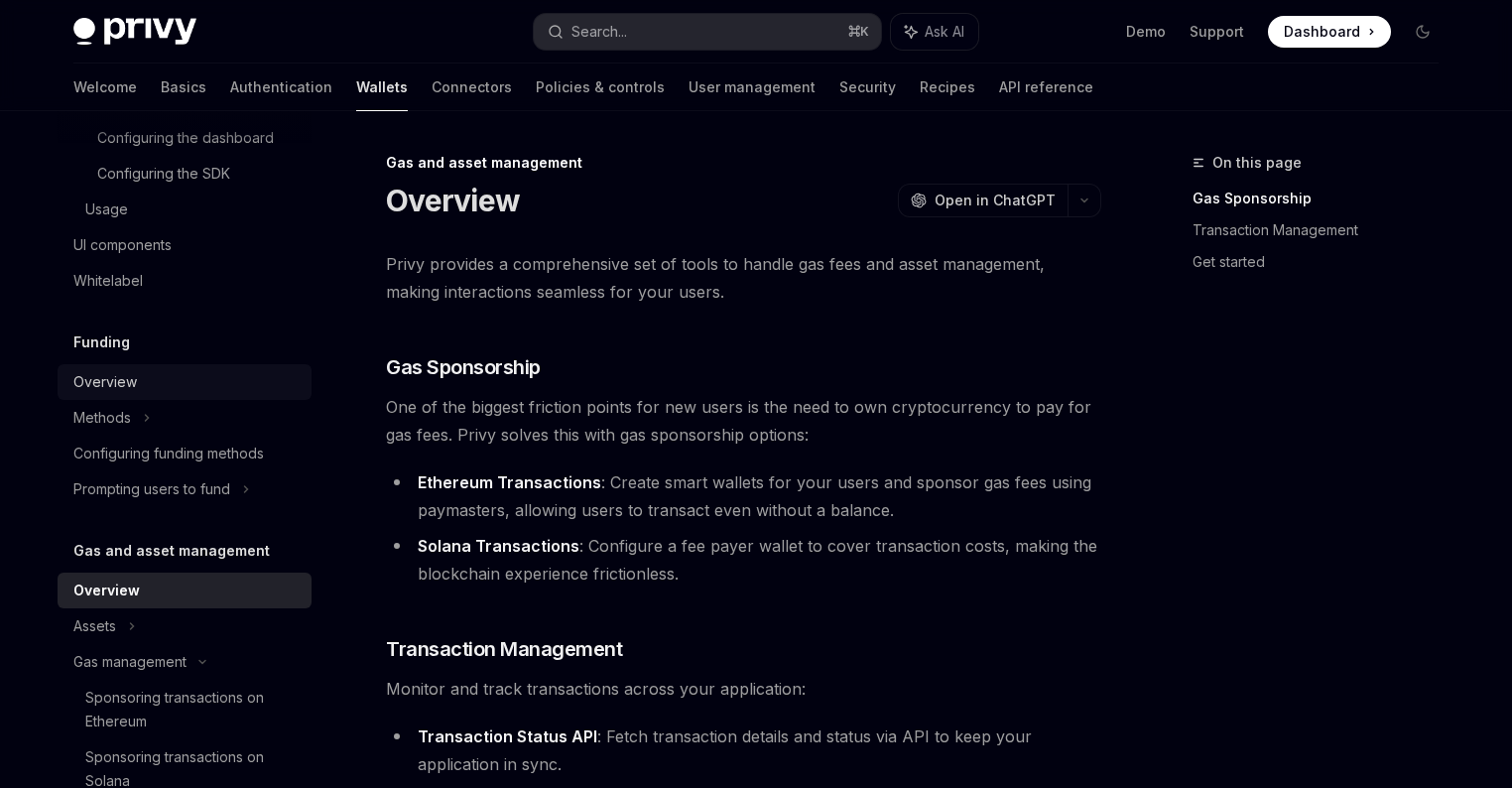 click on "Overview" at bounding box center (185, 382) 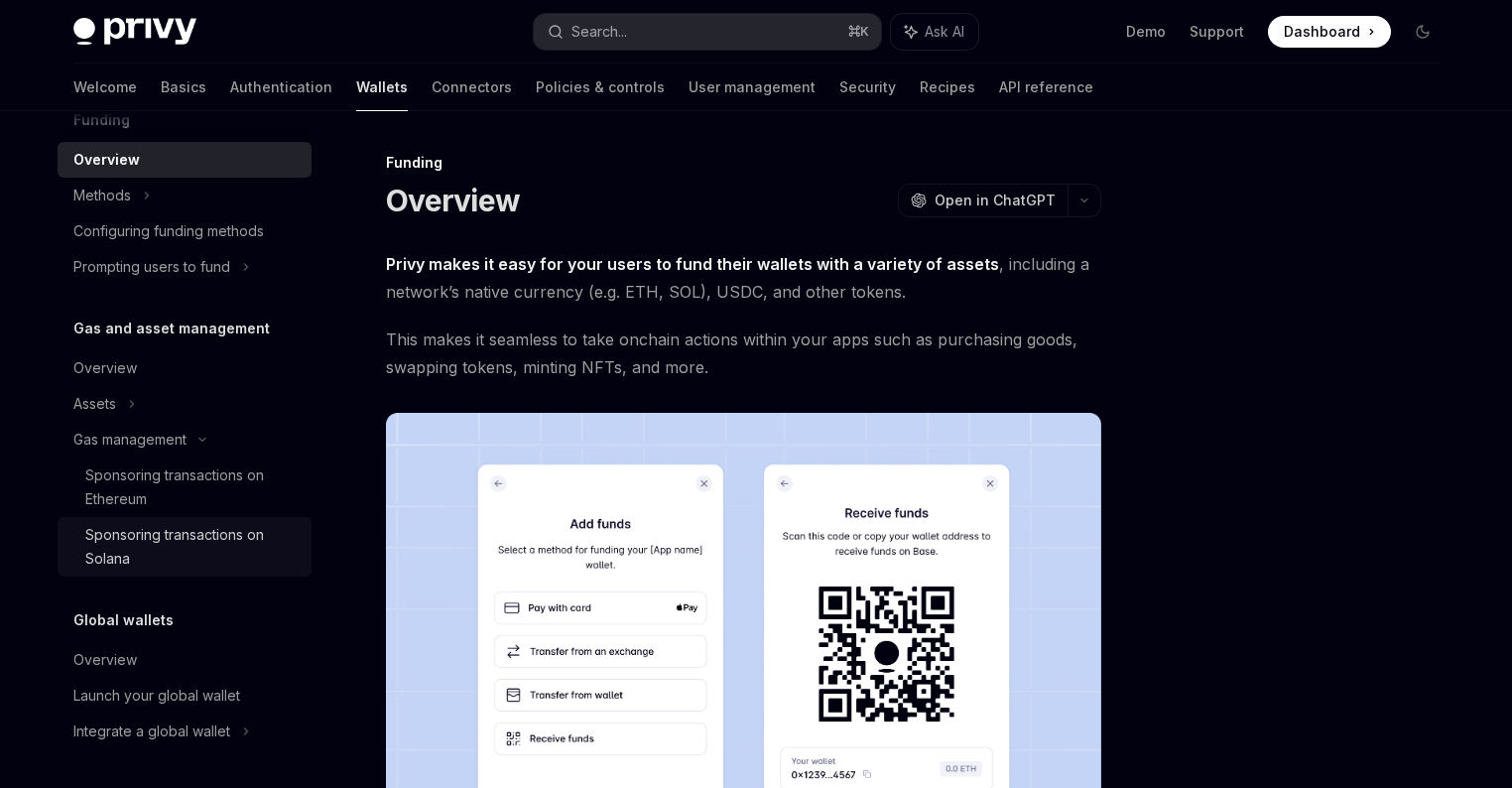 scroll, scrollTop: 971, scrollLeft: 0, axis: vertical 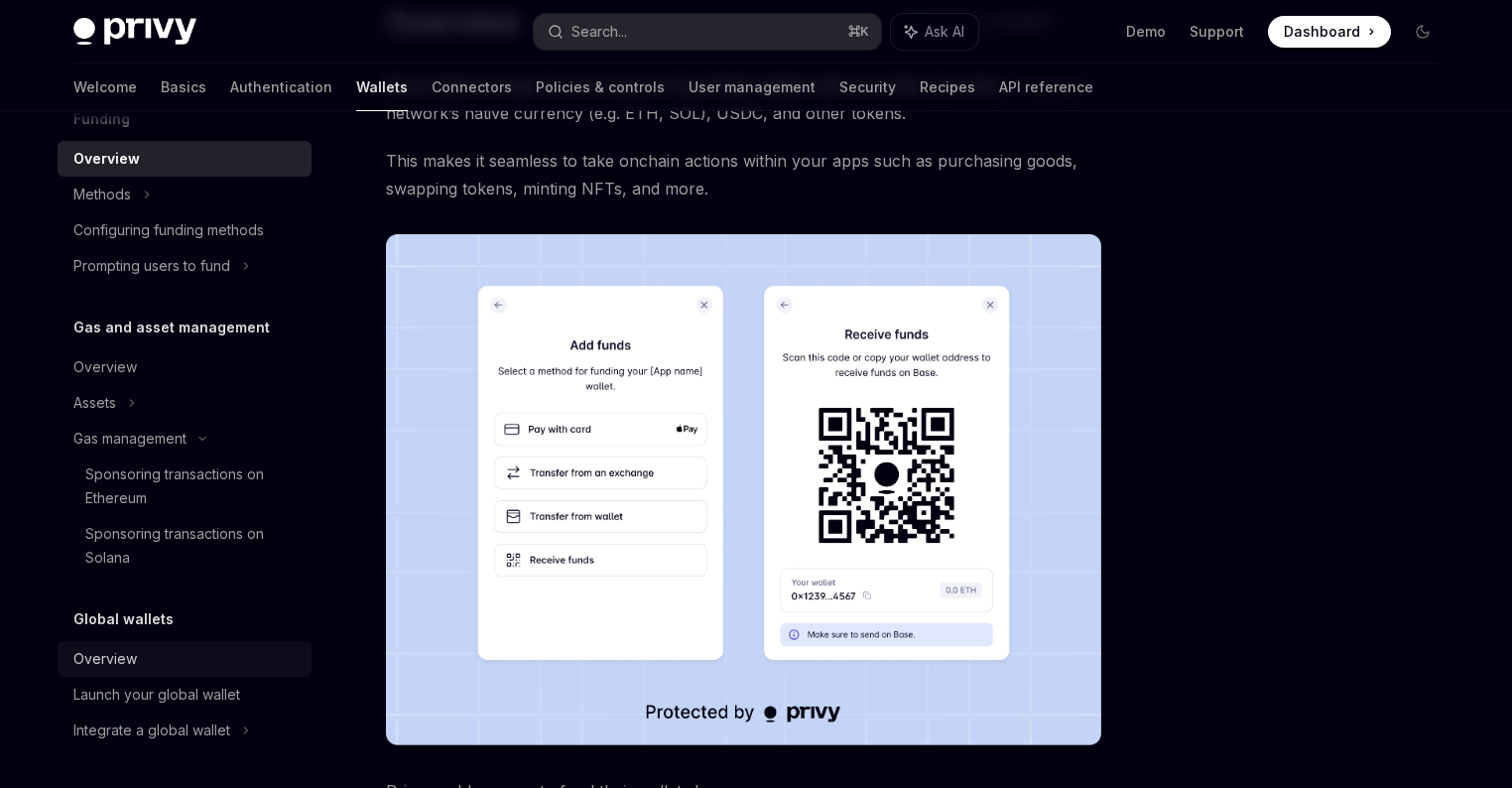 click on "Overview" at bounding box center [187, 659] 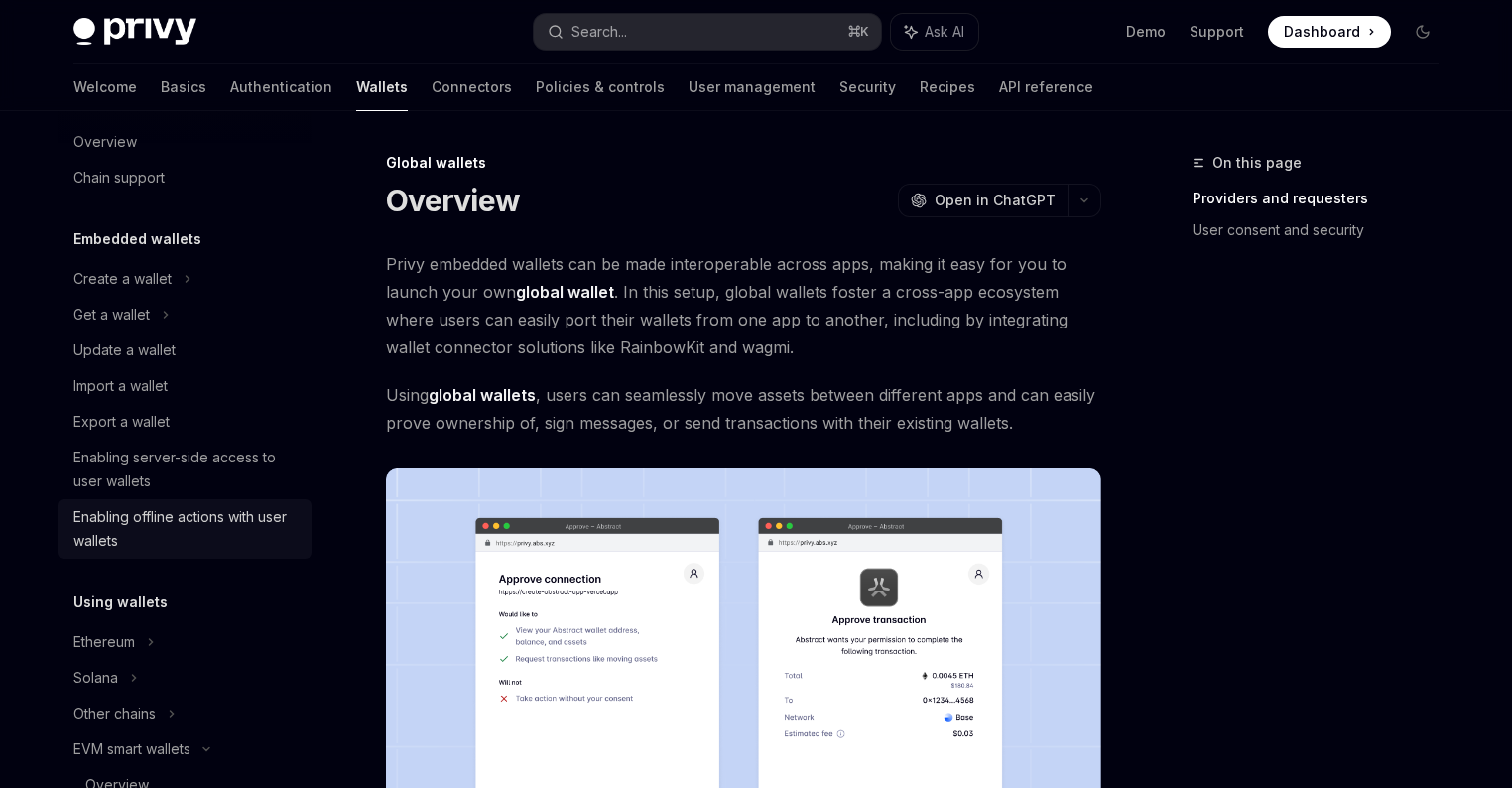 scroll, scrollTop: 0, scrollLeft: 0, axis: both 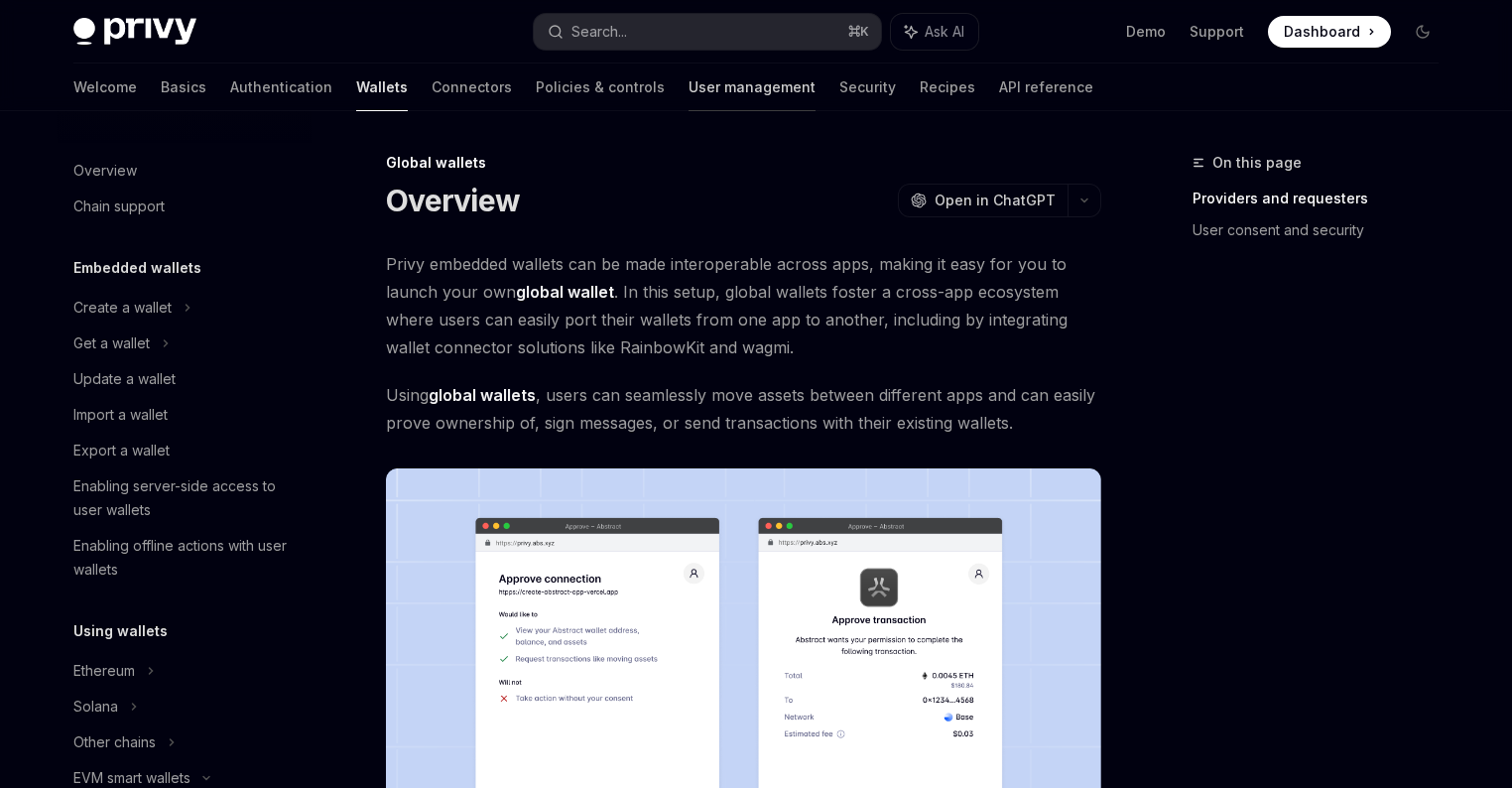 click on "User management" at bounding box center (752, 87) 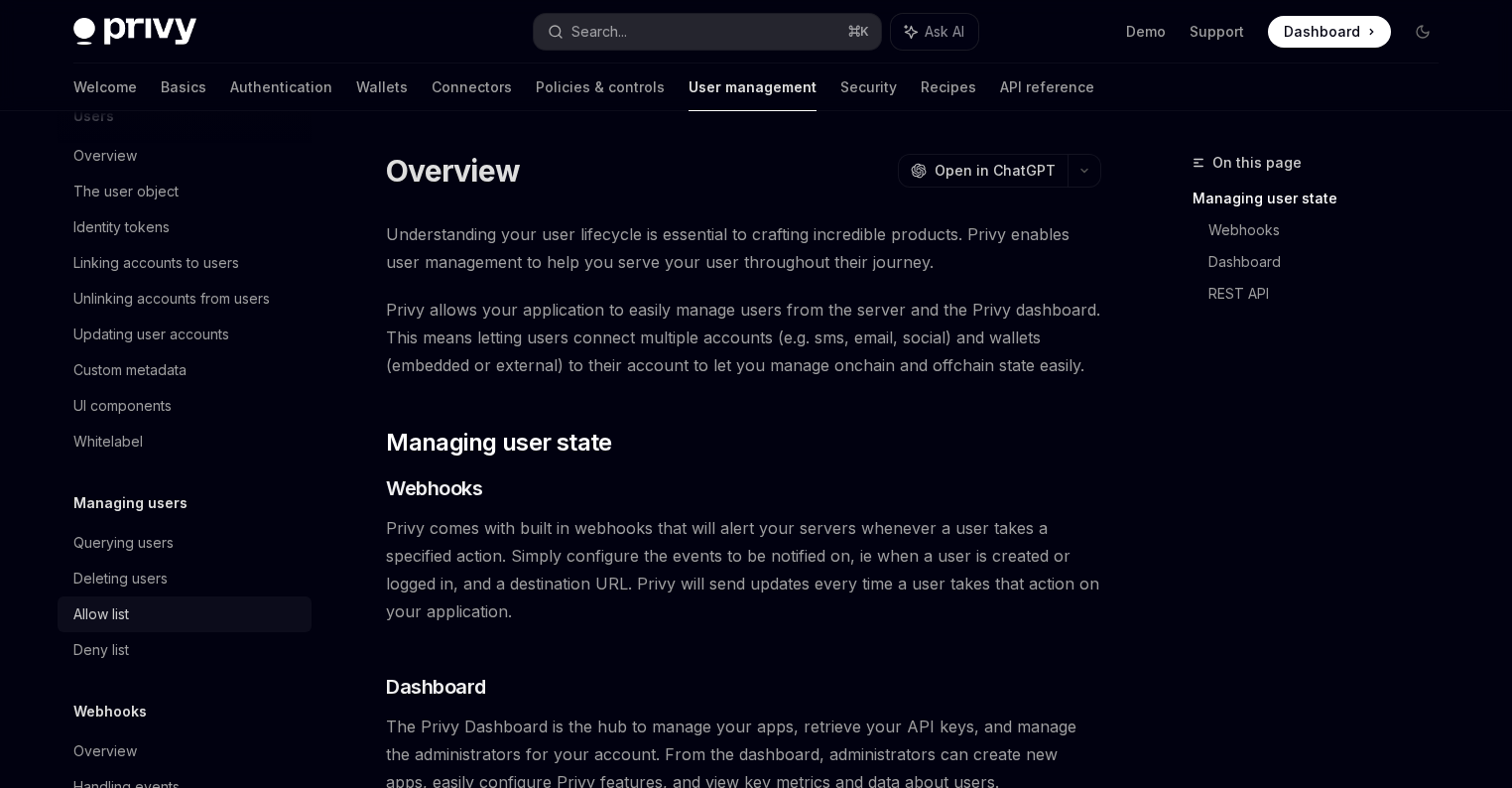 scroll, scrollTop: 335, scrollLeft: 0, axis: vertical 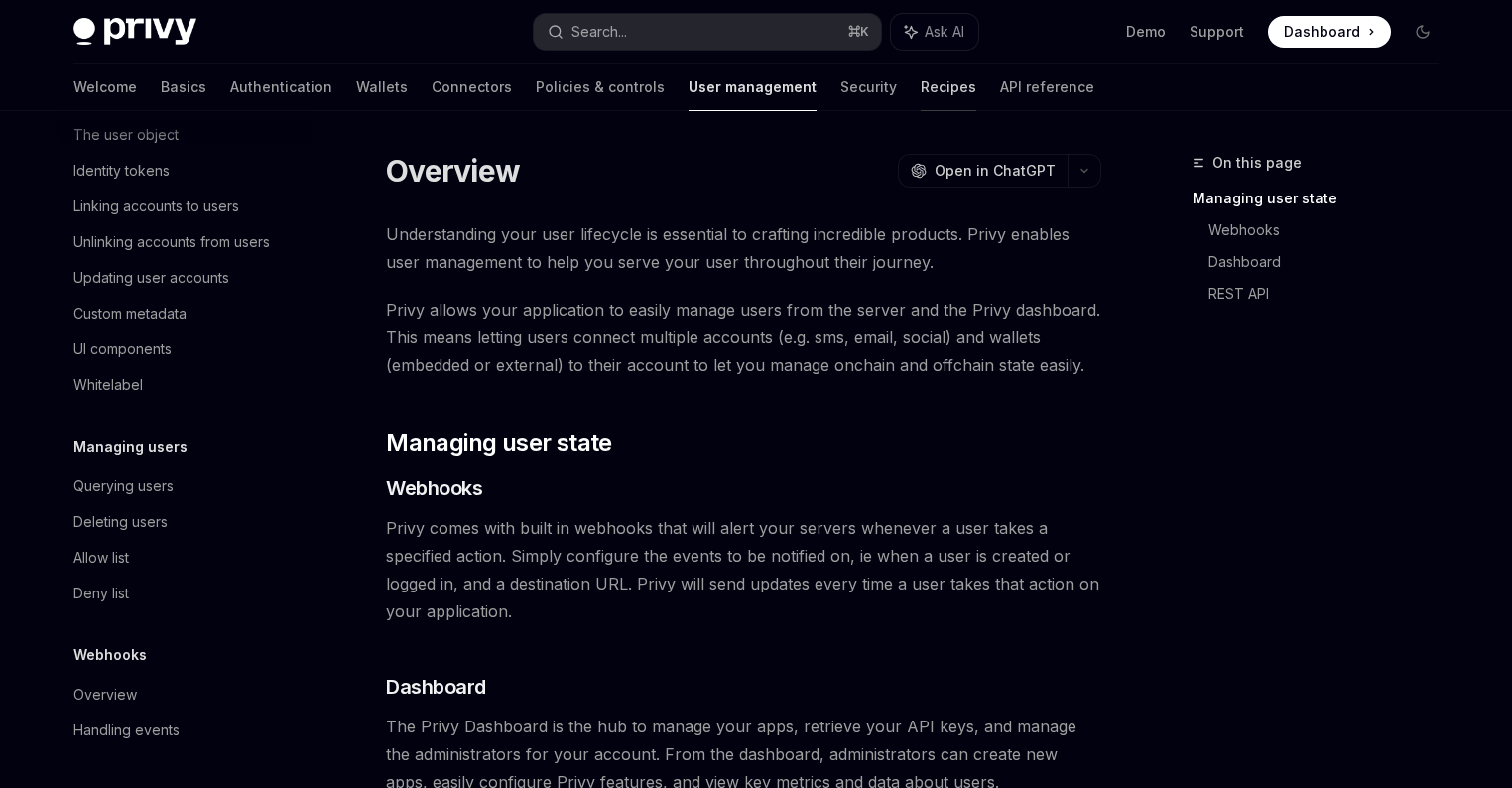 click on "Recipes" at bounding box center (948, 87) 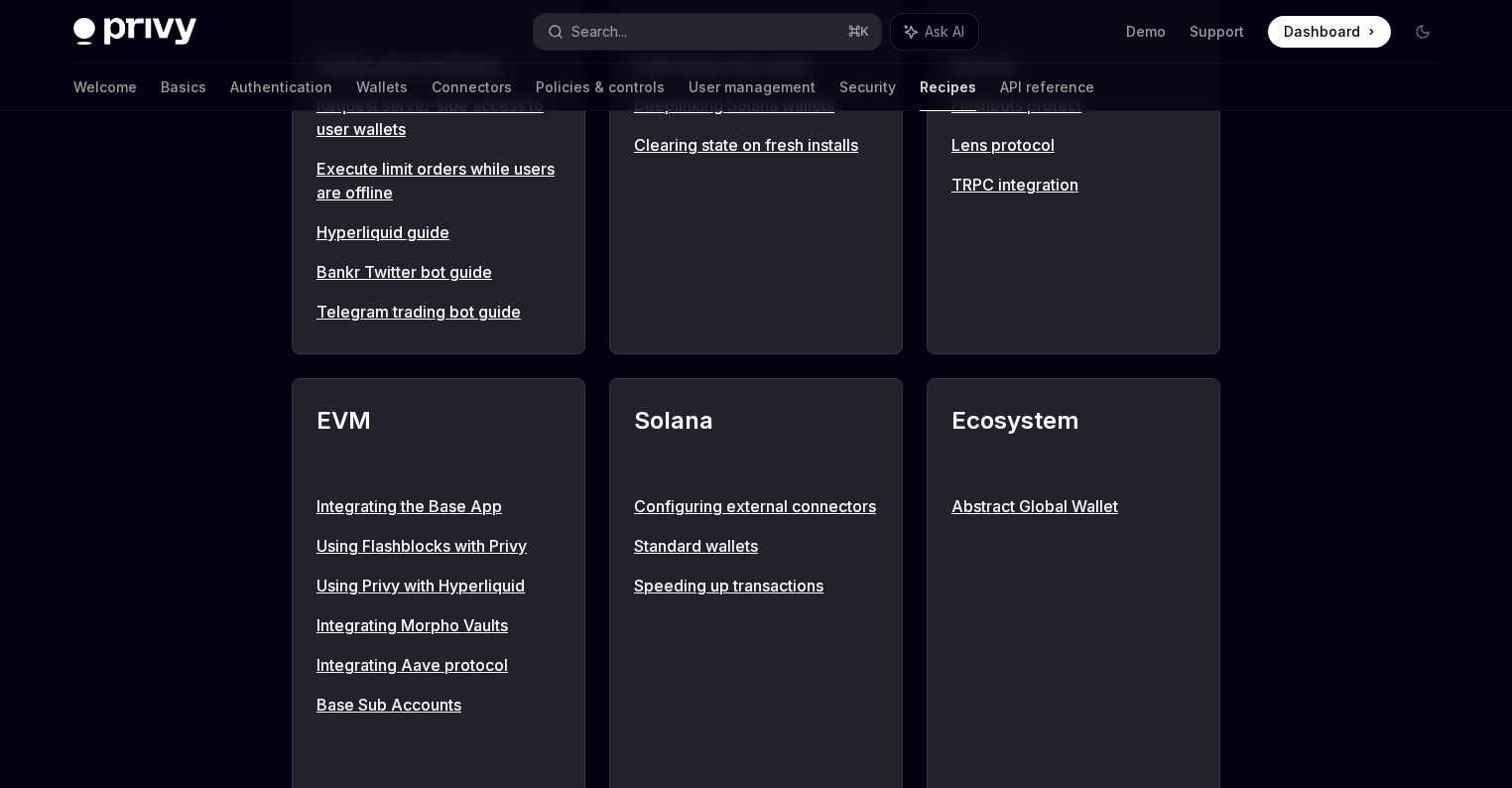 scroll, scrollTop: 1842, scrollLeft: 0, axis: vertical 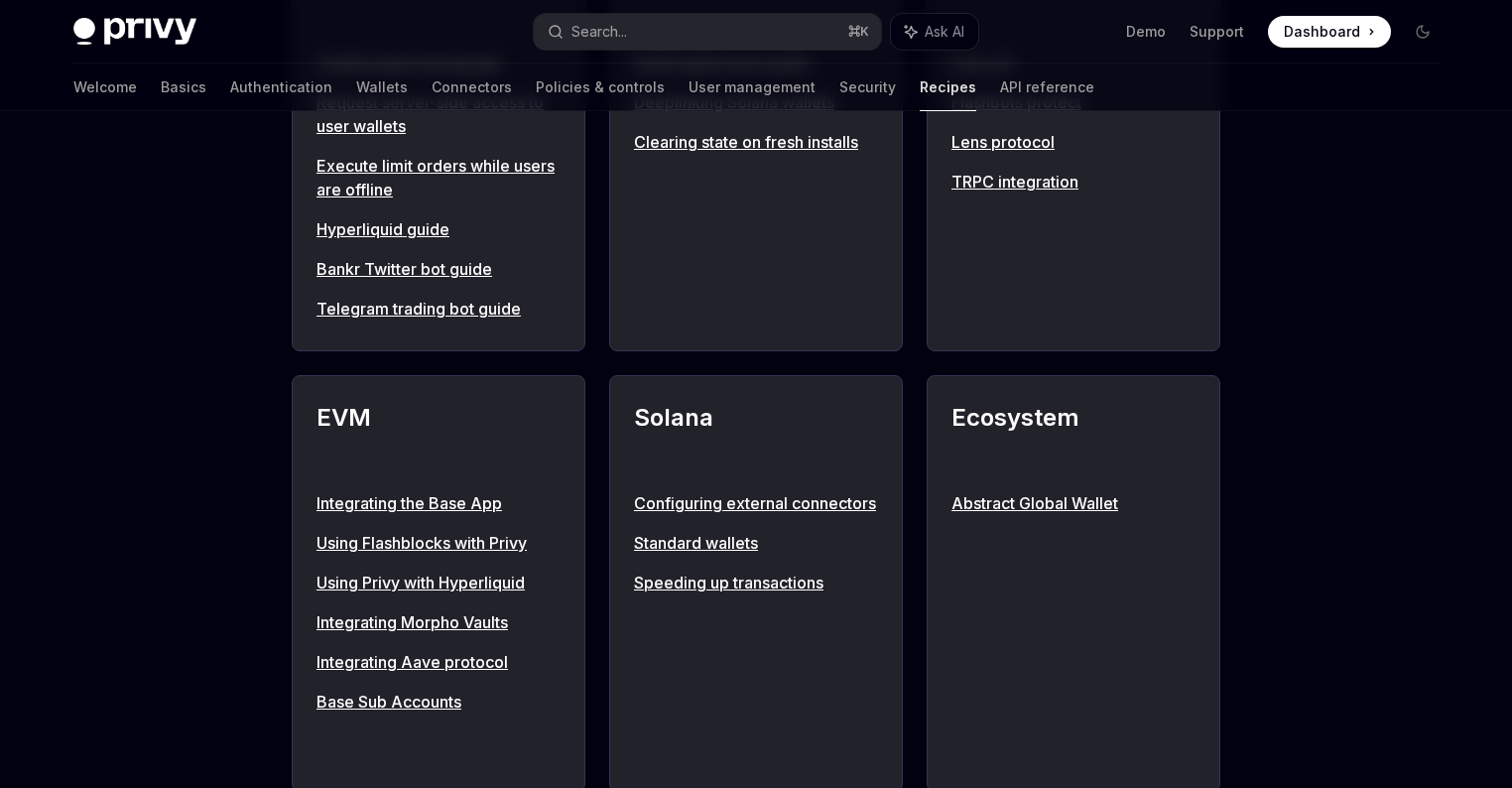 click on "Integrating the Base App" at bounding box center (439, 503) 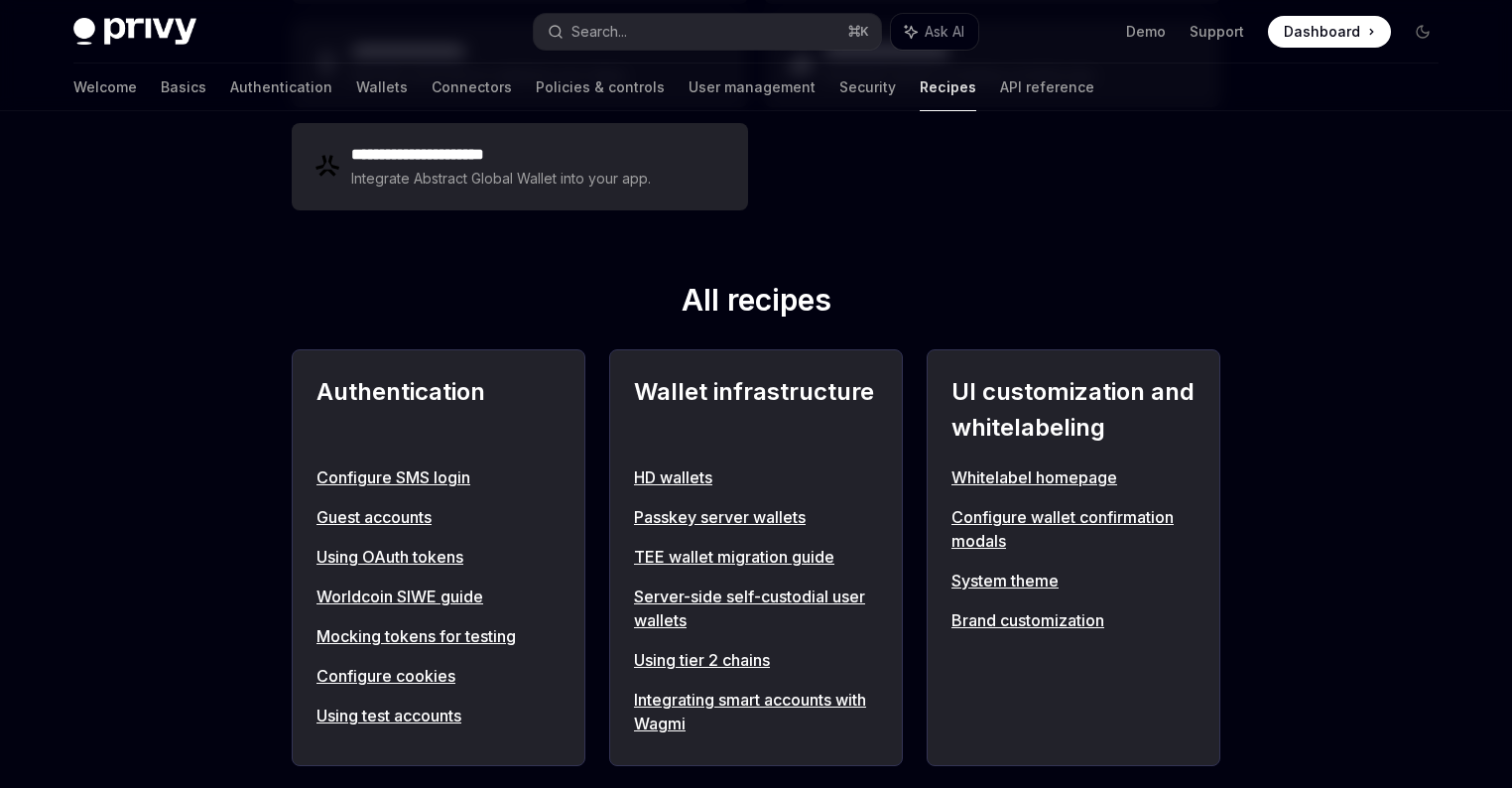scroll, scrollTop: 547, scrollLeft: 0, axis: vertical 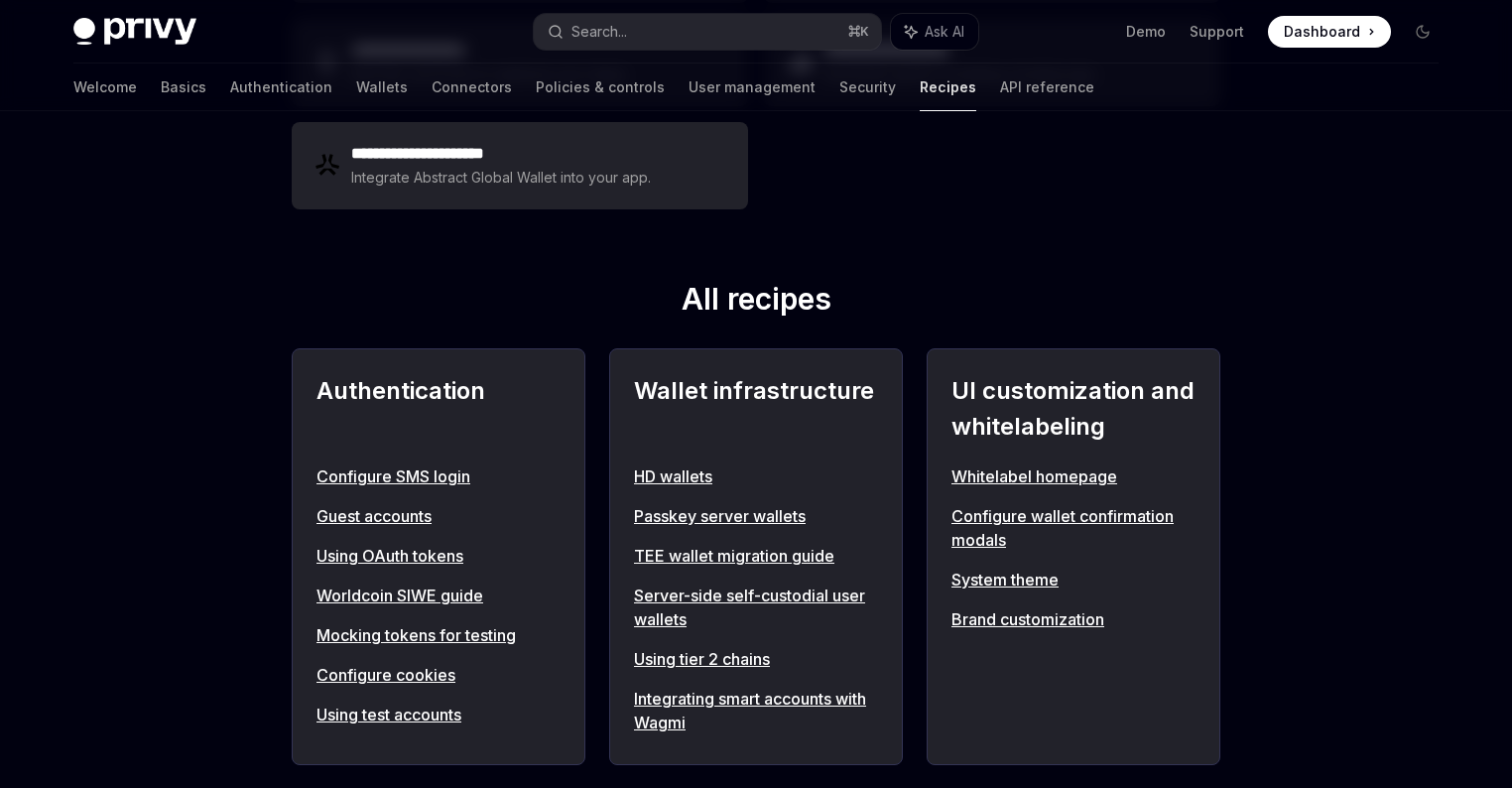 click on "HD wallets" at bounding box center [756, 476] 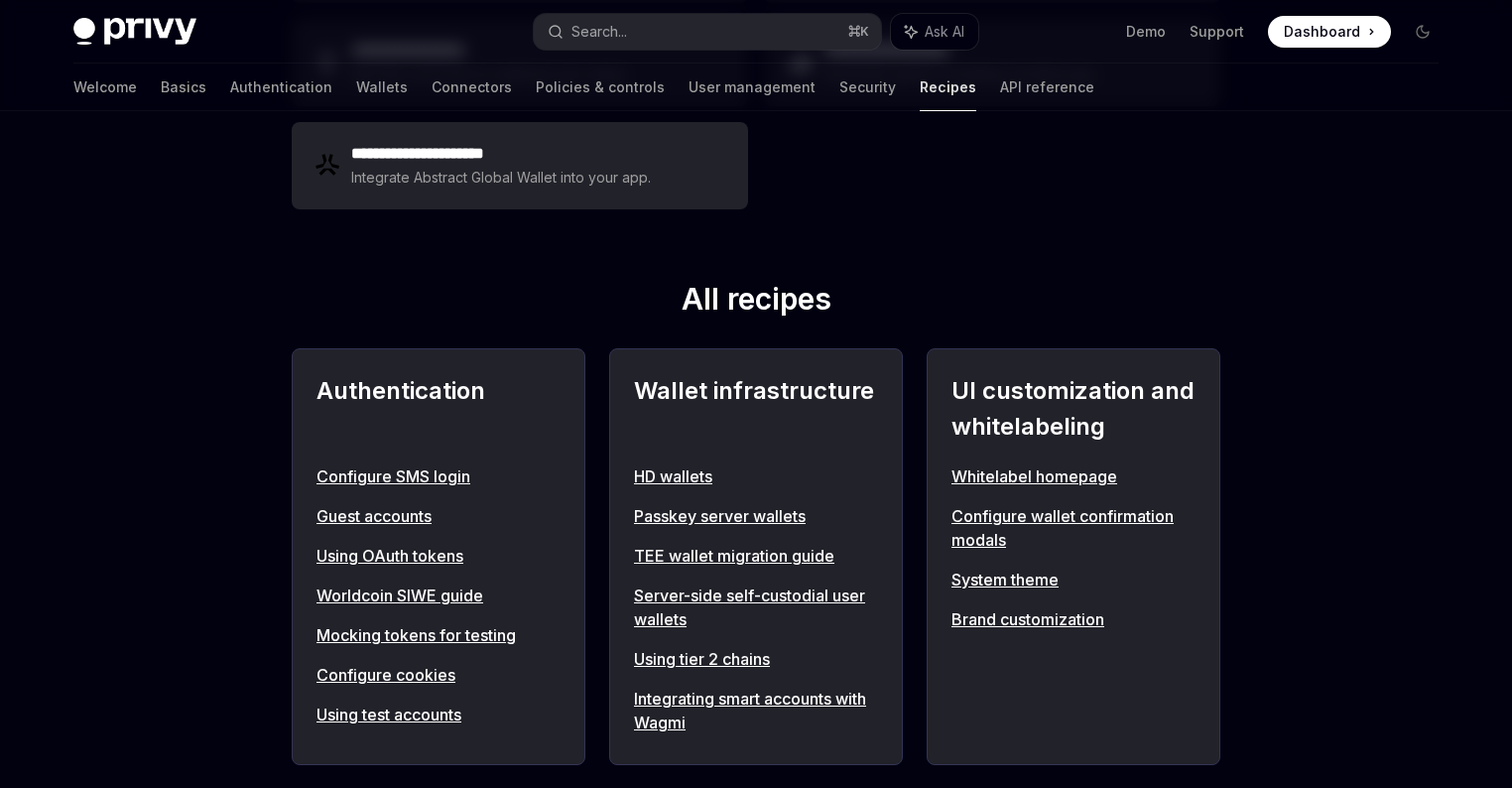 click on "Server-side self-custodial user wallets" at bounding box center [756, 607] 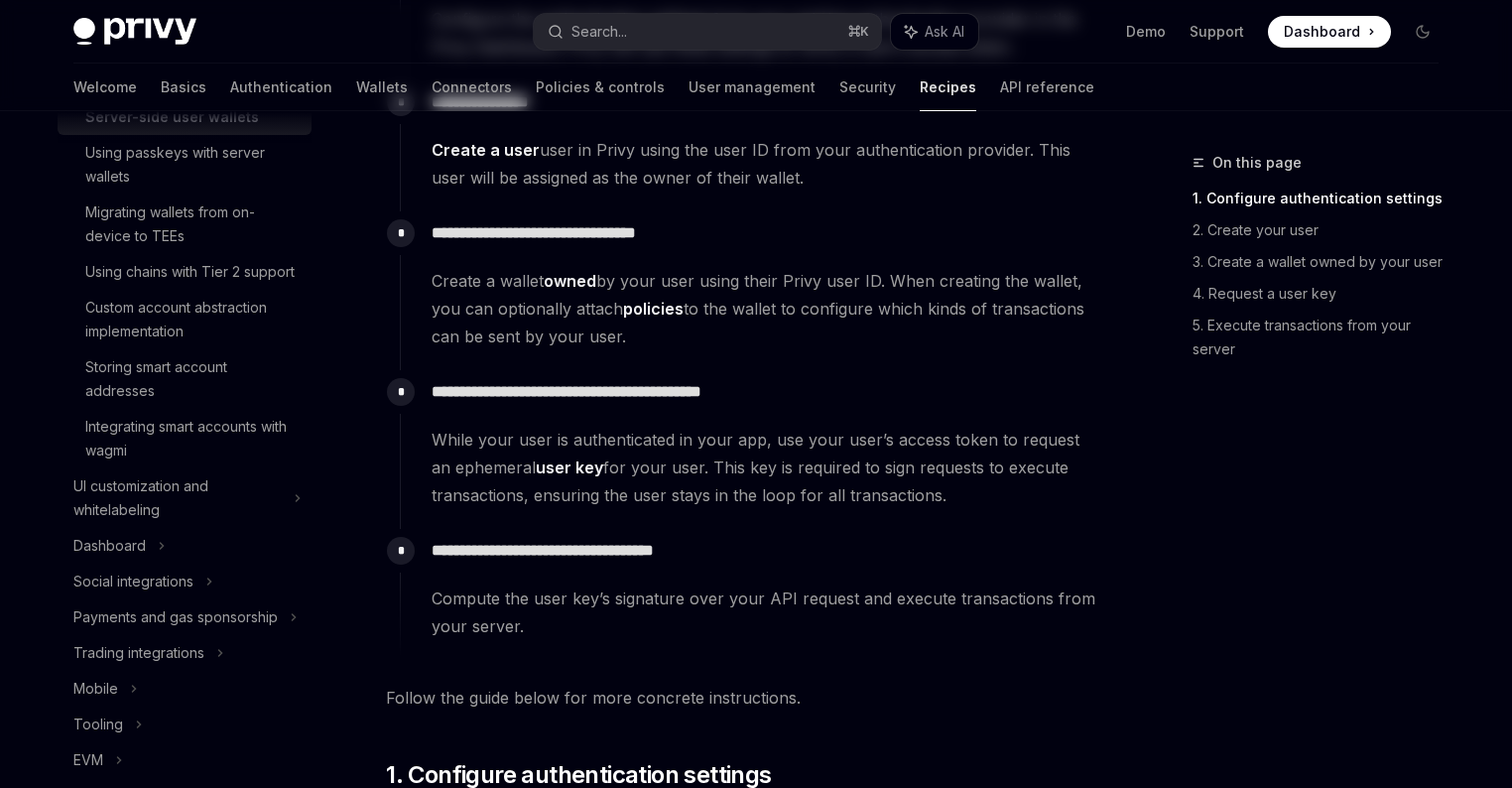 scroll, scrollTop: 0, scrollLeft: 0, axis: both 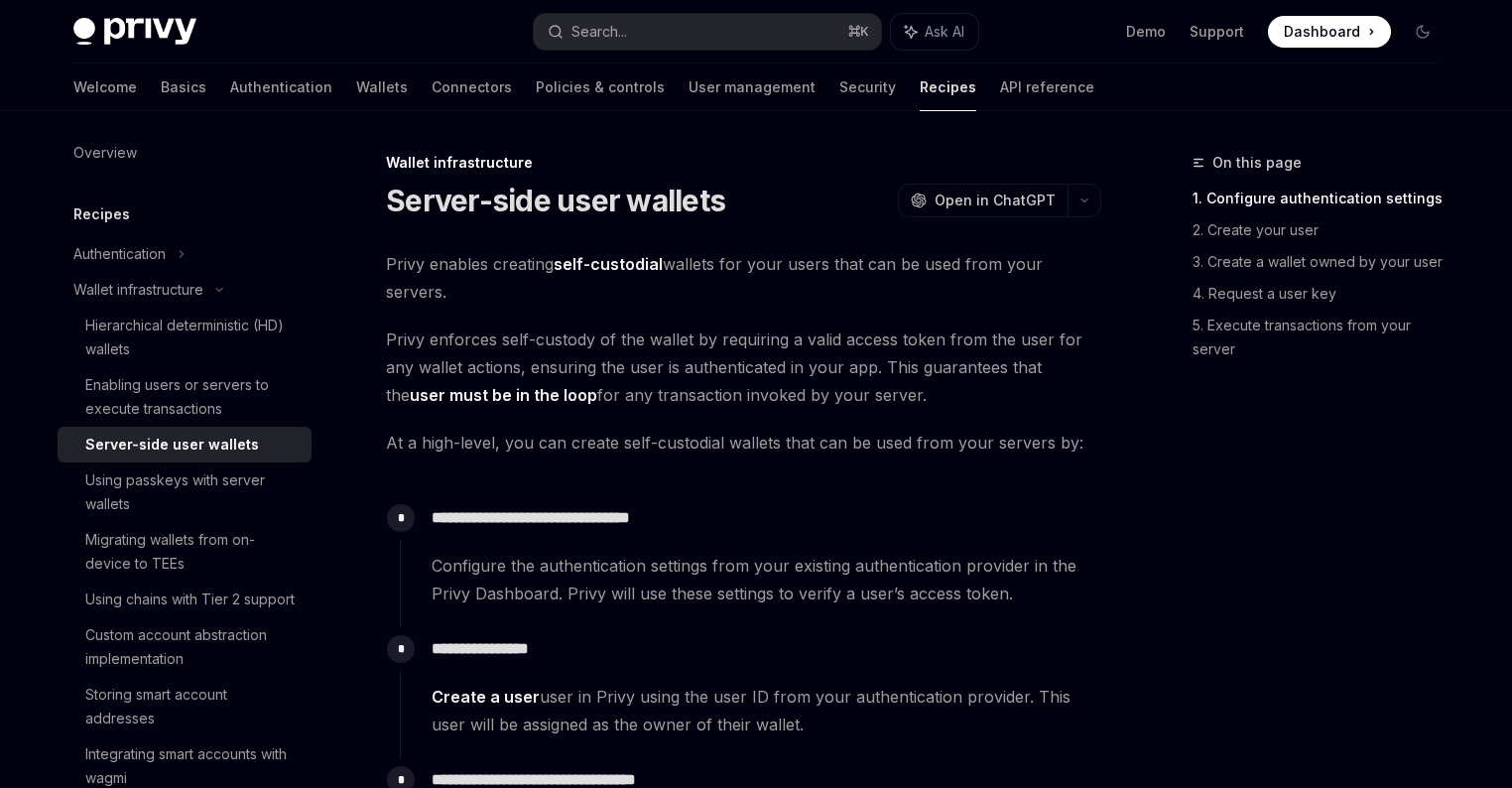 type on "*" 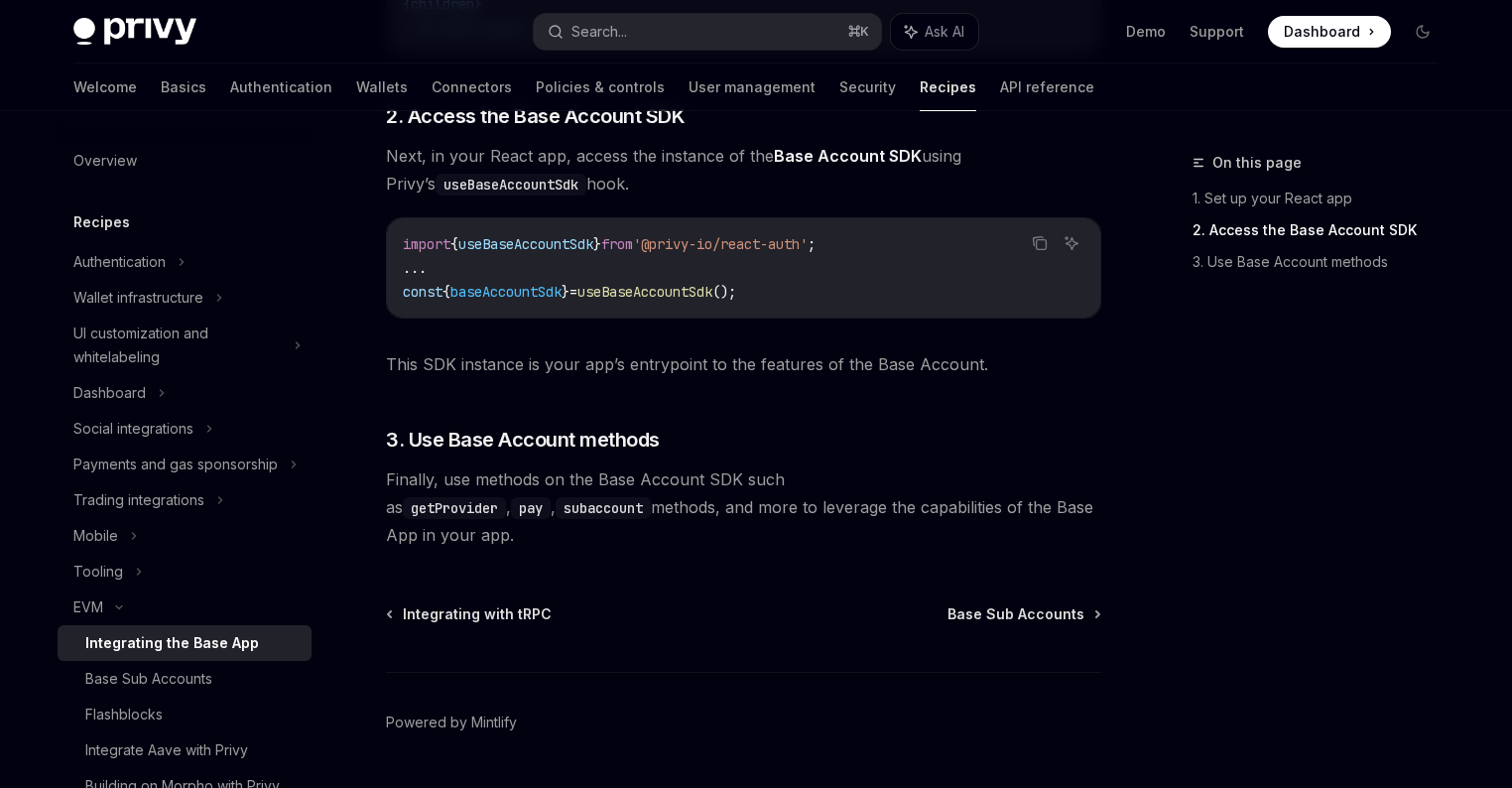 scroll, scrollTop: 955, scrollLeft: 0, axis: vertical 